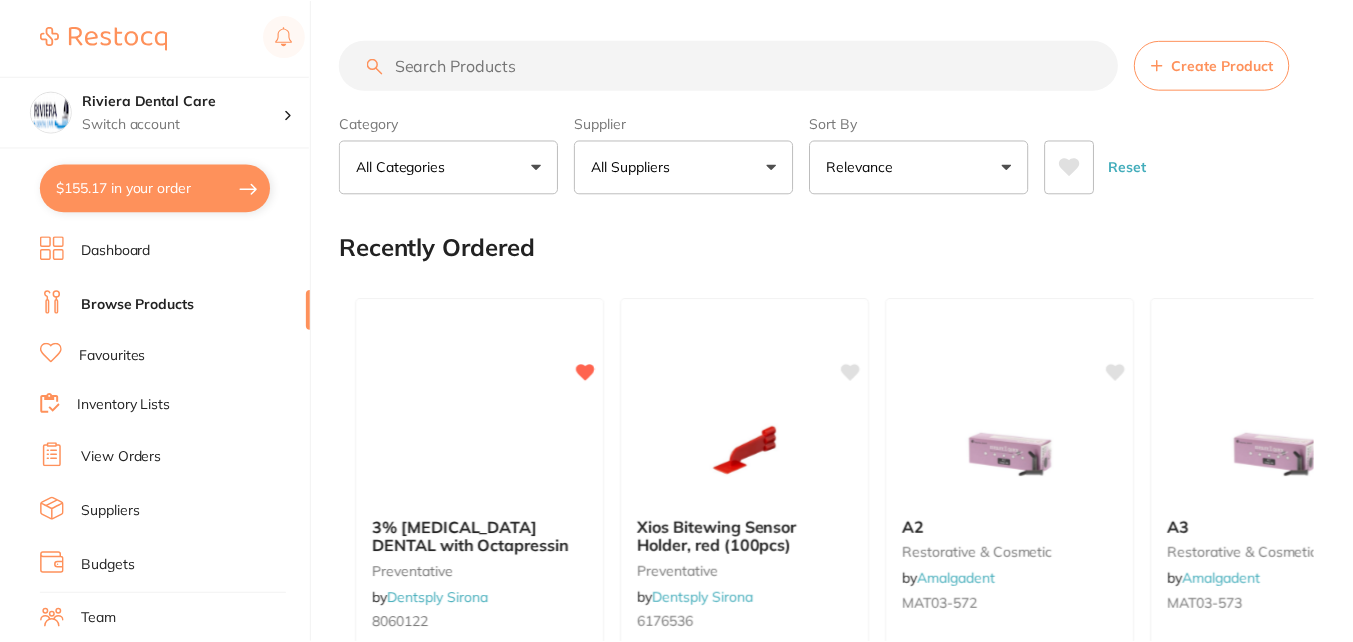 scroll, scrollTop: 0, scrollLeft: 0, axis: both 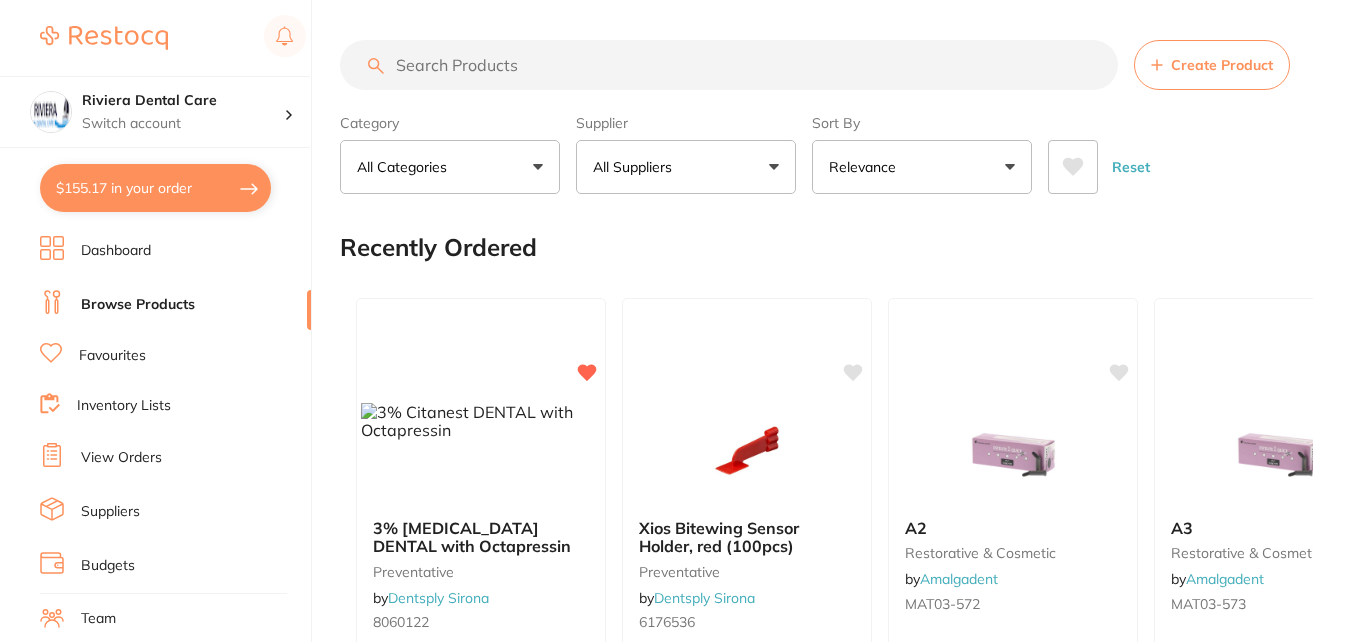 click at bounding box center (729, 65) 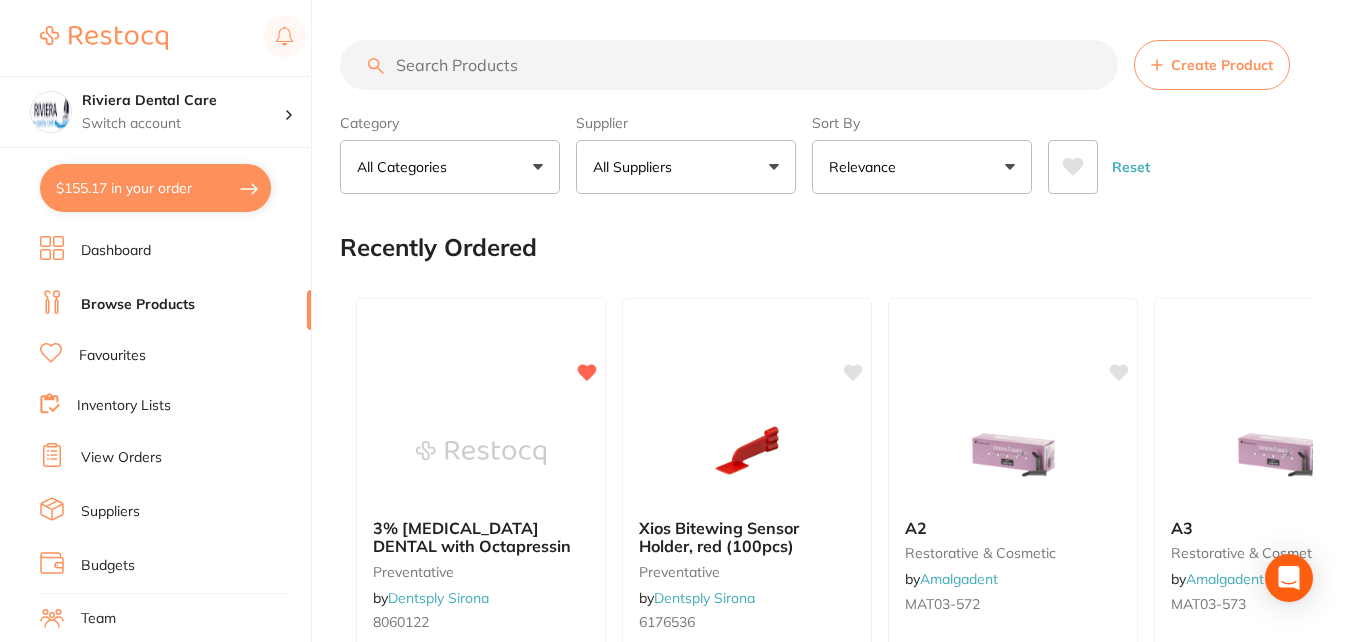 scroll, scrollTop: 0, scrollLeft: 0, axis: both 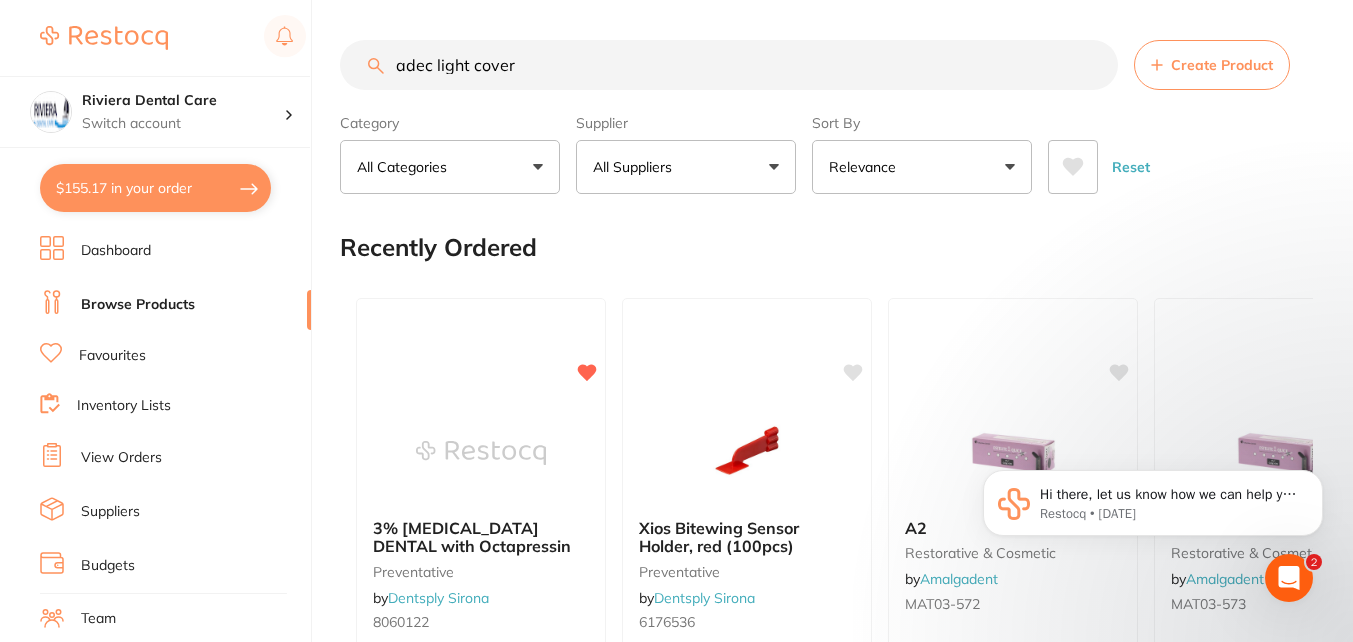 type on "adec light cover" 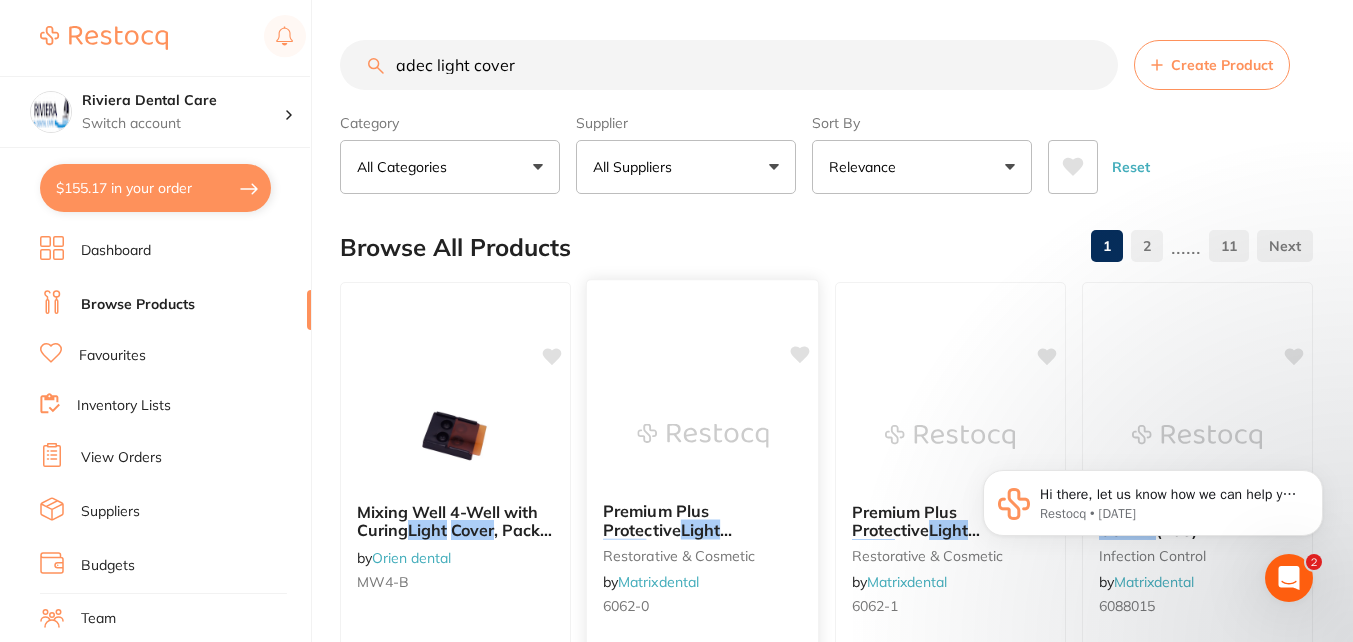 scroll, scrollTop: 0, scrollLeft: 0, axis: both 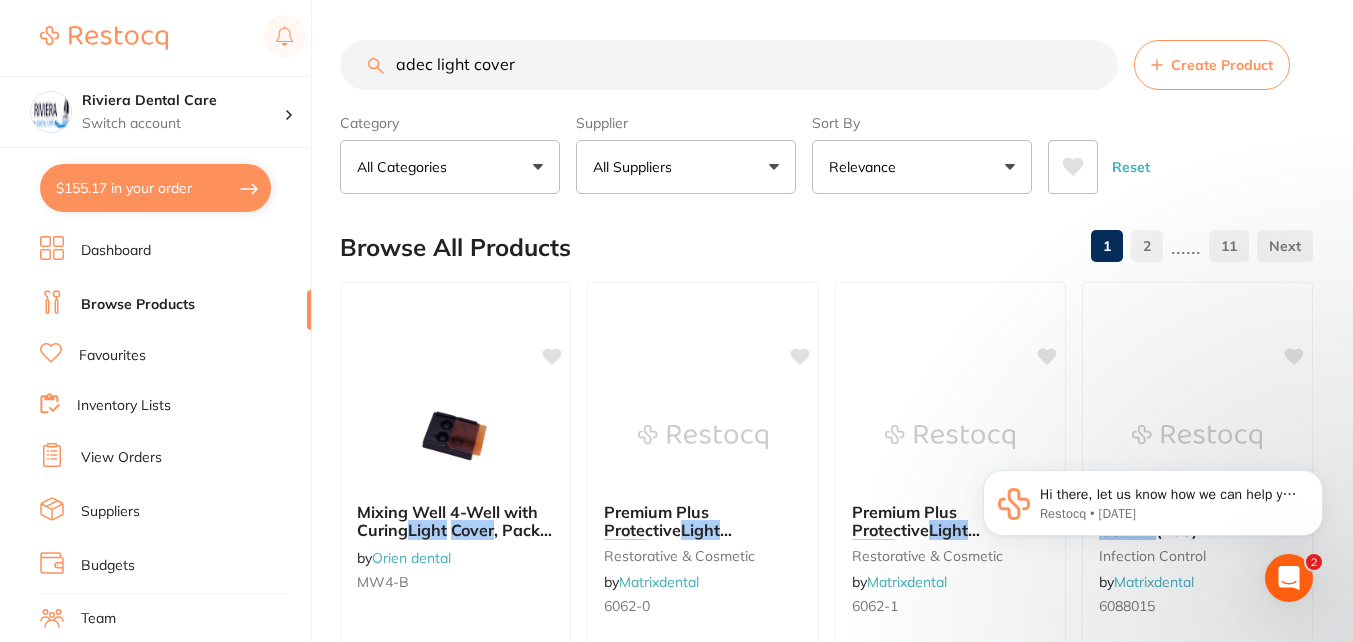 drag, startPoint x: 523, startPoint y: 68, endPoint x: 358, endPoint y: 87, distance: 166.09033 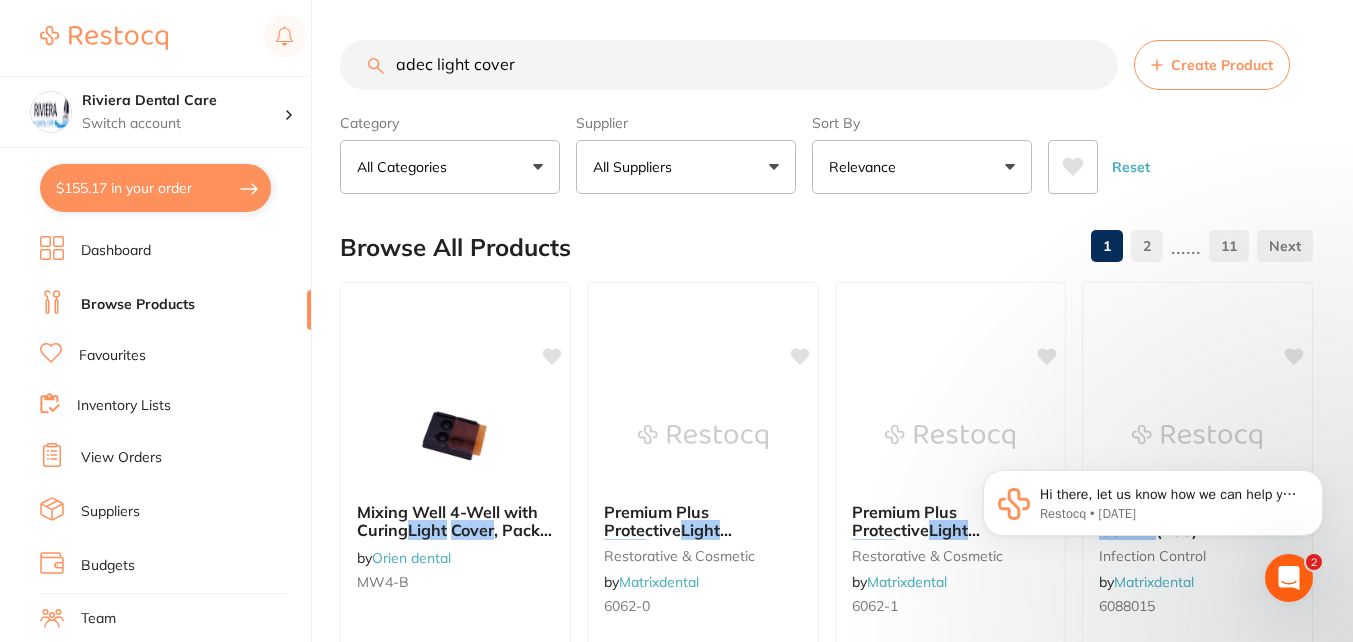 click on "View Orders" at bounding box center [121, 458] 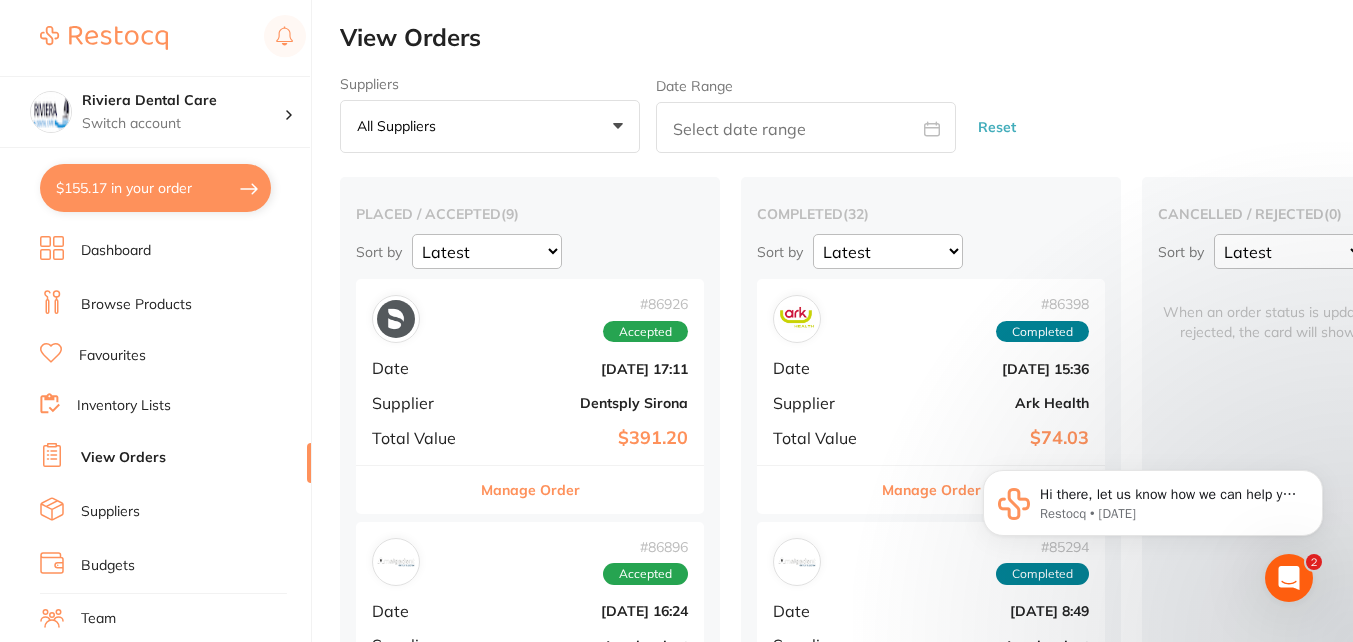 scroll, scrollTop: 0, scrollLeft: 0, axis: both 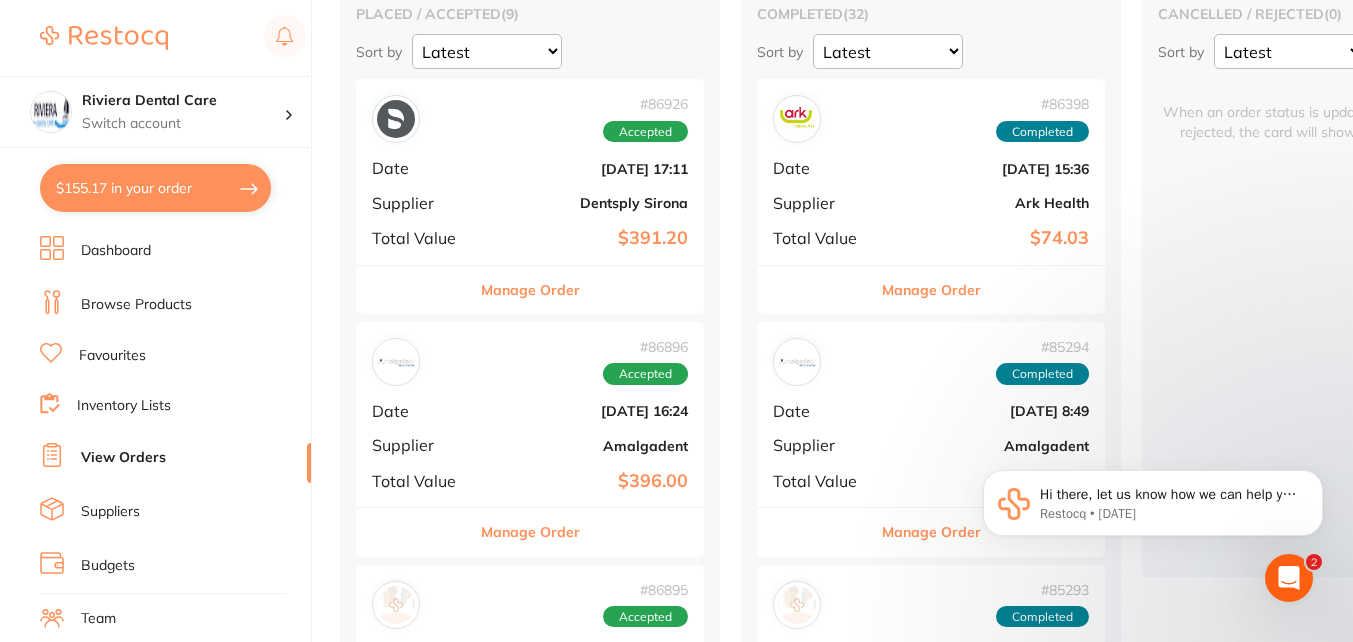 click on "# 86896 Accepted Date Jul 17 2025, 16:24 Supplier Amalgadent Total Value $396.00" at bounding box center (530, 414) 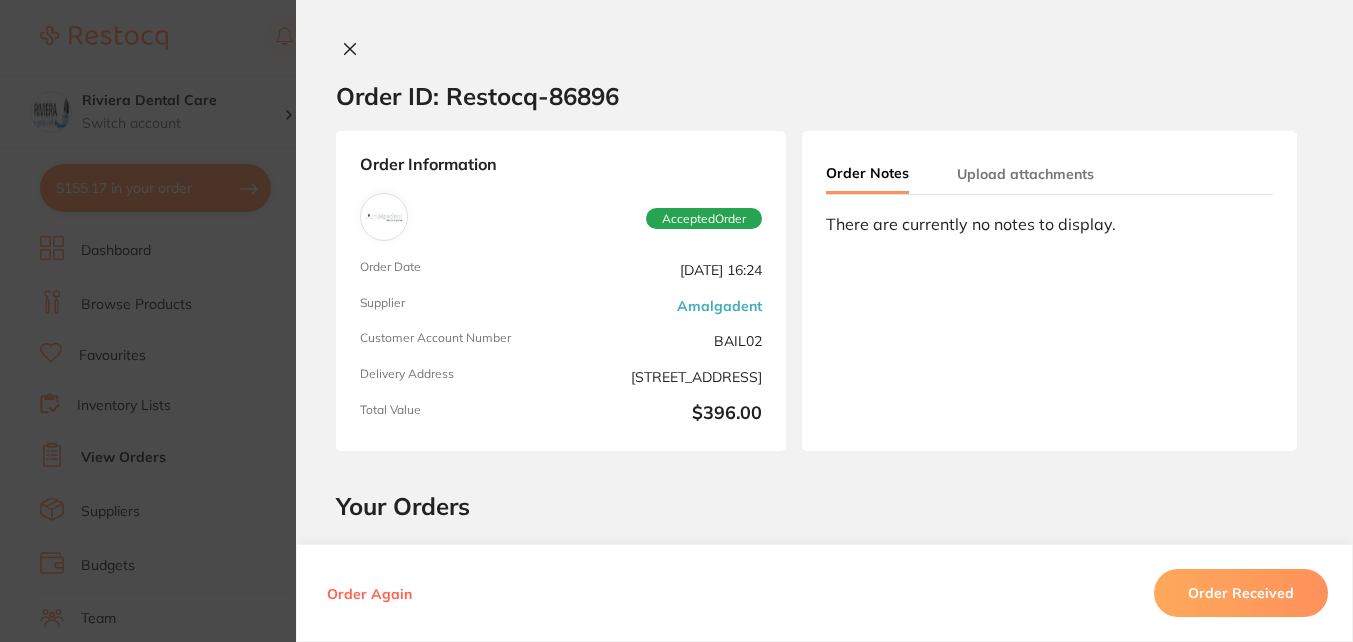 scroll, scrollTop: 400, scrollLeft: 0, axis: vertical 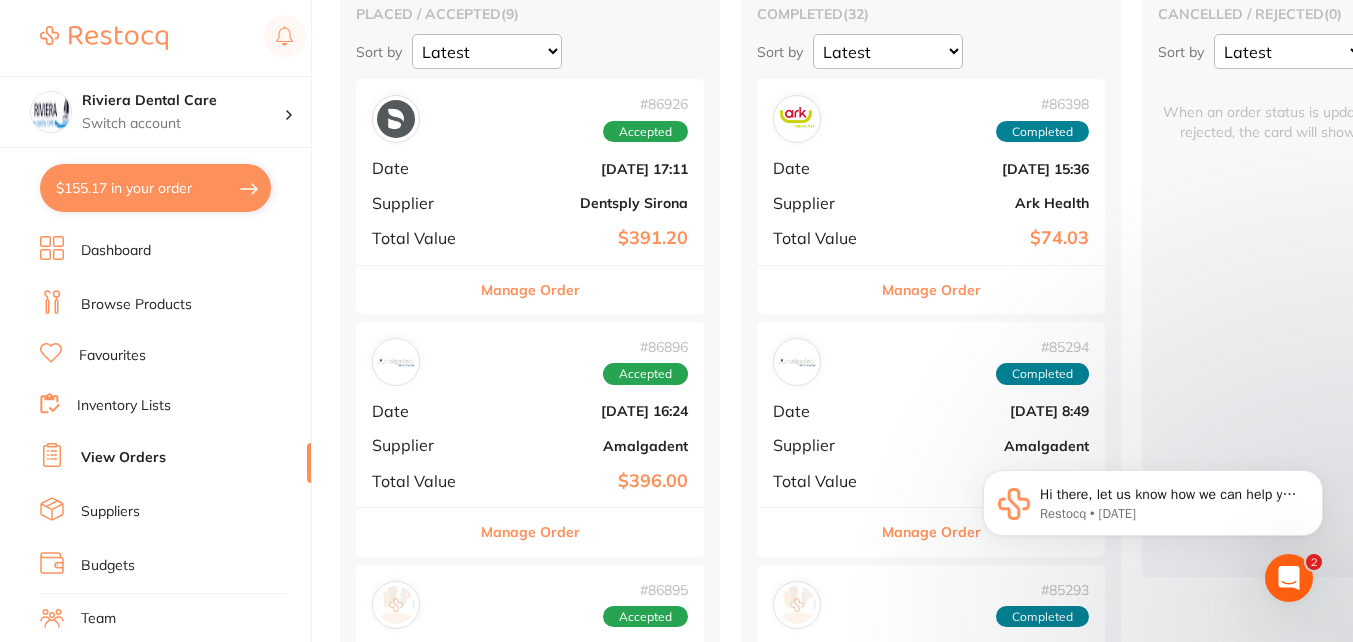 click on "# 86926 Accepted Date Jul 17 2025, 17:11 Supplier Dentsply Sirona Total Value $391.20" at bounding box center (530, 171) 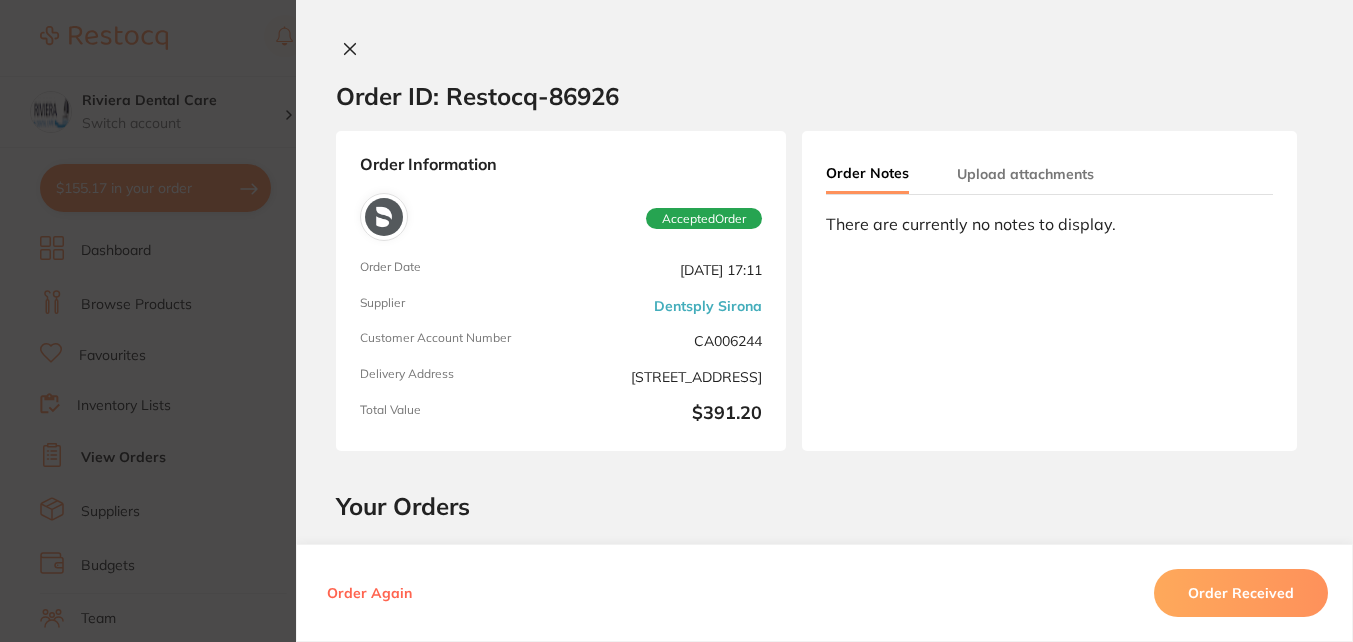 scroll, scrollTop: 500, scrollLeft: 0, axis: vertical 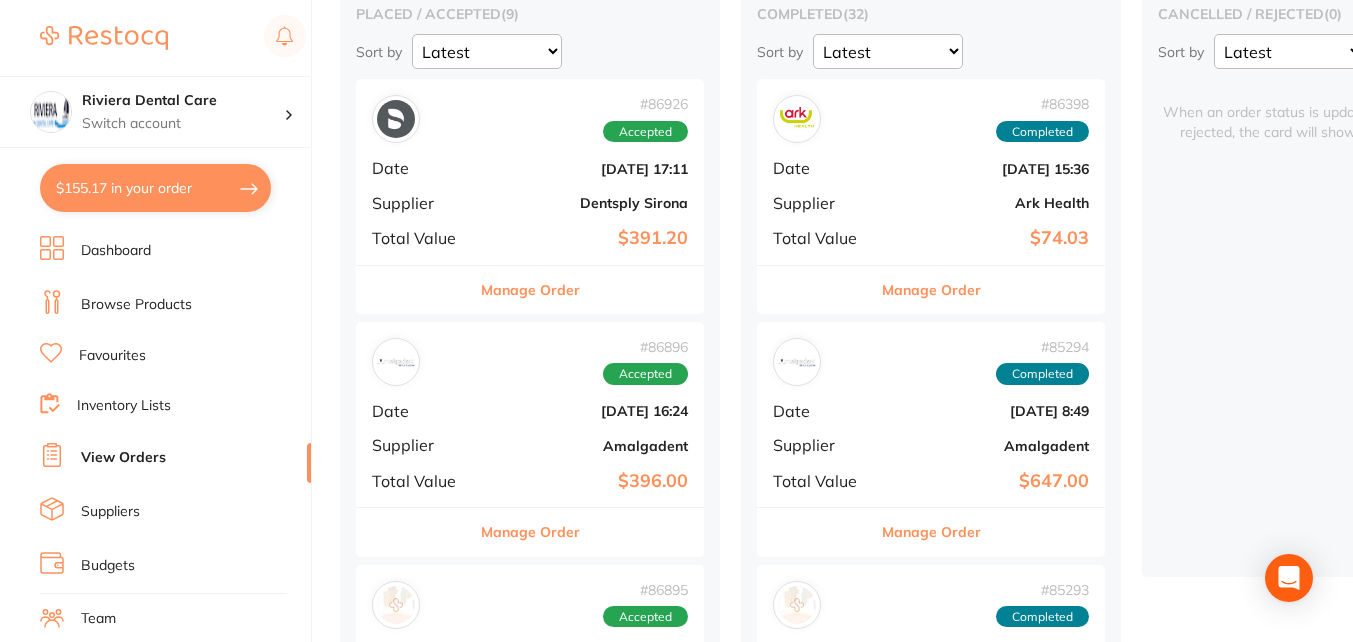 click on "# 86398 Completed Date Jul 11 2025, 15:36 Supplier Ark Health Total Value $74.03" at bounding box center [931, 171] 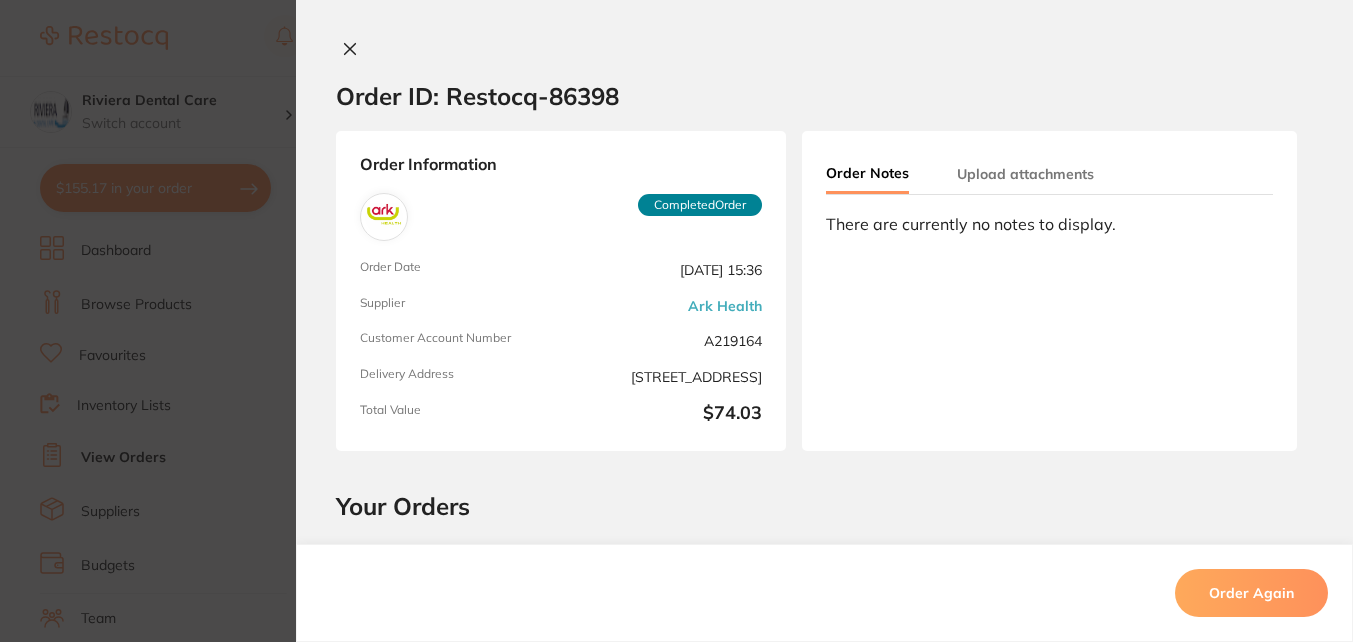scroll, scrollTop: 0, scrollLeft: 0, axis: both 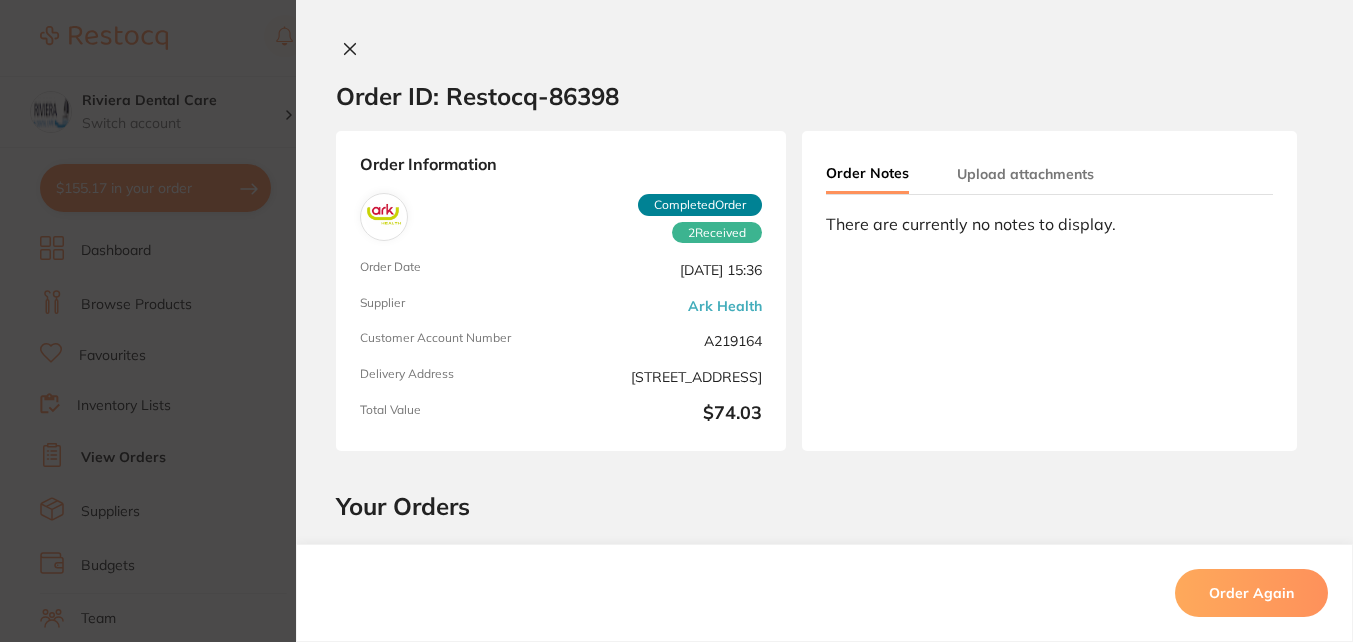 click 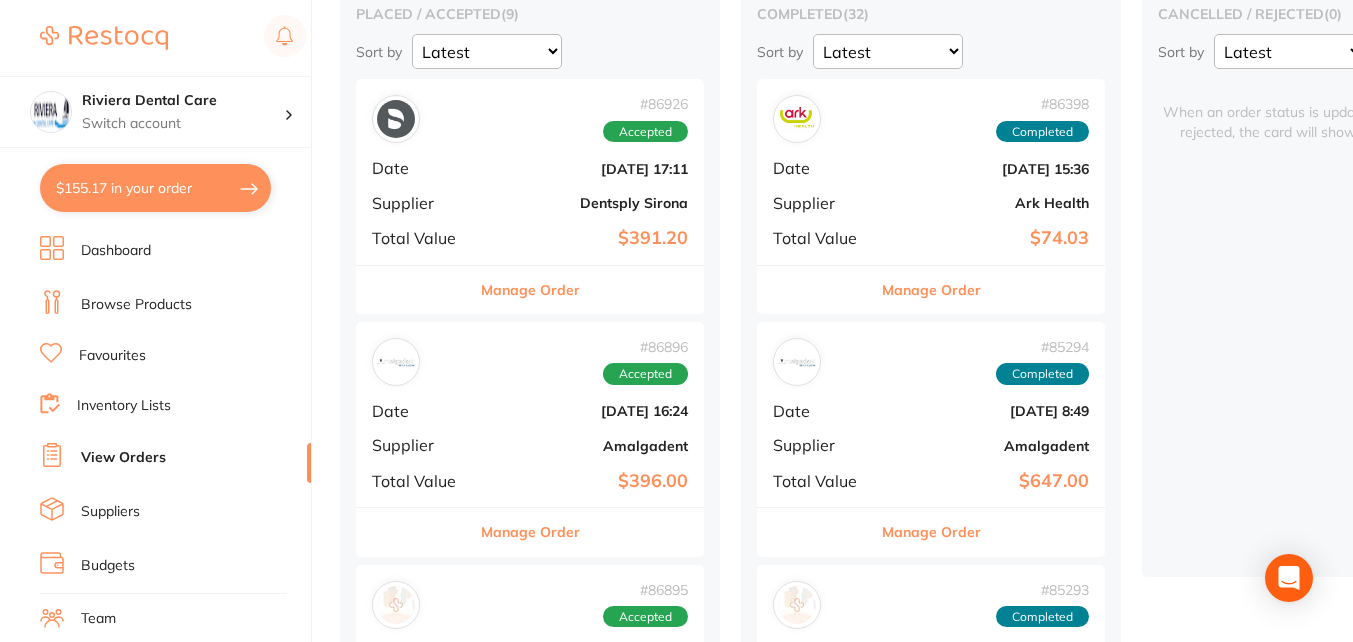 click on "# 85294 Completed Date Jul 3 2025, 8:49 Supplier Amalgadent Total Value $647.00" at bounding box center (931, 414) 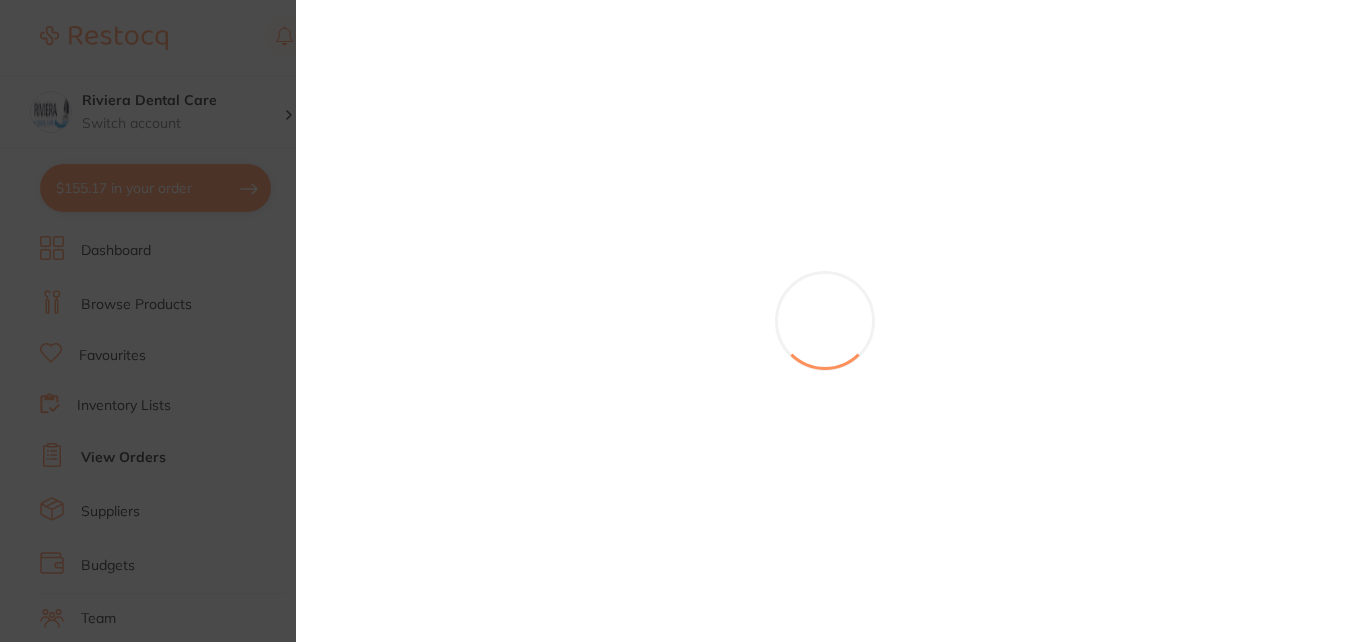 scroll, scrollTop: 0, scrollLeft: 0, axis: both 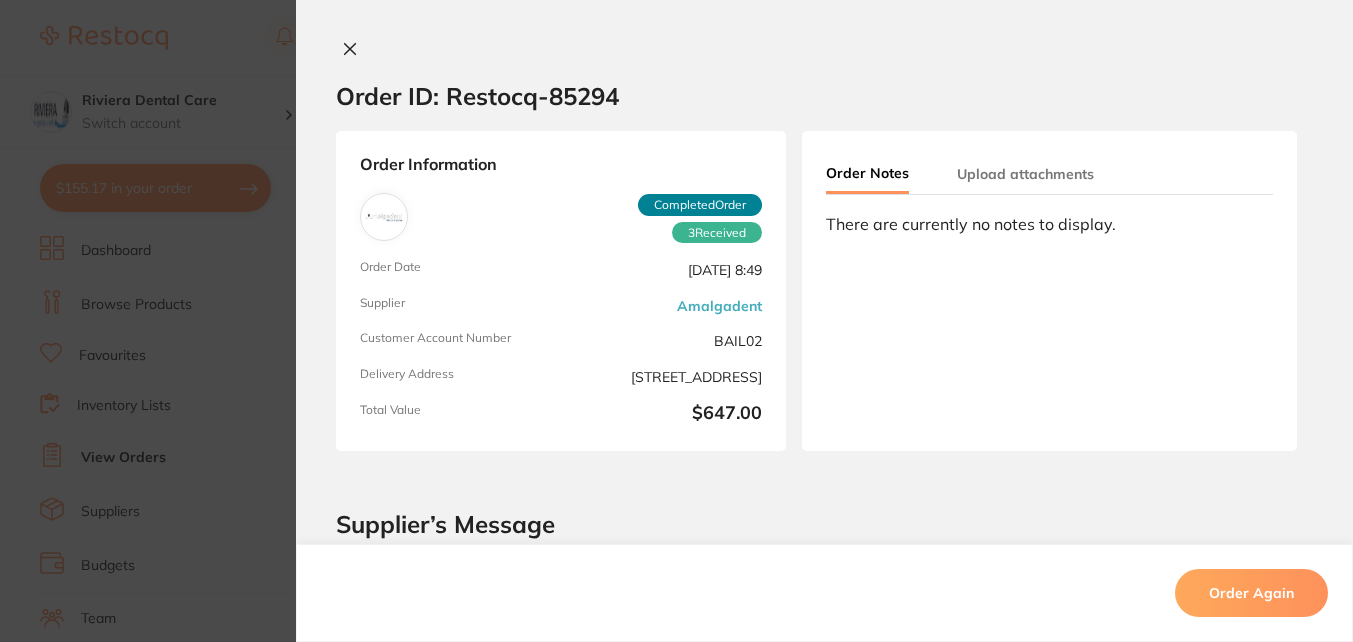 drag, startPoint x: 336, startPoint y: 47, endPoint x: 334, endPoint y: 66, distance: 19.104973 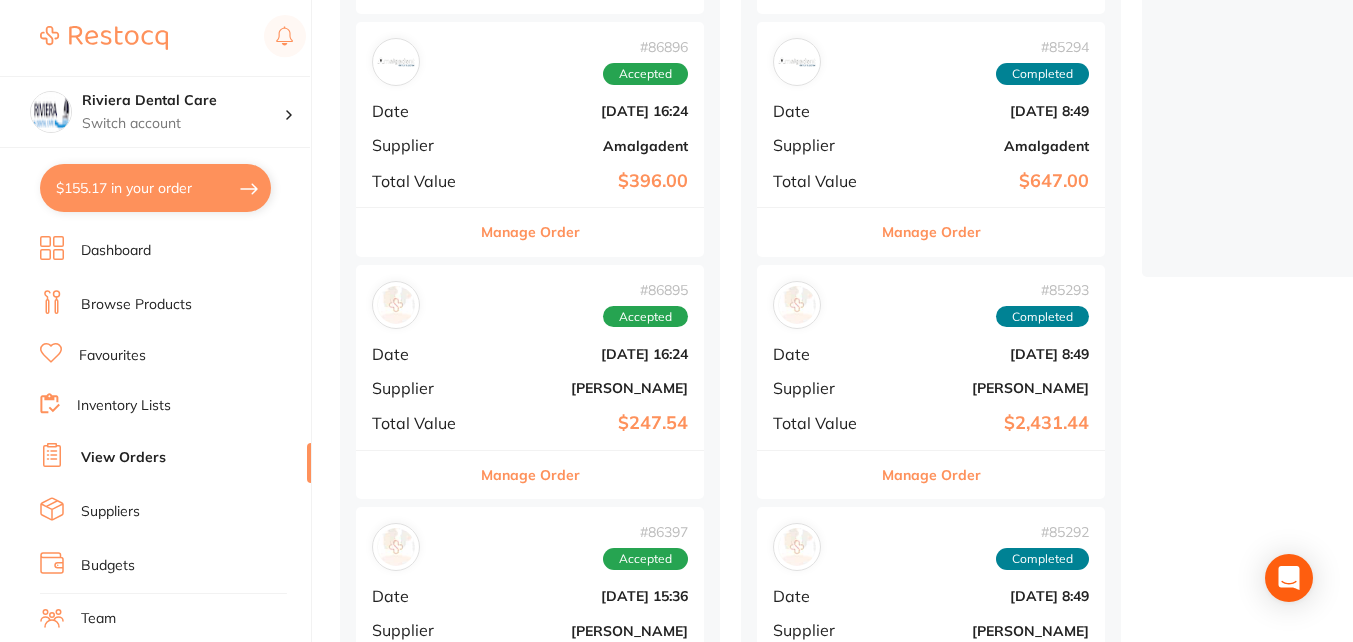 click on "# 86895 Accepted Date Jul 17 2025, 16:24 Supplier Henry Schein Halas Total Value $247.54" at bounding box center [530, 357] 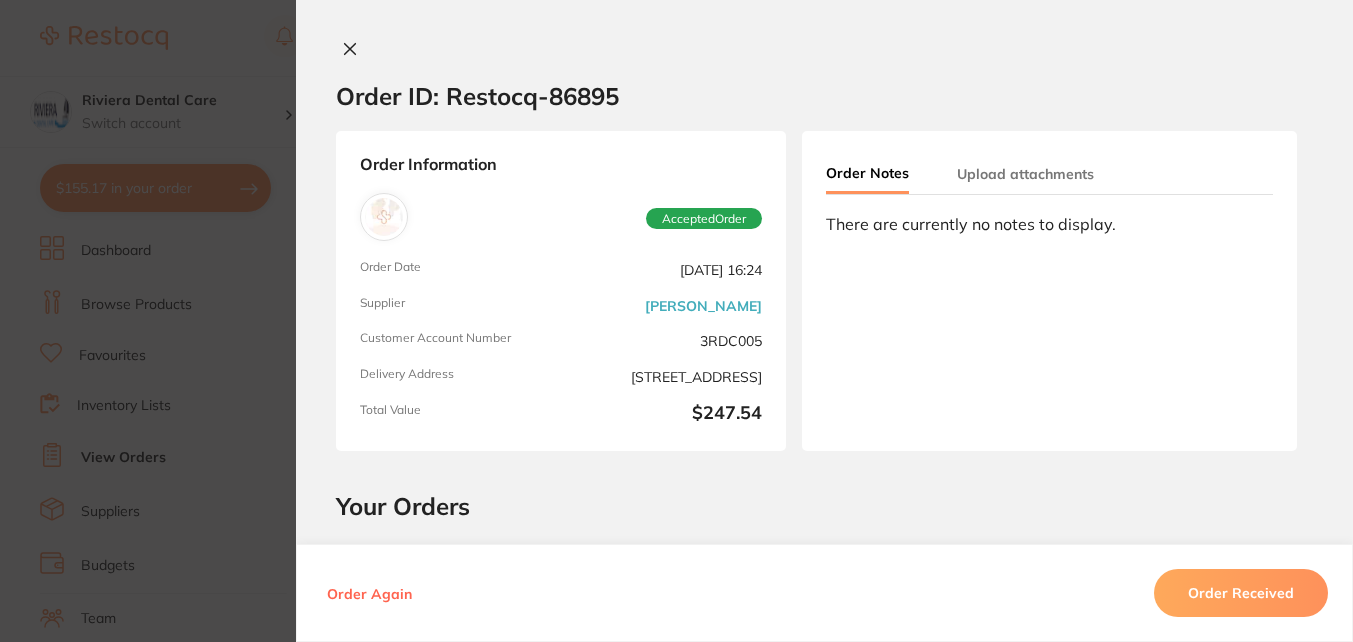 click 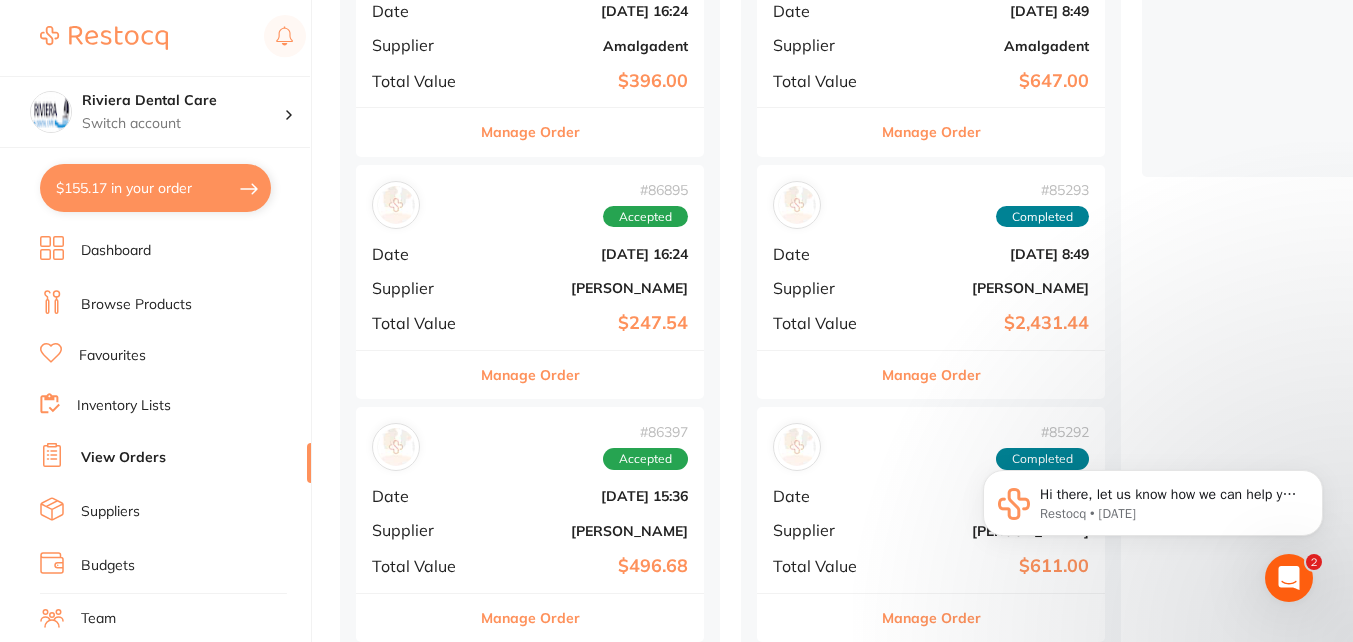 click on "Jul 11 2025, 15:36" at bounding box center [588, 496] 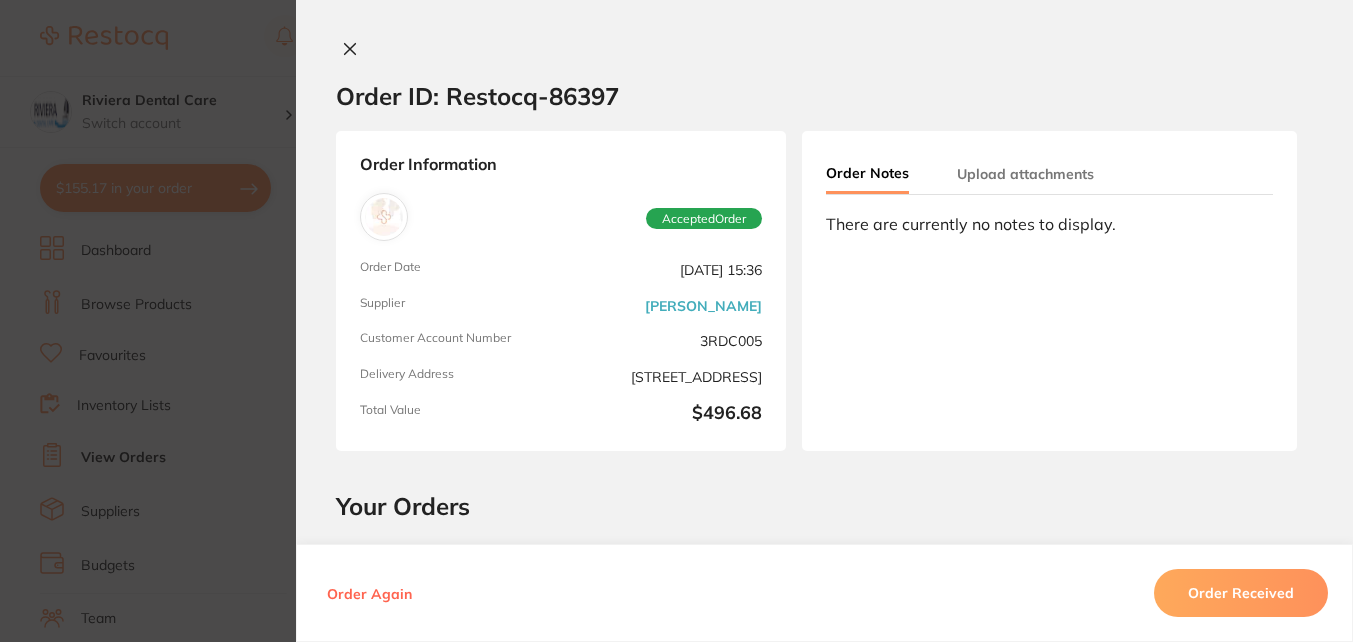 click on "Order ID: Restocq- 86397   Order Information Accepted  Order Order Date Jul 11 2025, 15:36 Supplier Henry Schein Halas   Customer Account Number 3RDC005 Delivery Address 6A Service Street , Bairnsdale VIC 4875 Total Value $496.68 Order Notes Upload attachments There are currently no notes to display. Your Orders   Select all ( 0 ) Price Quantity Total Item Status   You can use this feature to track items that you have received and those that are on backorder Qty Received Save To List Henry Schein Endoflex K Files - 25mm - Size 15, 6-Pack   Product    Code:  HS-5701745     $10.09 5 $50.45 Select Received Back Order Waterpik Wizard Wedges - Small, 500-Pack   Product    Code:  PR-WP61211     $121.82 1 $121.82 Select Received Back Order Henry Schein Criterion Mask - Level 2 - Earloop - Pink, 50-Pack   Product    Code:  HS-9009063     $8.18 10 $81.80 Select Received Back Order Roeko Endo Frost - Cold Spray Vitality Testing - 200ml Can   Product    Code:  RO-240000     $37.82 2 $75.64 Select Received Back Order" at bounding box center (824, 321) 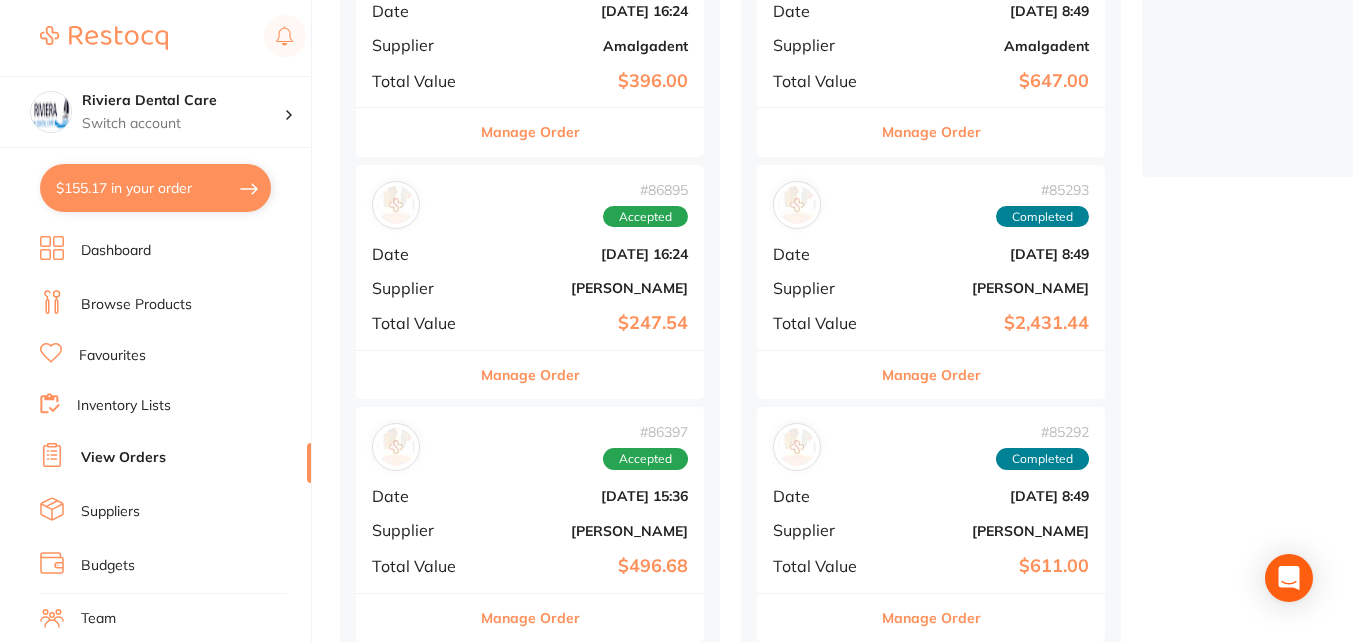 click on "$155.17   in your order" at bounding box center (155, 188) 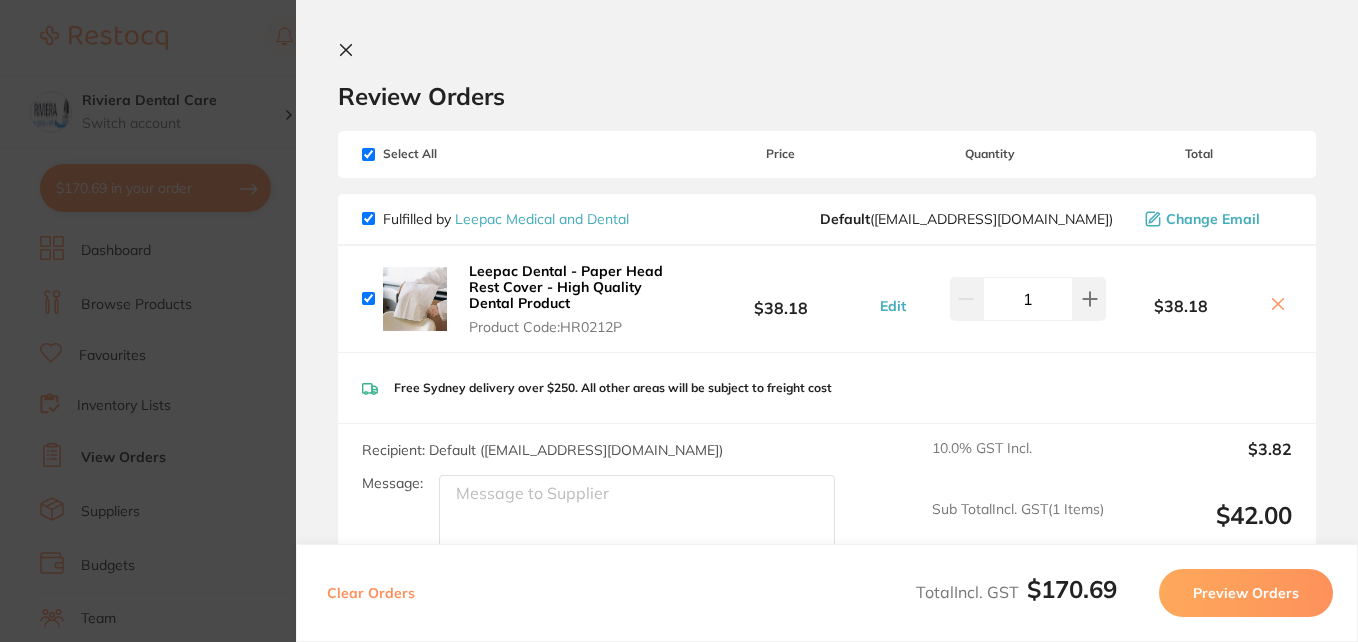 drag, startPoint x: 349, startPoint y: 51, endPoint x: 362, endPoint y: 59, distance: 15.264338 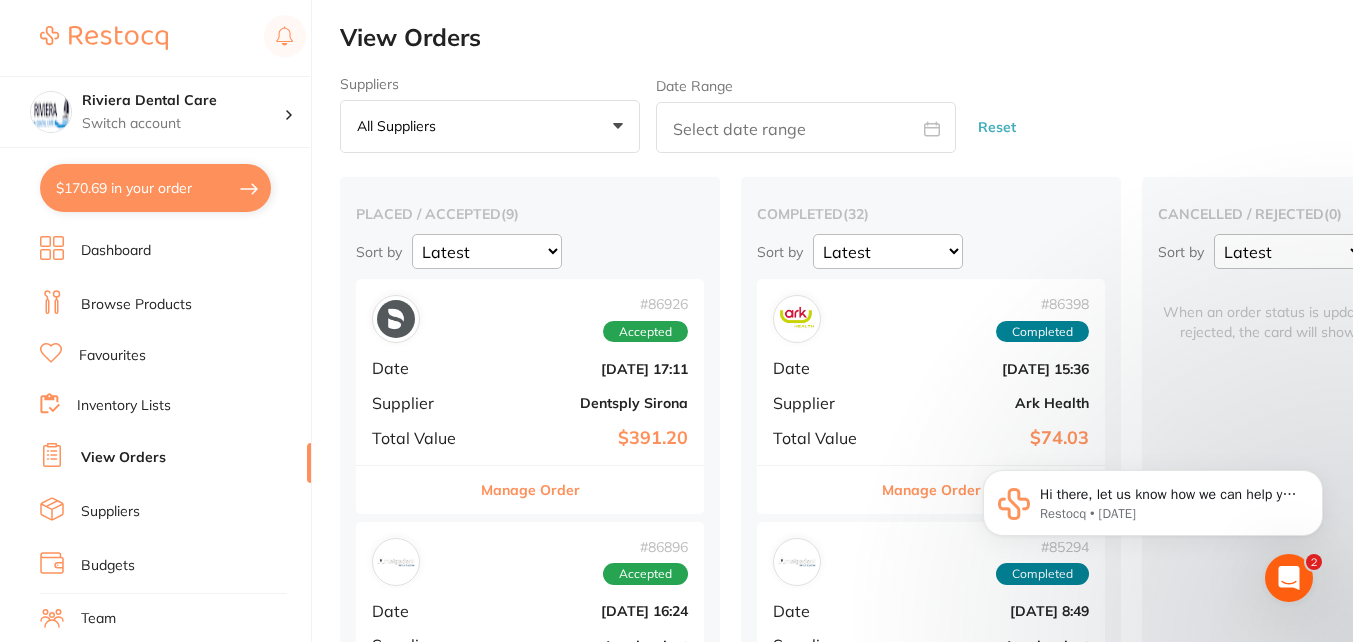 click on "Browse Products" at bounding box center (136, 305) 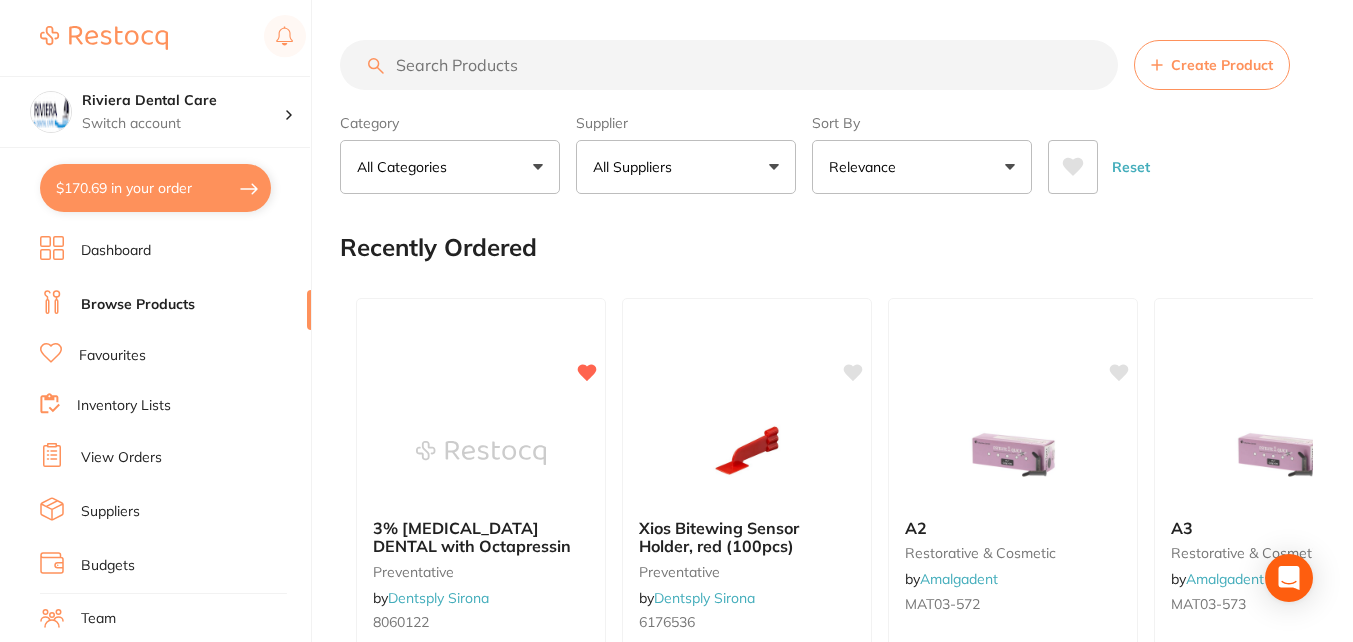 click at bounding box center (729, 65) 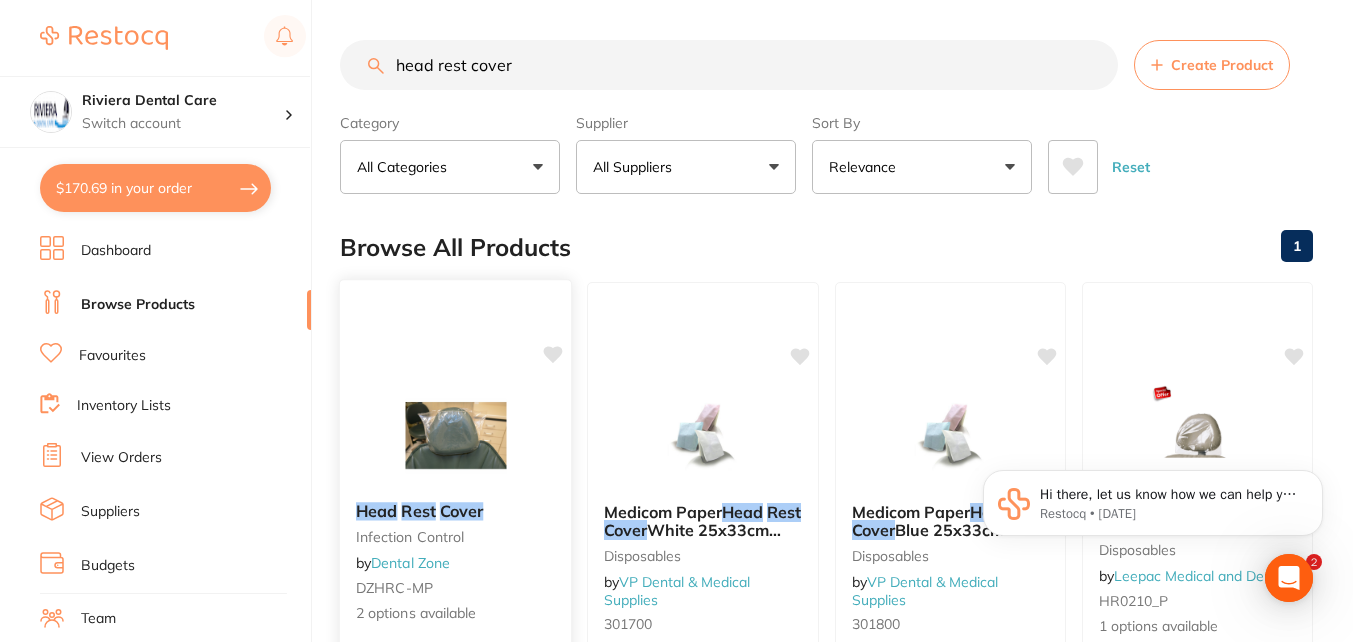 scroll, scrollTop: 0, scrollLeft: 0, axis: both 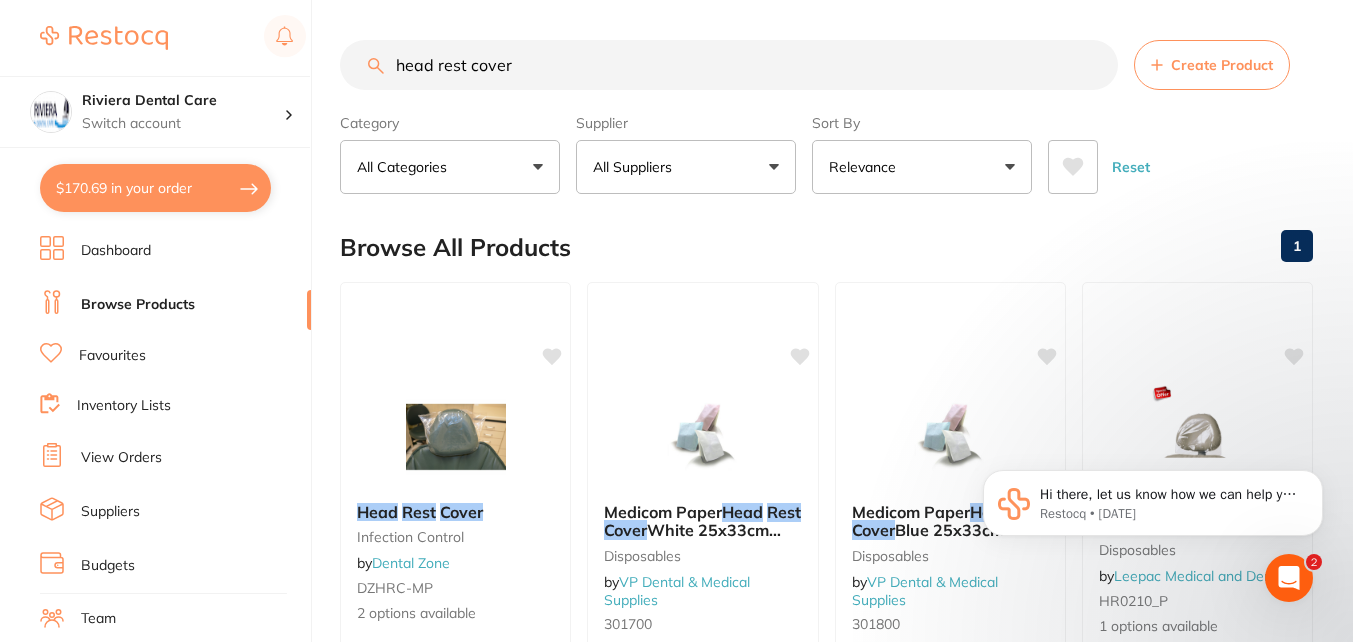 click on "head rest cover" at bounding box center (729, 65) 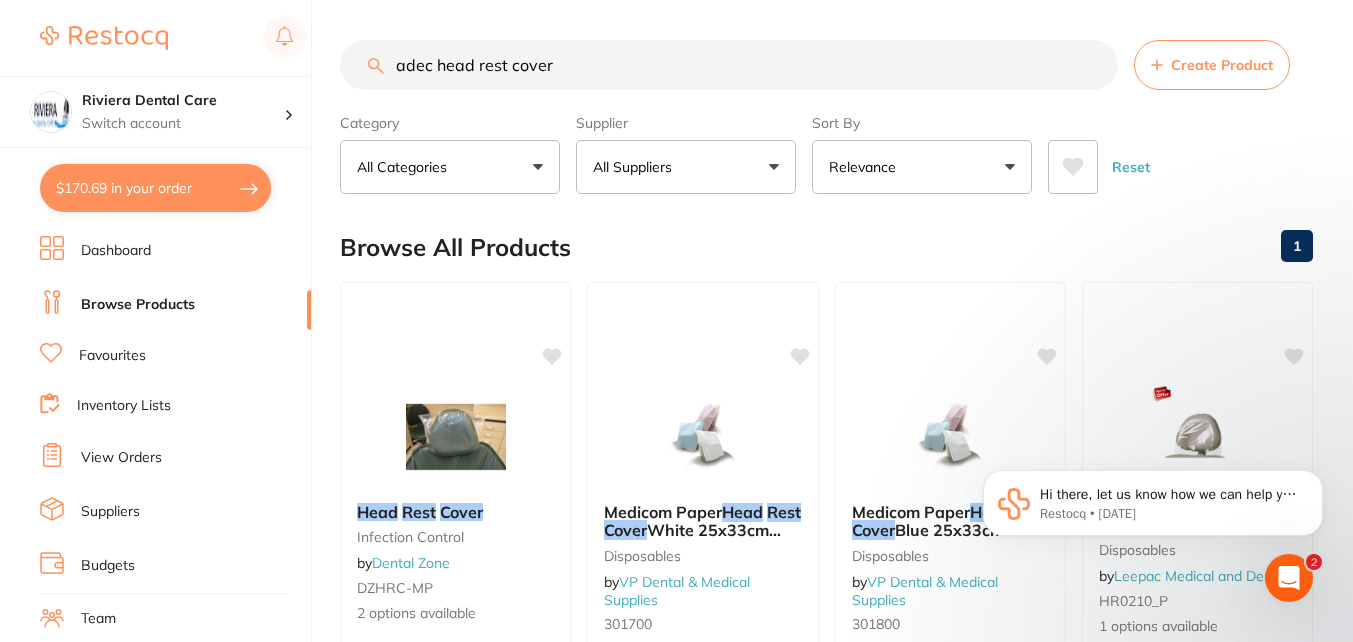 type on "adec head rest cover" 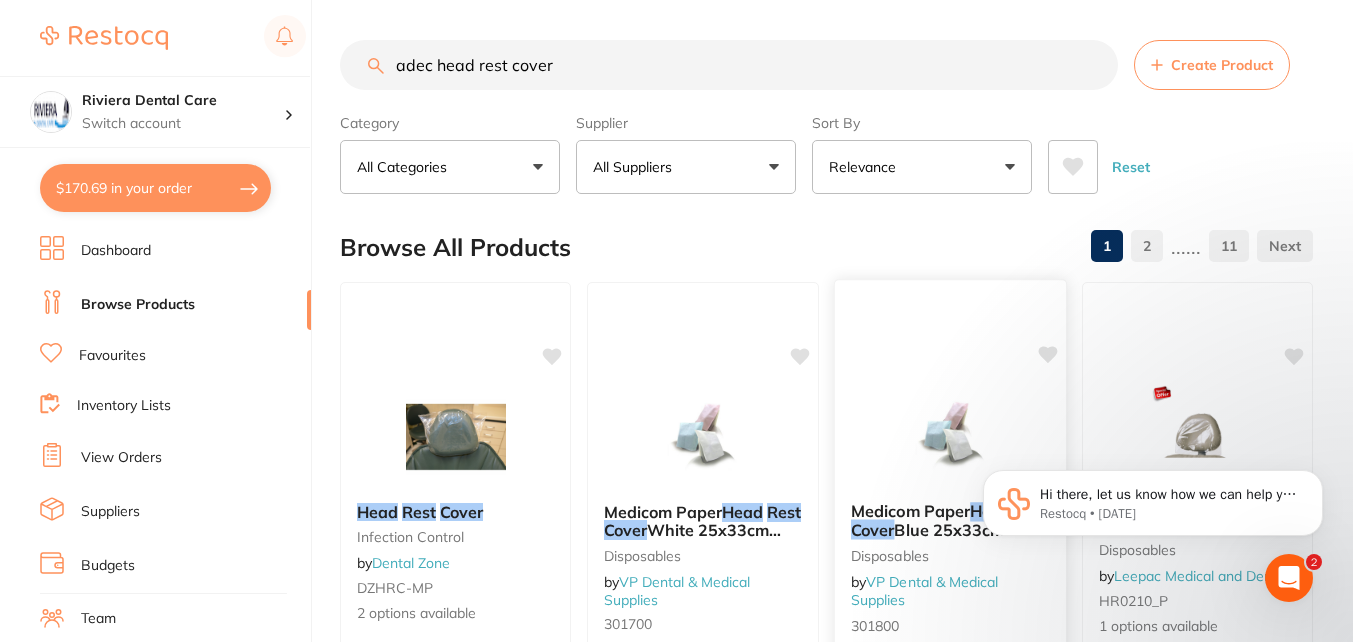 scroll, scrollTop: 0, scrollLeft: 0, axis: both 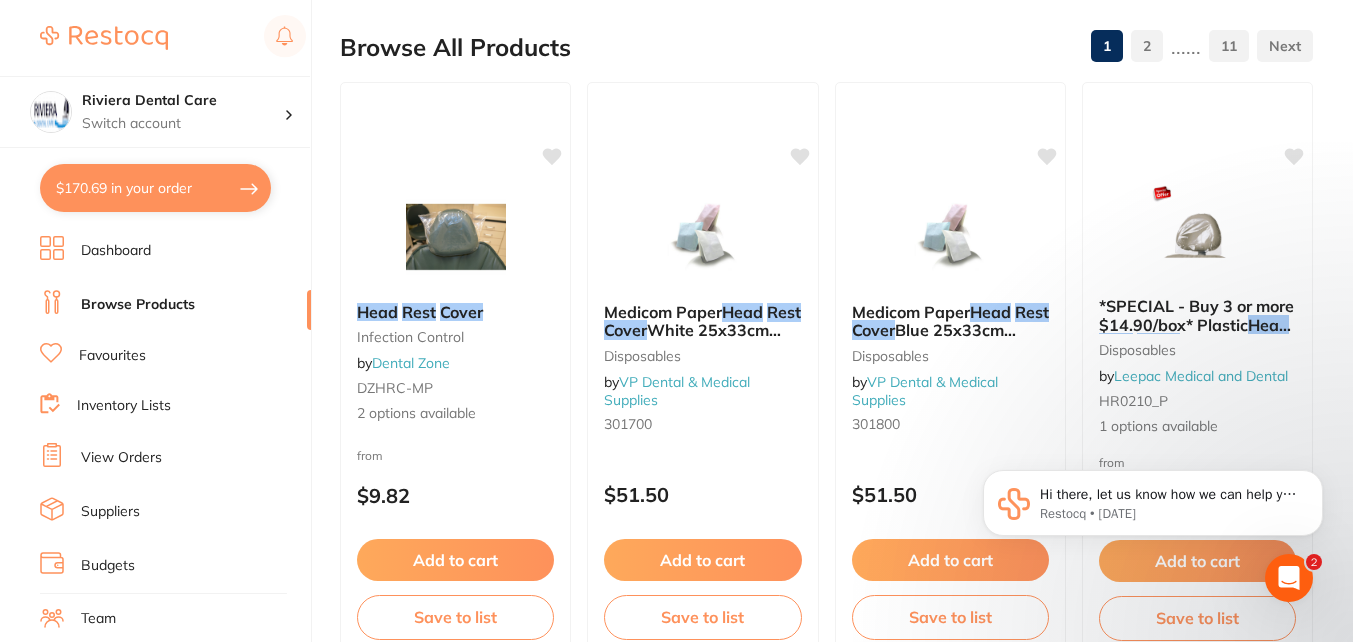 drag, startPoint x: 950, startPoint y: 275, endPoint x: 985, endPoint y: 277, distance: 35.057095 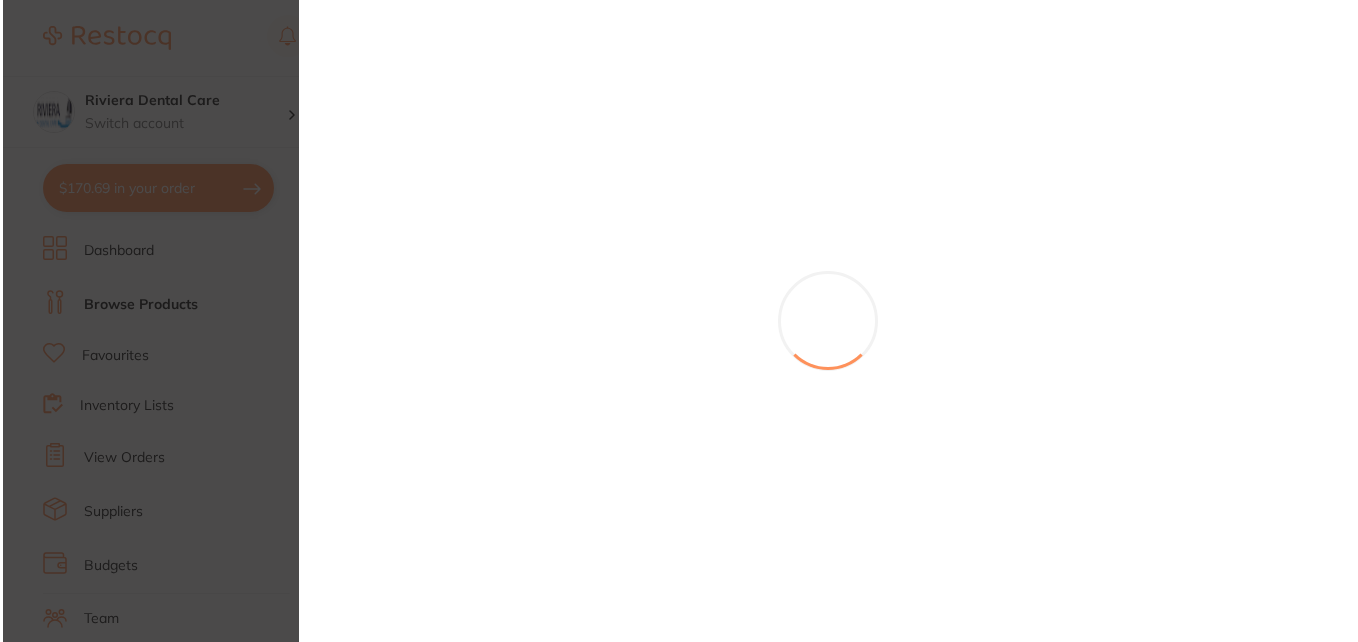 scroll, scrollTop: 0, scrollLeft: 0, axis: both 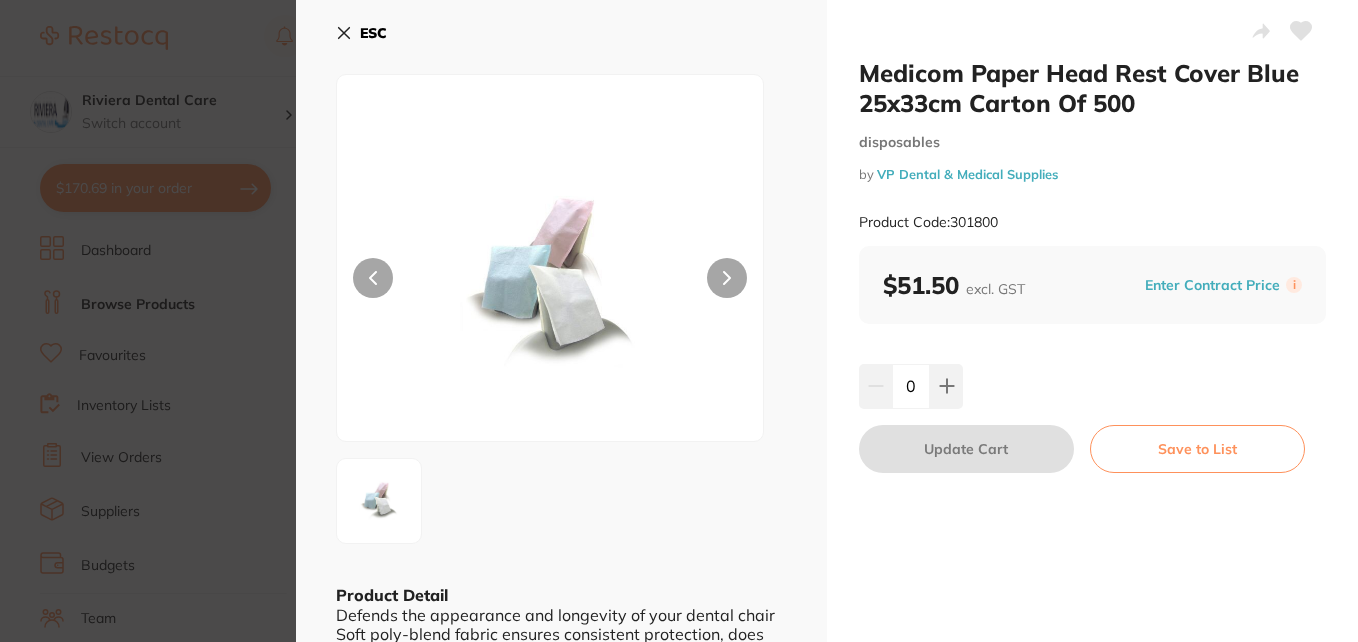click 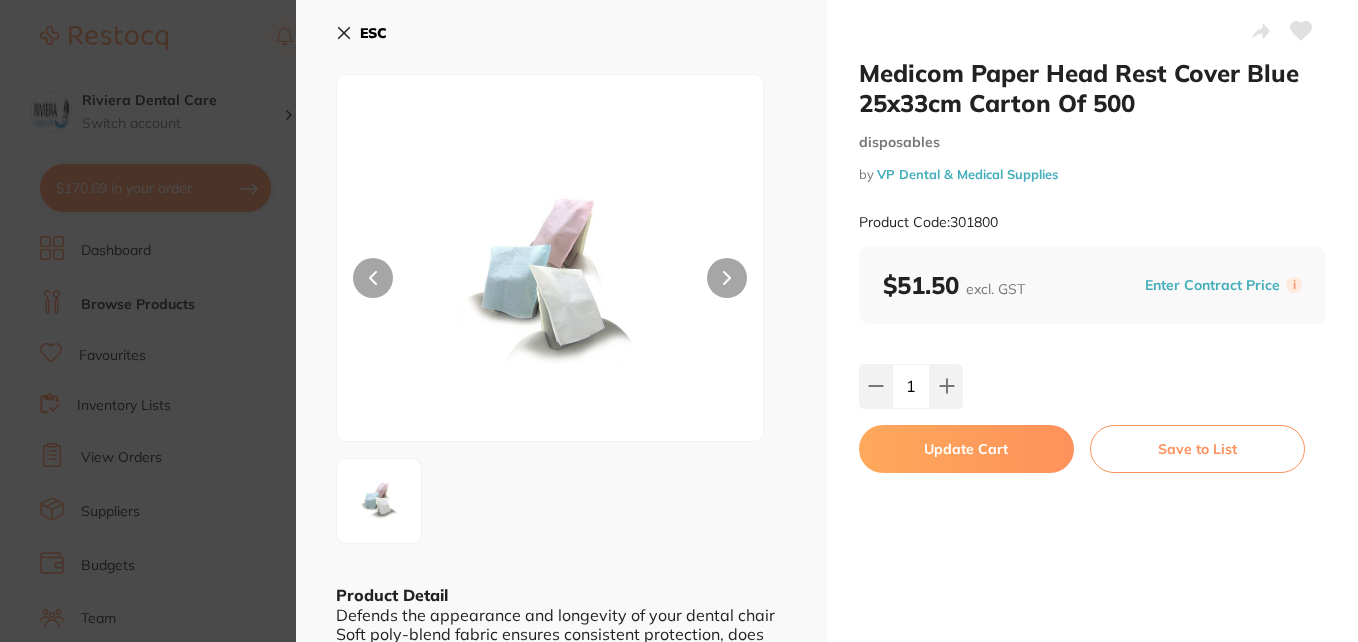 scroll, scrollTop: 100, scrollLeft: 0, axis: vertical 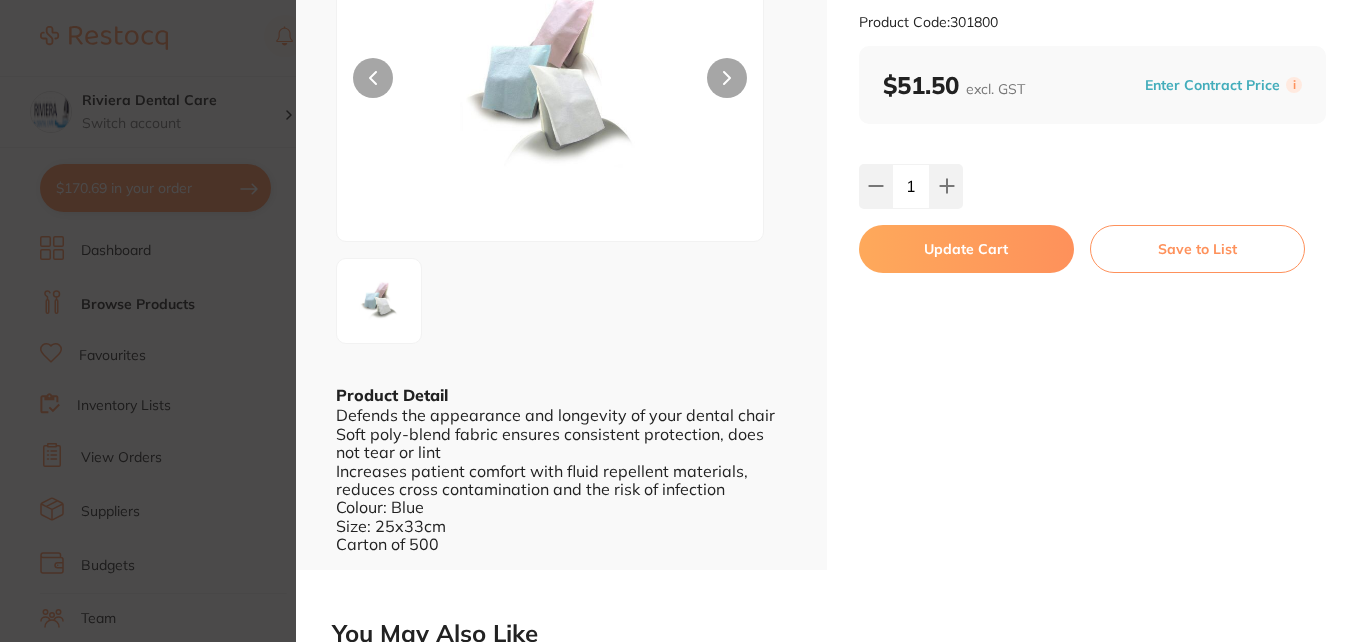 click on "Update Cart" at bounding box center [966, 249] 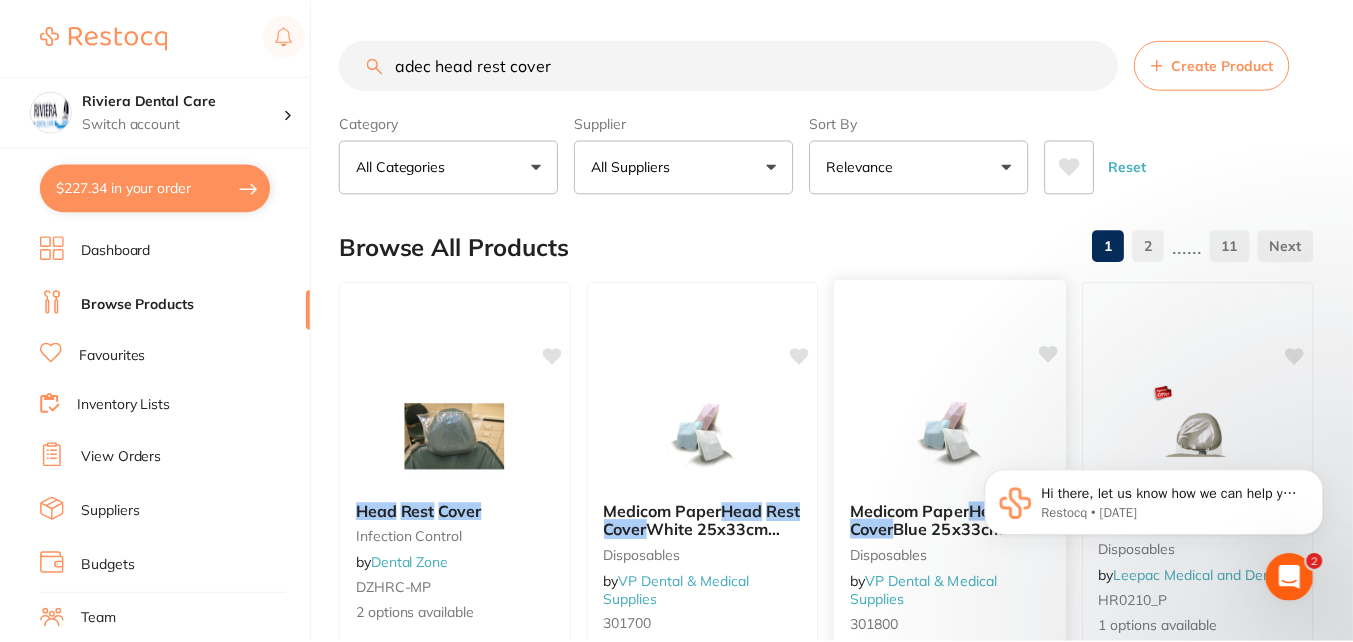 scroll, scrollTop: 200, scrollLeft: 0, axis: vertical 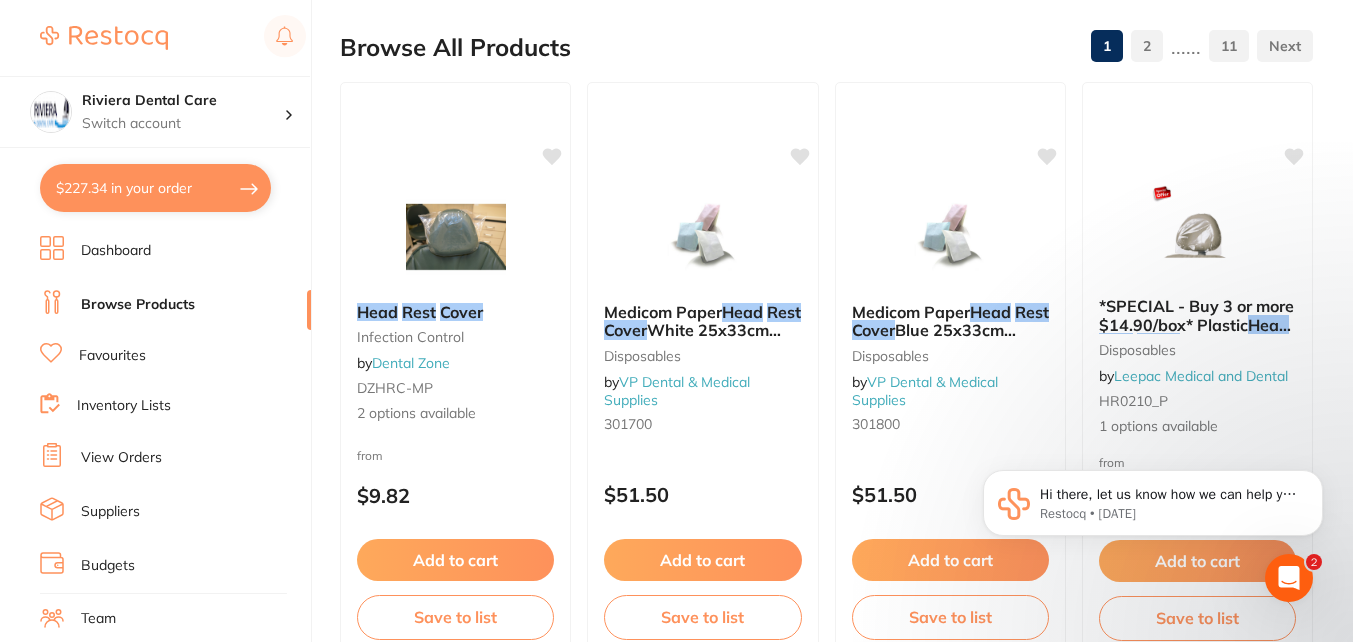 click on "$227.34   in your order" at bounding box center (155, 188) 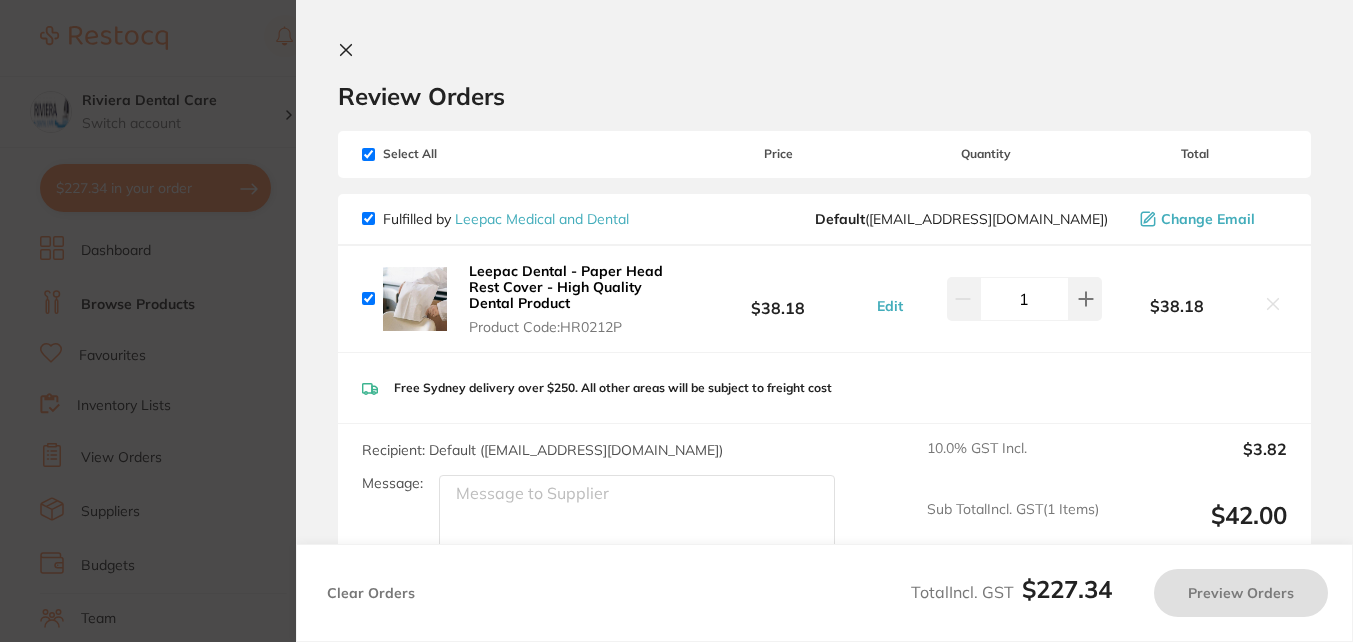 checkbox on "true" 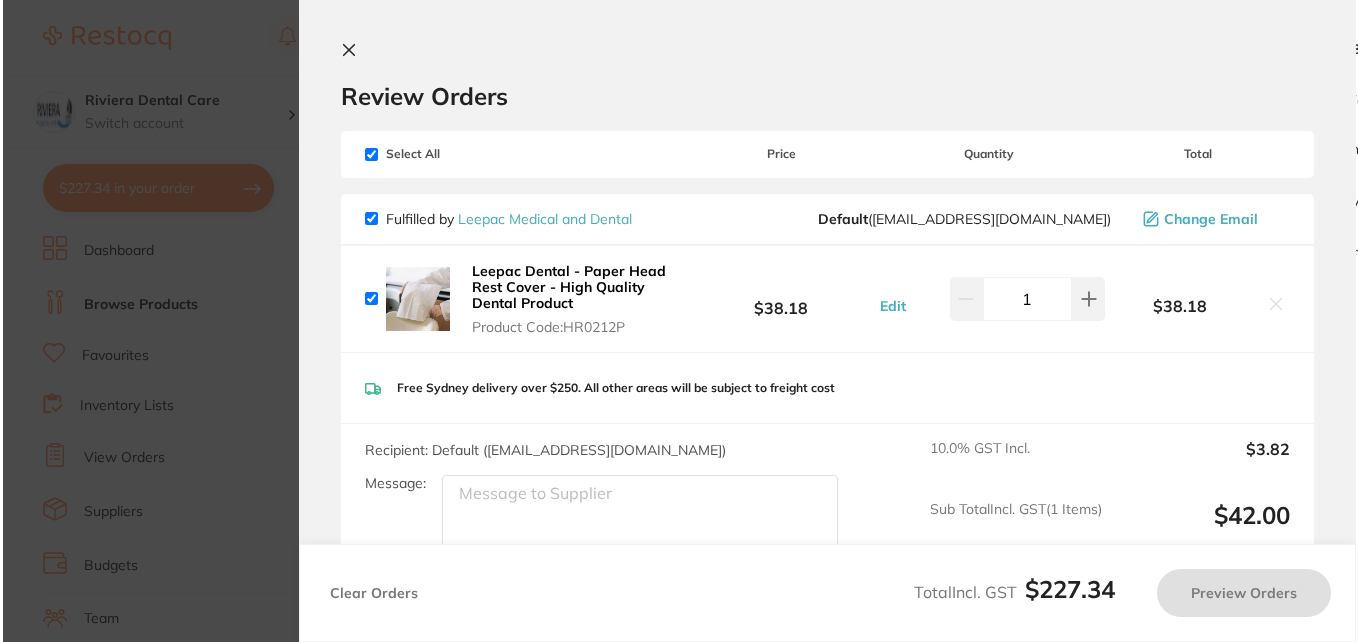 scroll, scrollTop: 0, scrollLeft: 0, axis: both 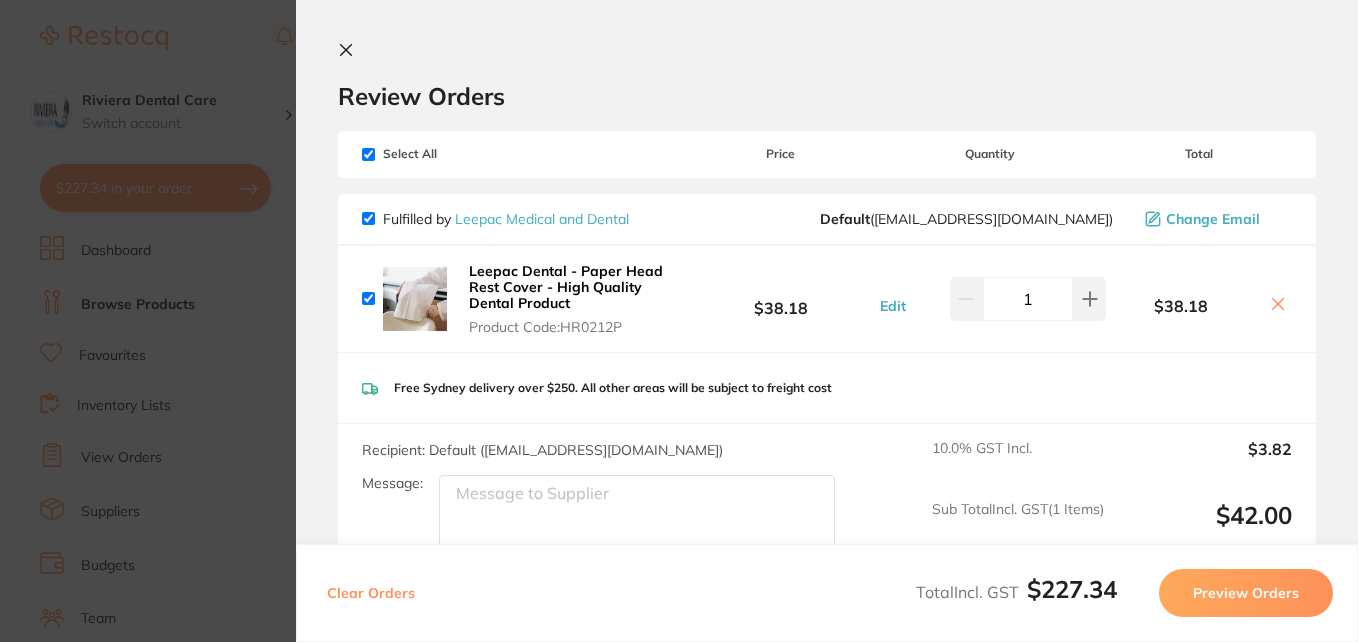 click 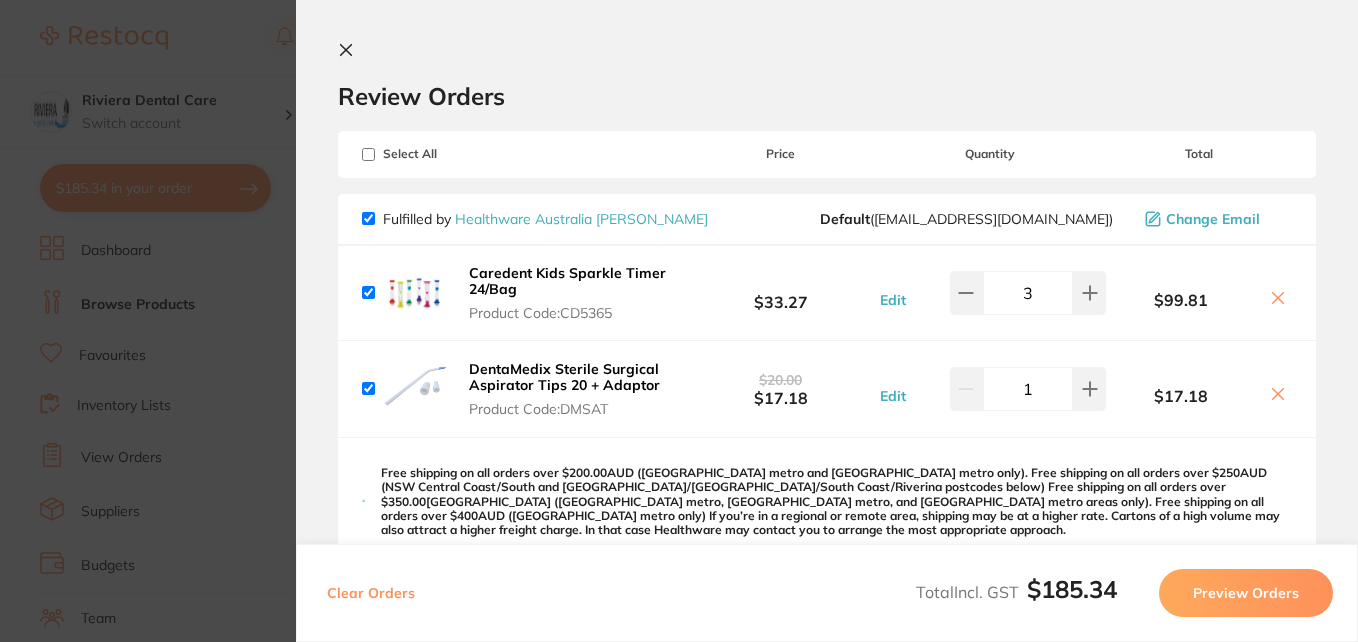 checkbox on "true" 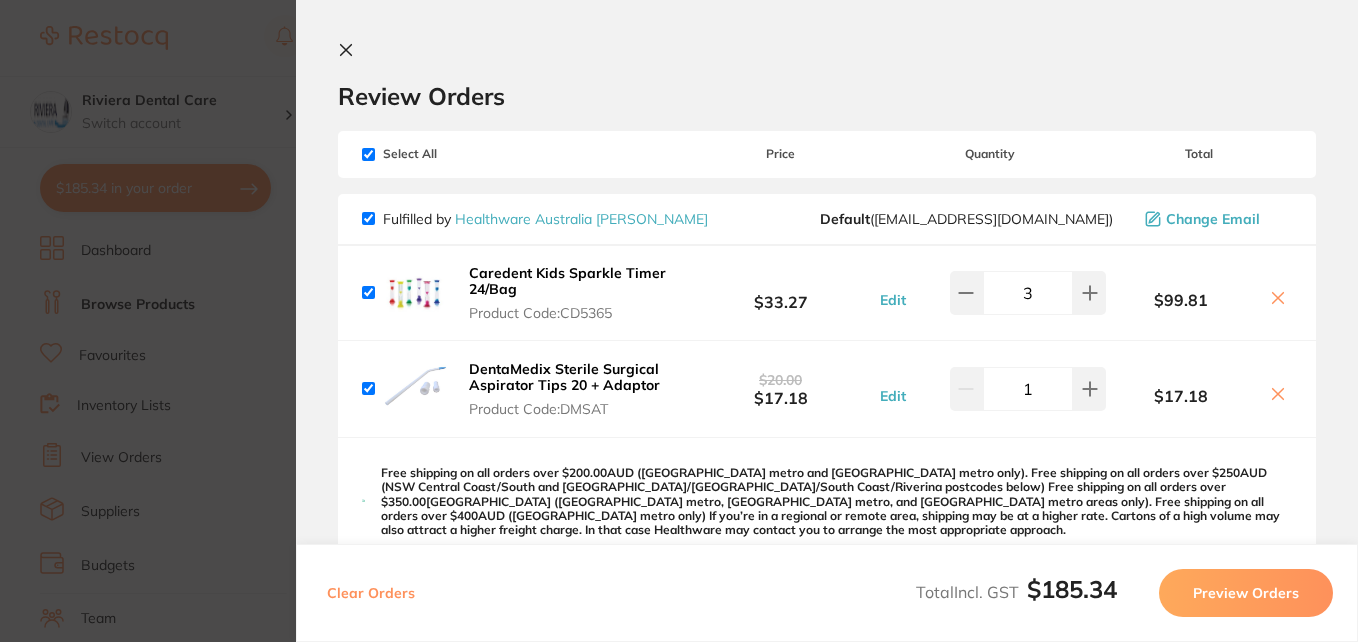 scroll, scrollTop: 400, scrollLeft: 0, axis: vertical 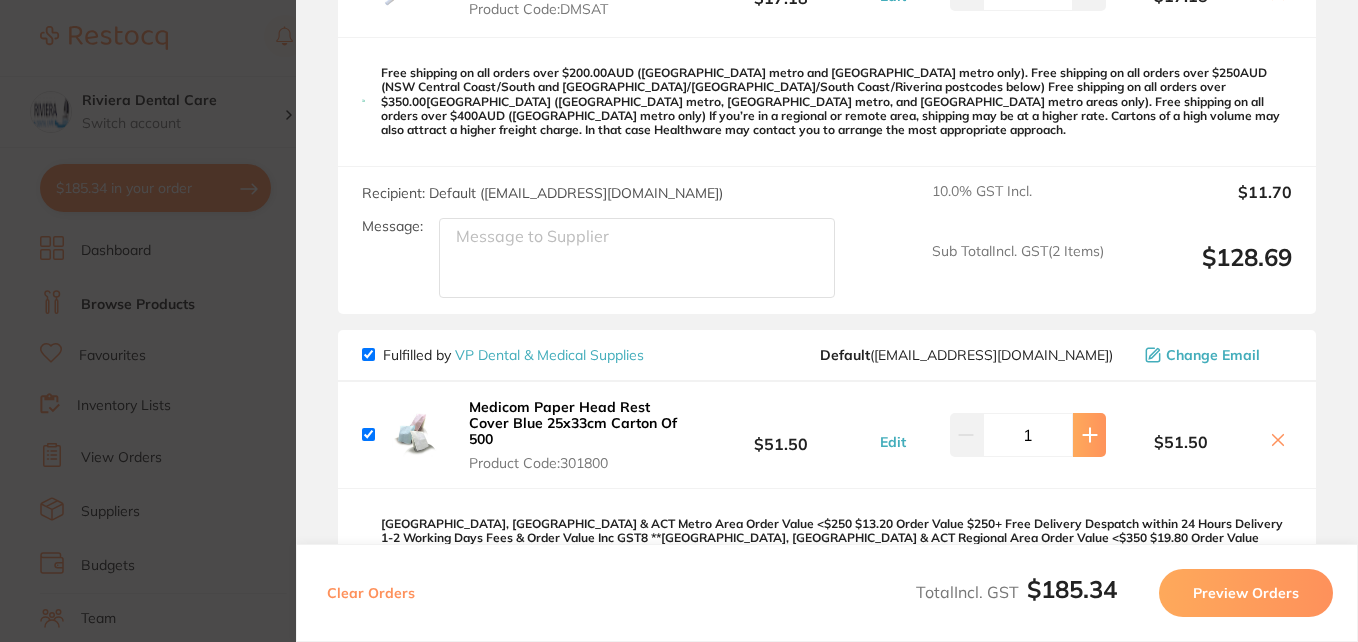click 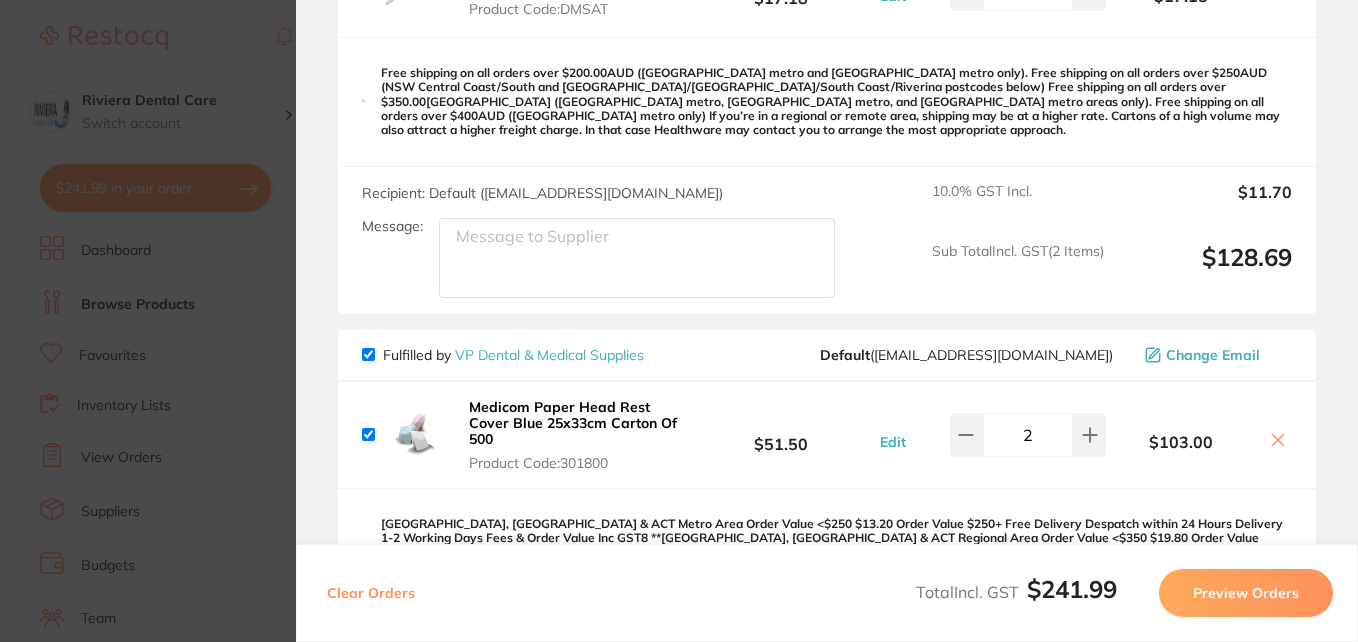 drag, startPoint x: 1080, startPoint y: 423, endPoint x: 1082, endPoint y: 454, distance: 31.06445 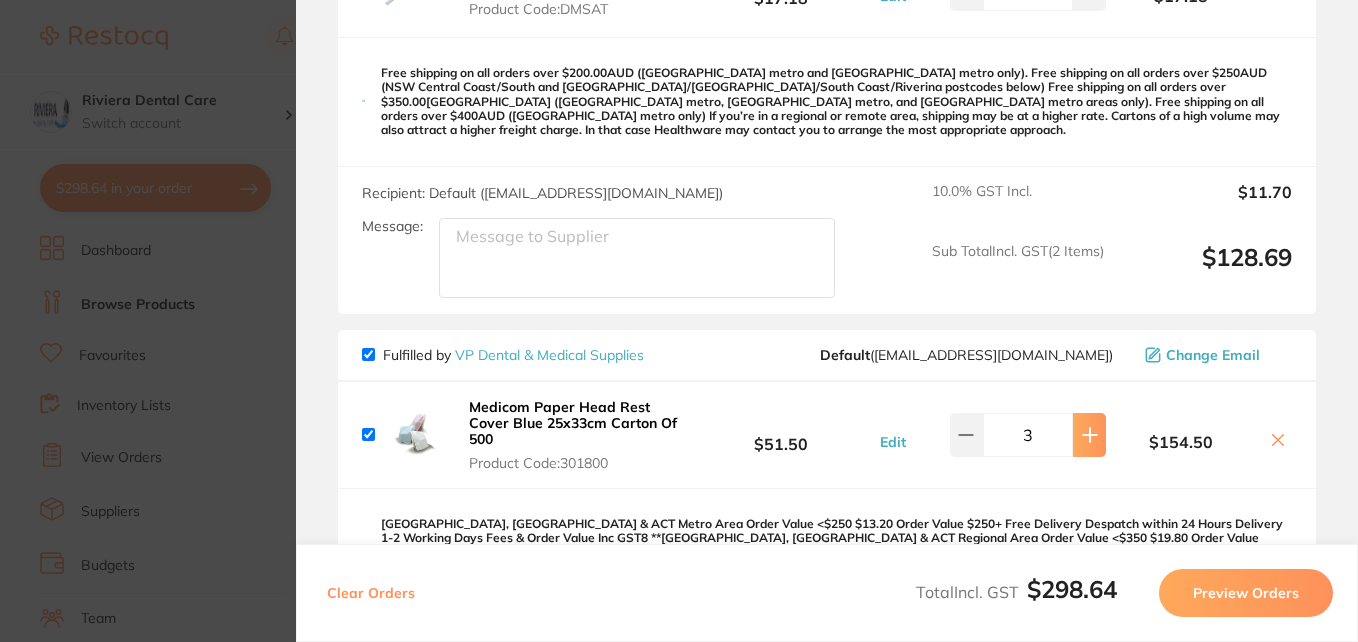 click 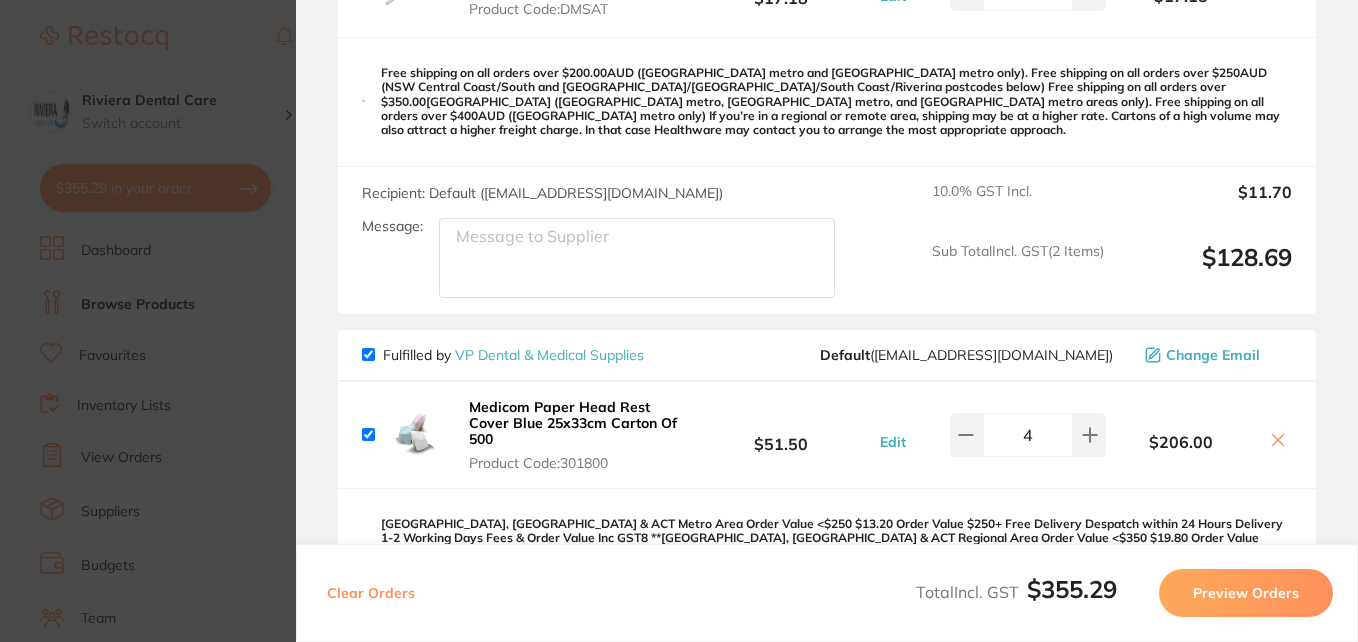 scroll, scrollTop: 0, scrollLeft: 0, axis: both 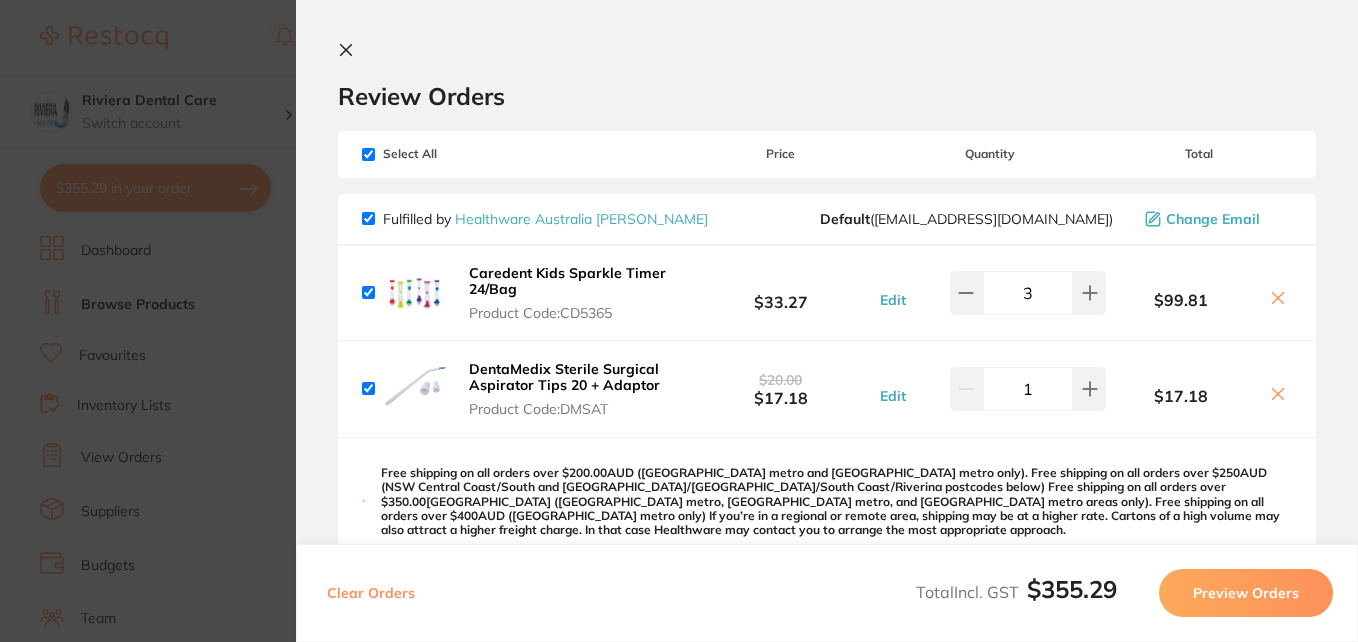 click 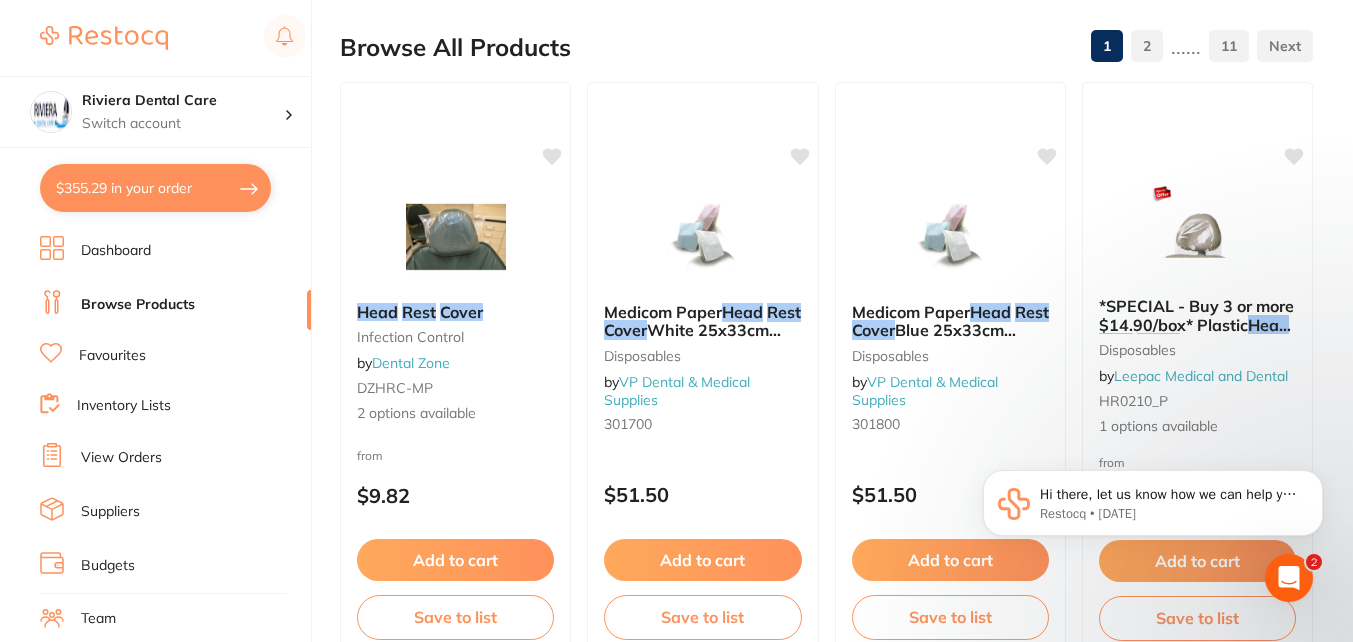 scroll, scrollTop: 0, scrollLeft: 0, axis: both 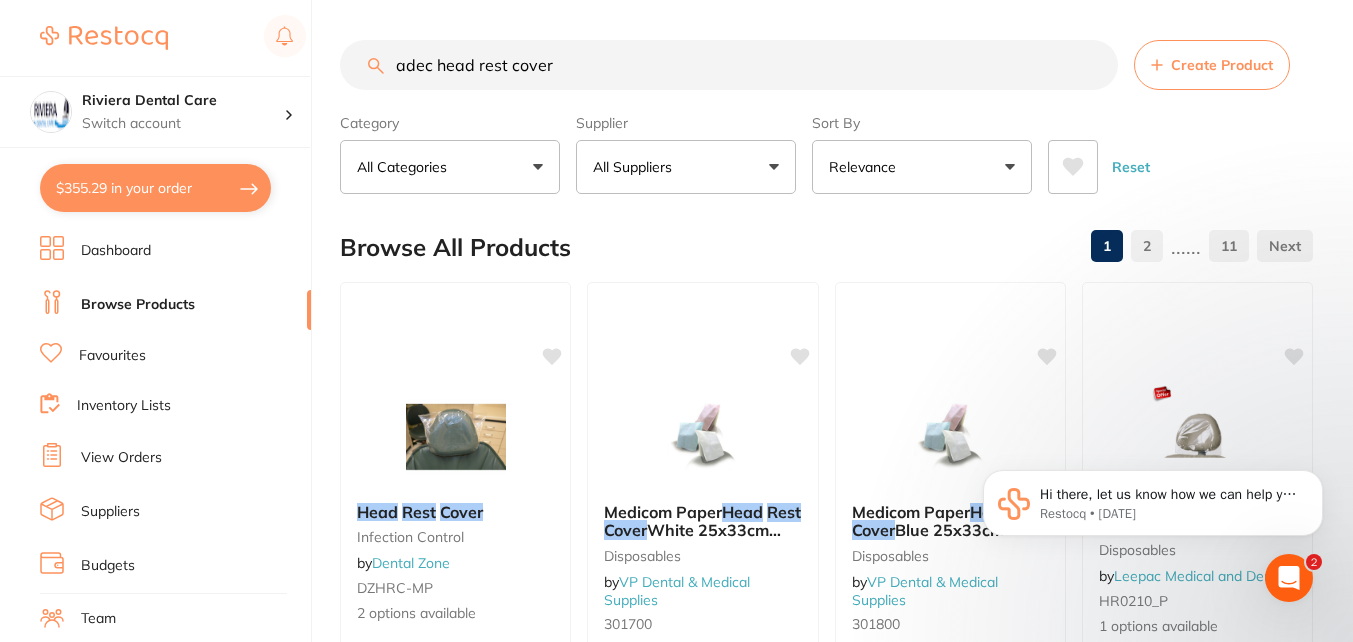 drag, startPoint x: 552, startPoint y: 66, endPoint x: 217, endPoint y: 53, distance: 335.25214 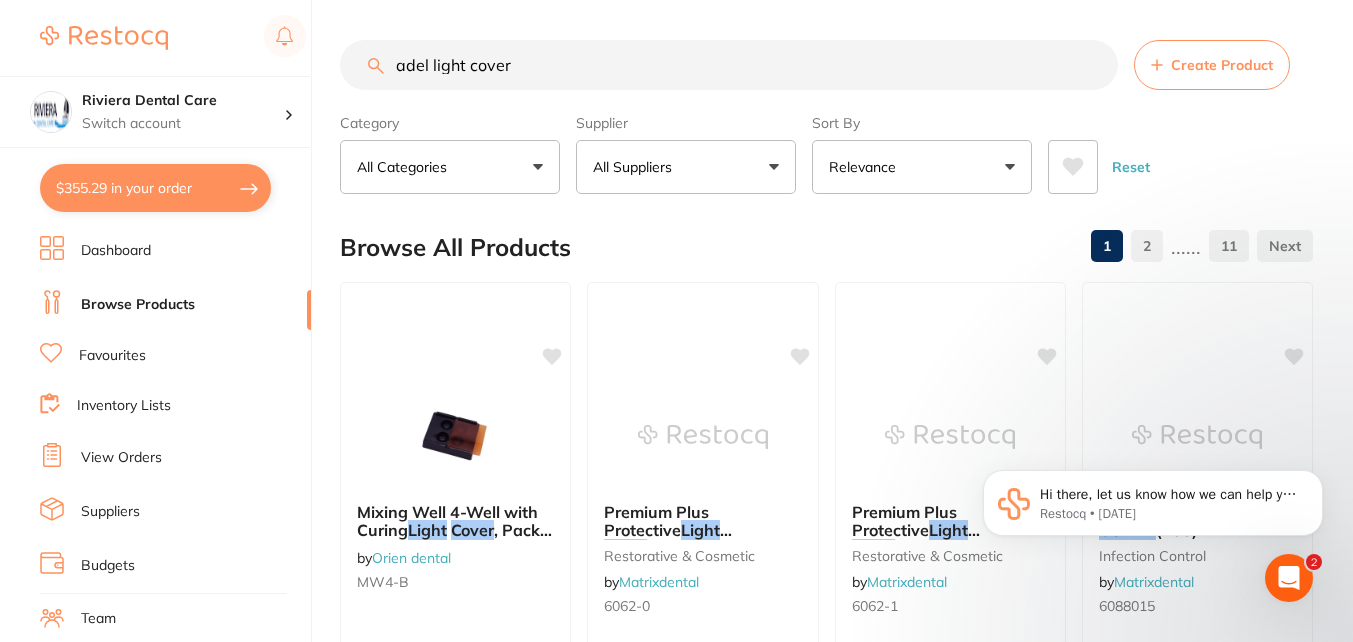 scroll, scrollTop: 0, scrollLeft: 0, axis: both 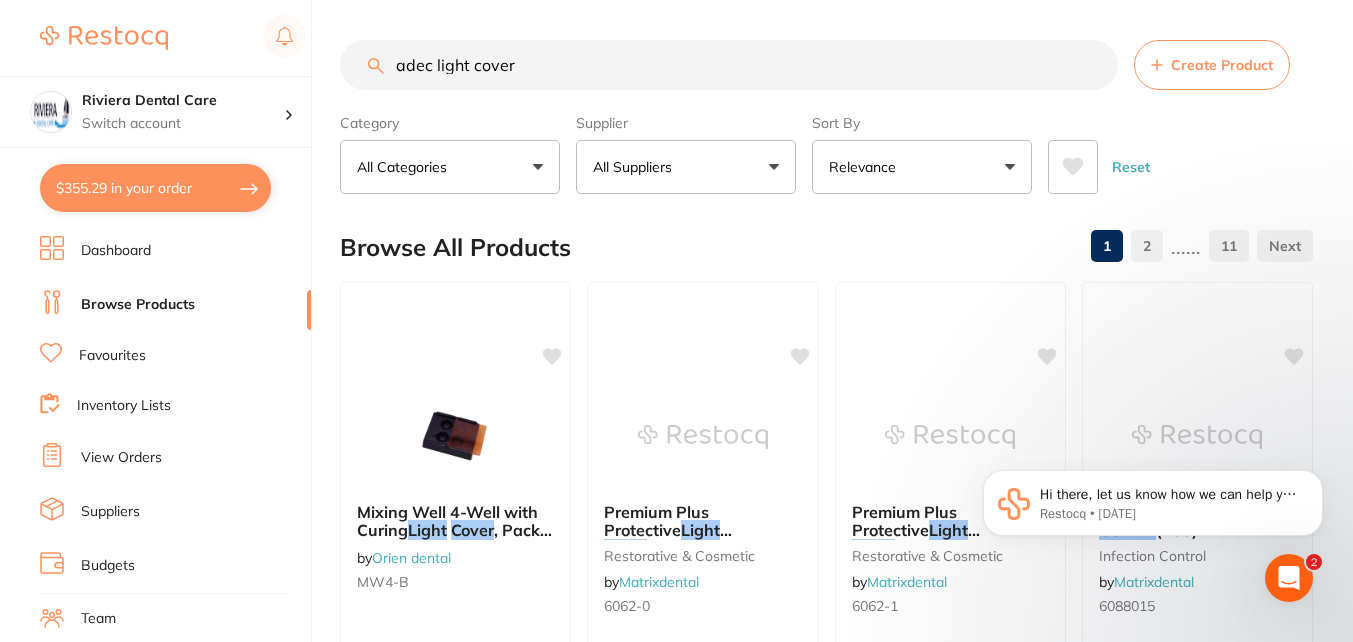 drag, startPoint x: 541, startPoint y: 63, endPoint x: 235, endPoint y: 40, distance: 306.86316 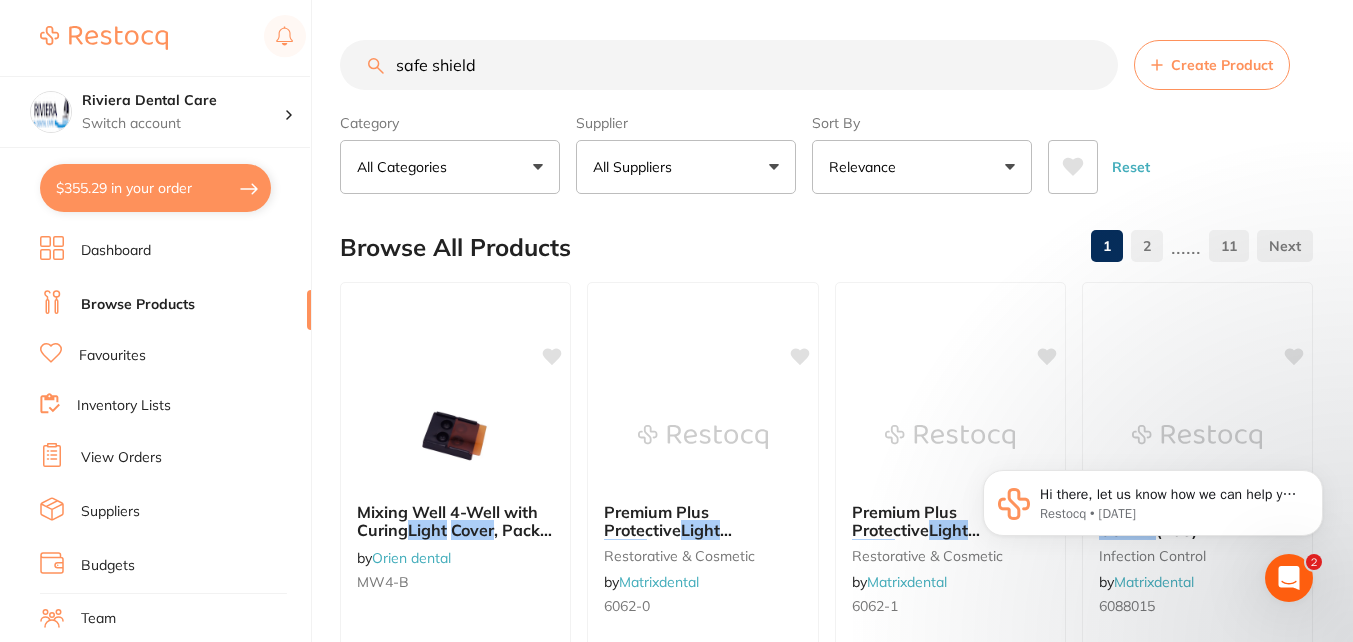 type on "safe shield" 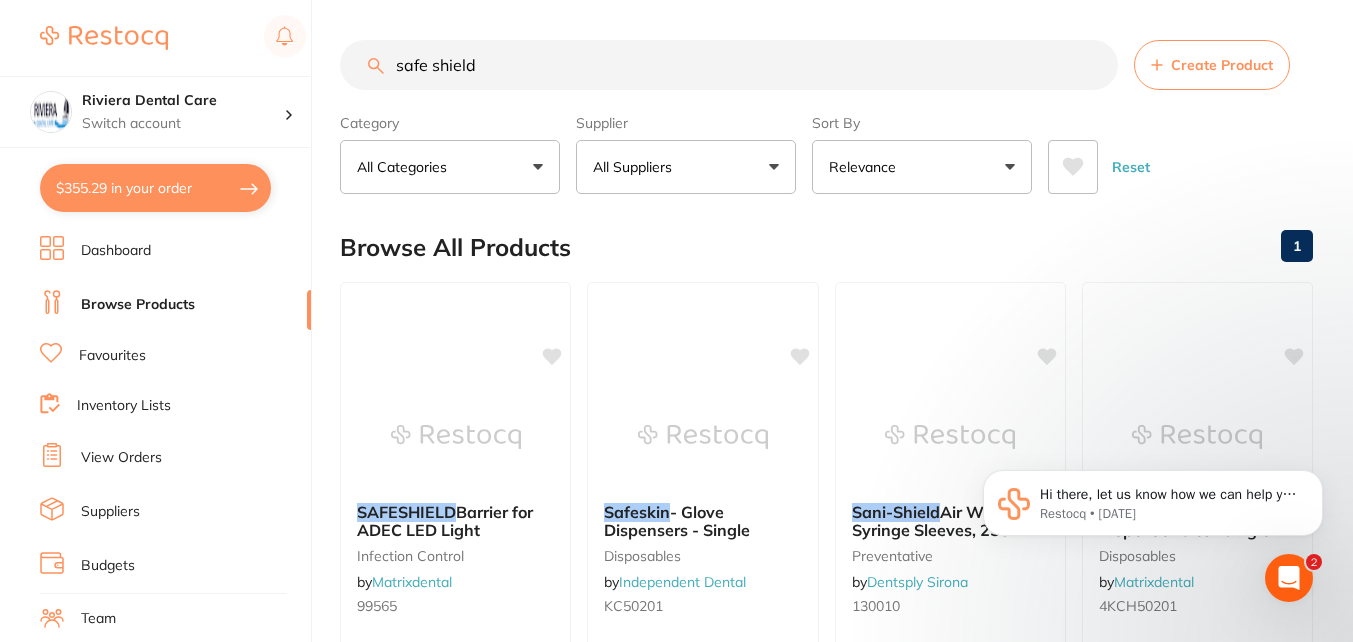scroll, scrollTop: 0, scrollLeft: 0, axis: both 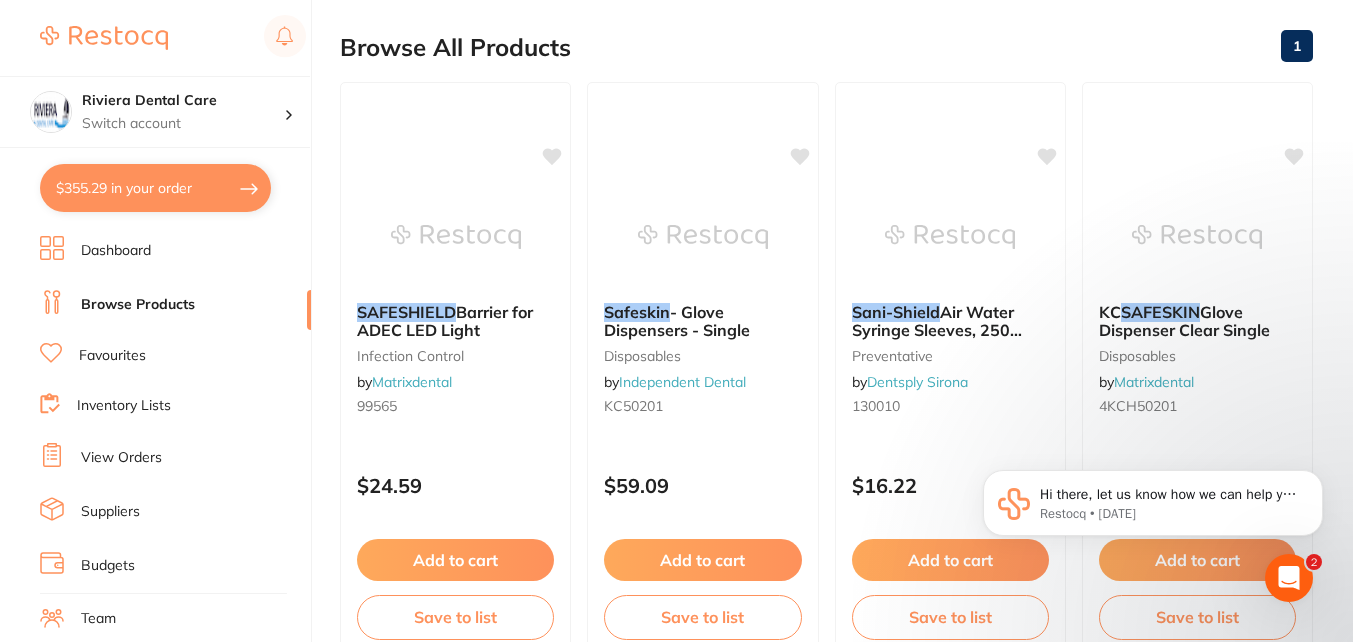 drag, startPoint x: 458, startPoint y: 262, endPoint x: 516, endPoint y: 336, distance: 94.02127 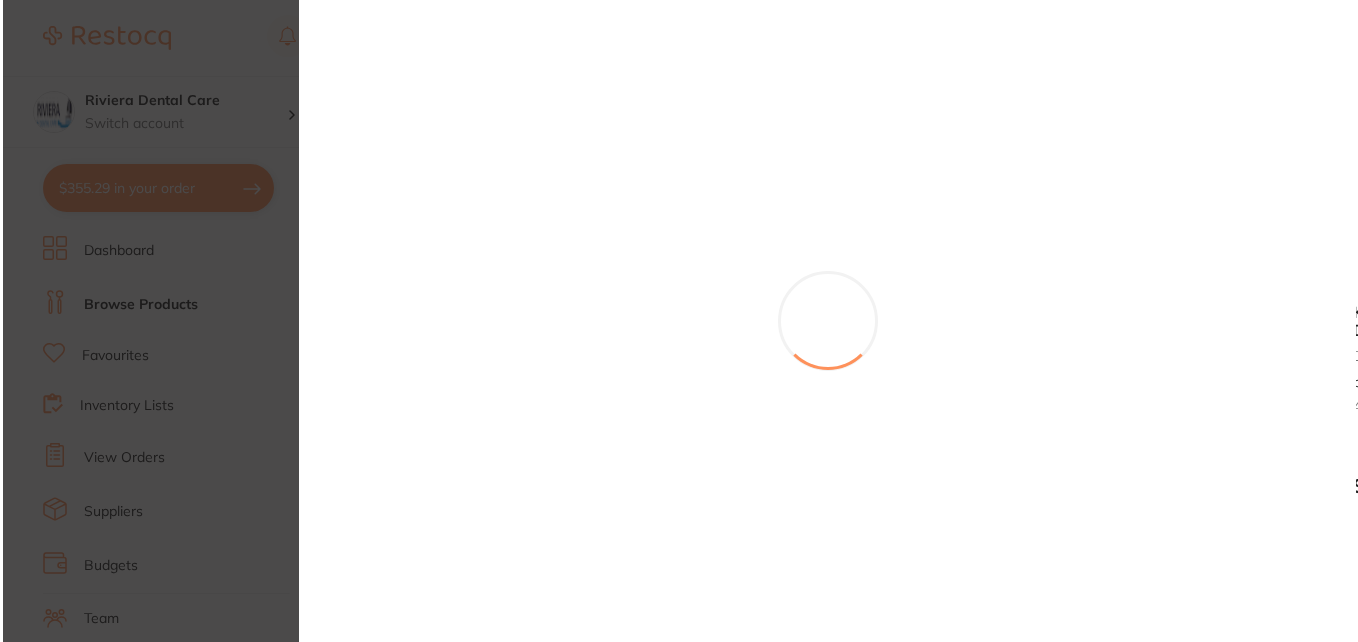 scroll, scrollTop: 0, scrollLeft: 0, axis: both 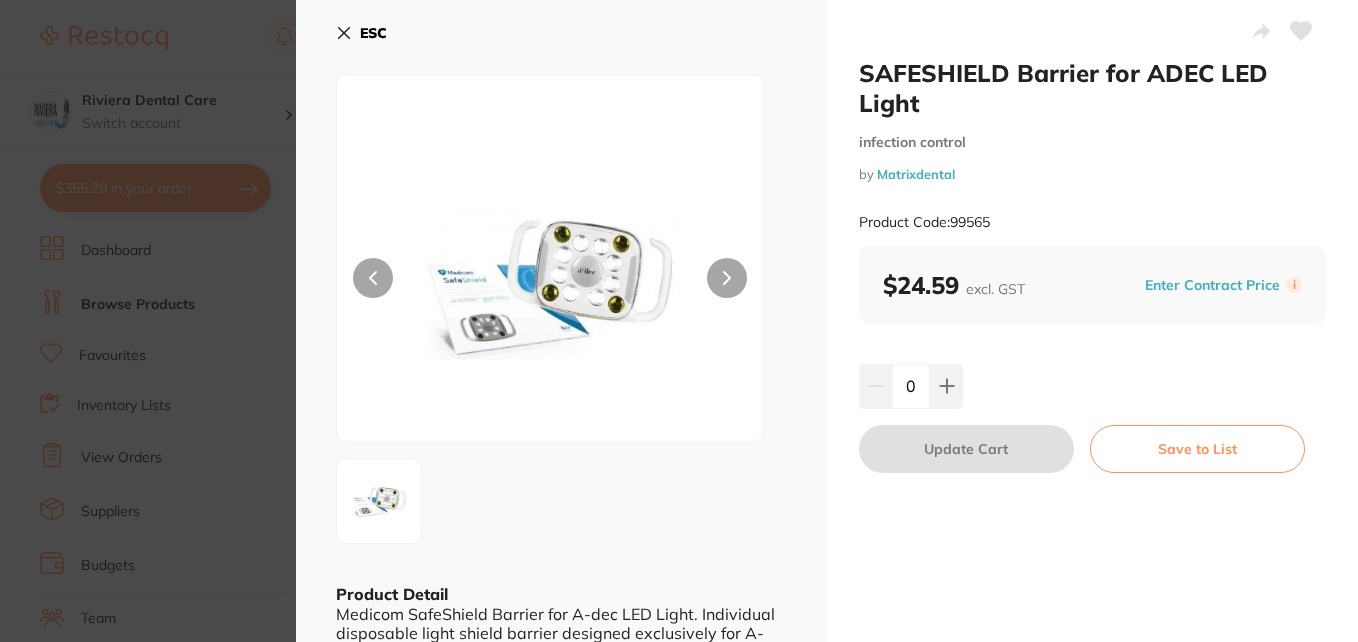 click at bounding box center [727, 278] 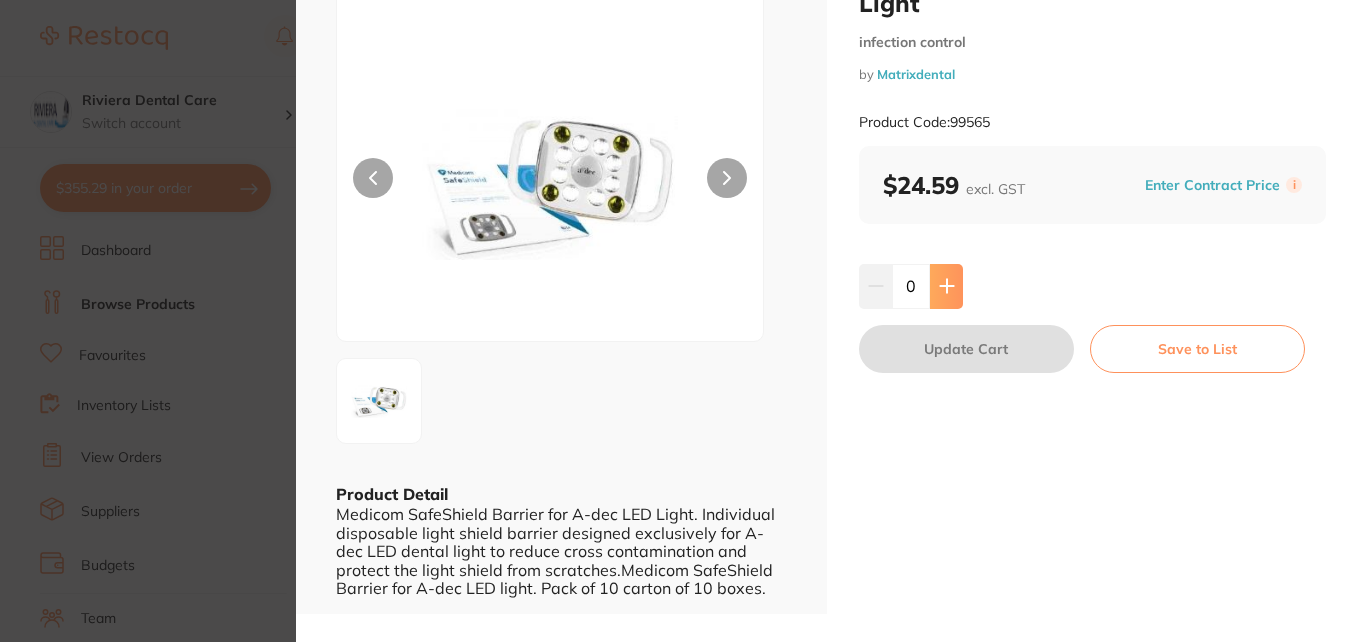 click at bounding box center [946, 286] 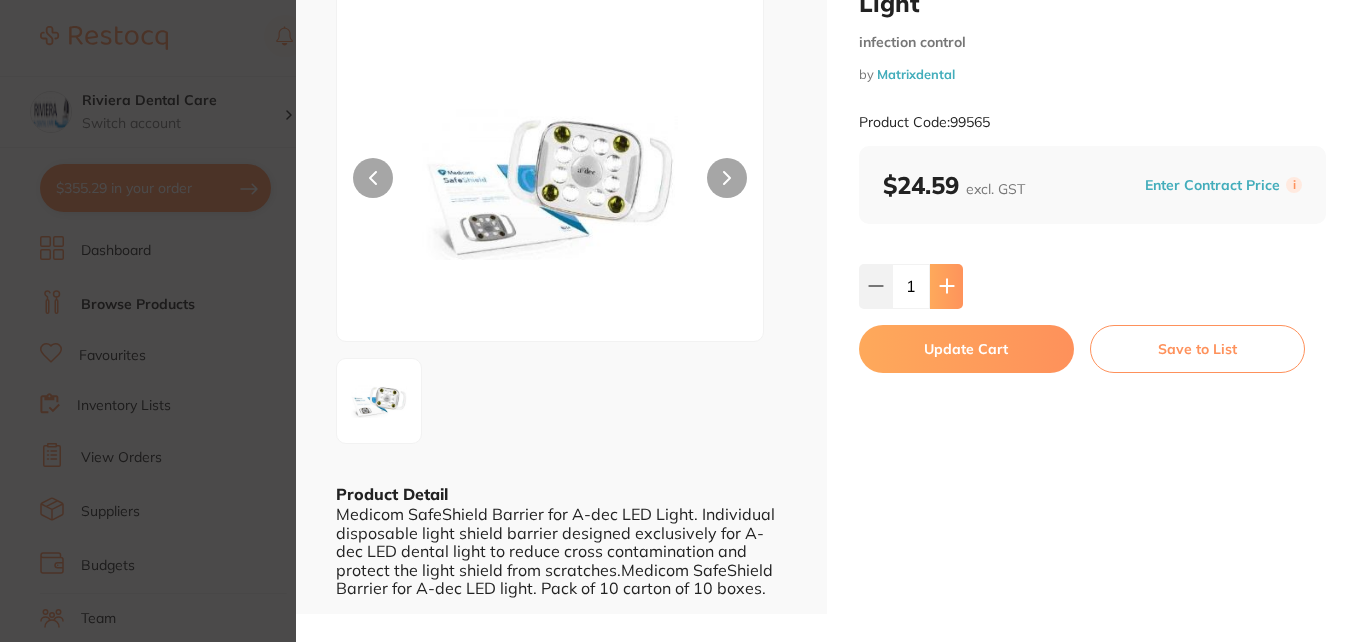 click at bounding box center (946, 286) 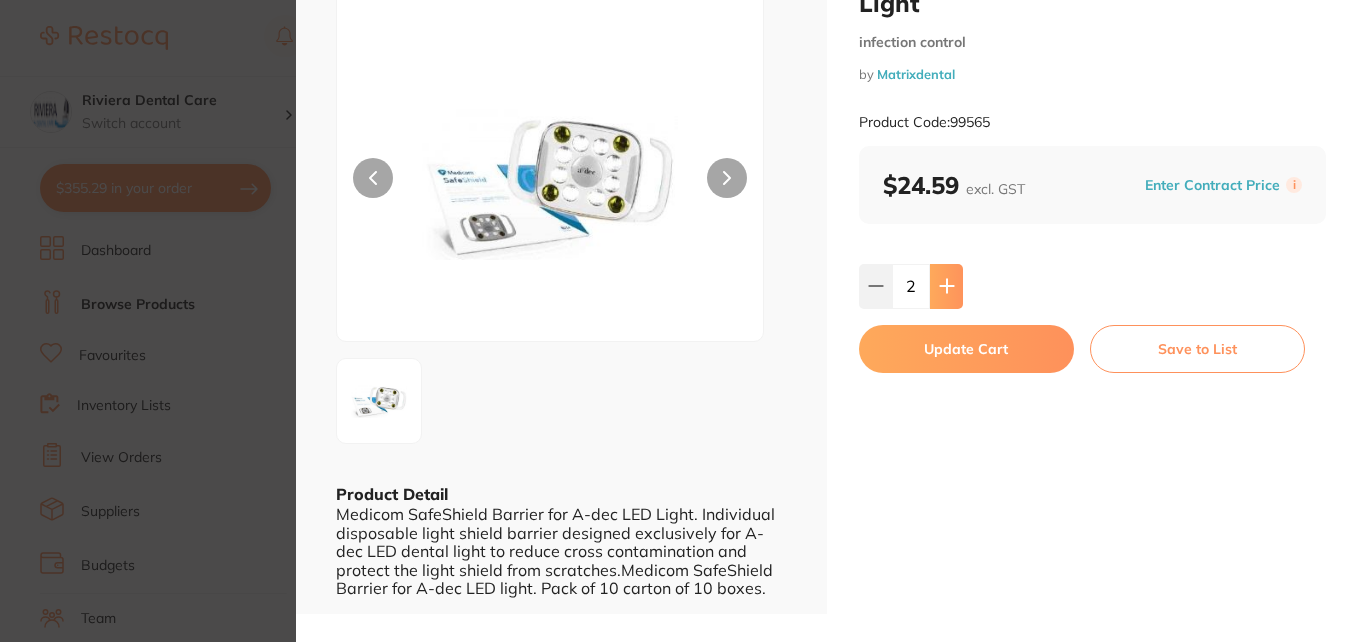click at bounding box center [946, 286] 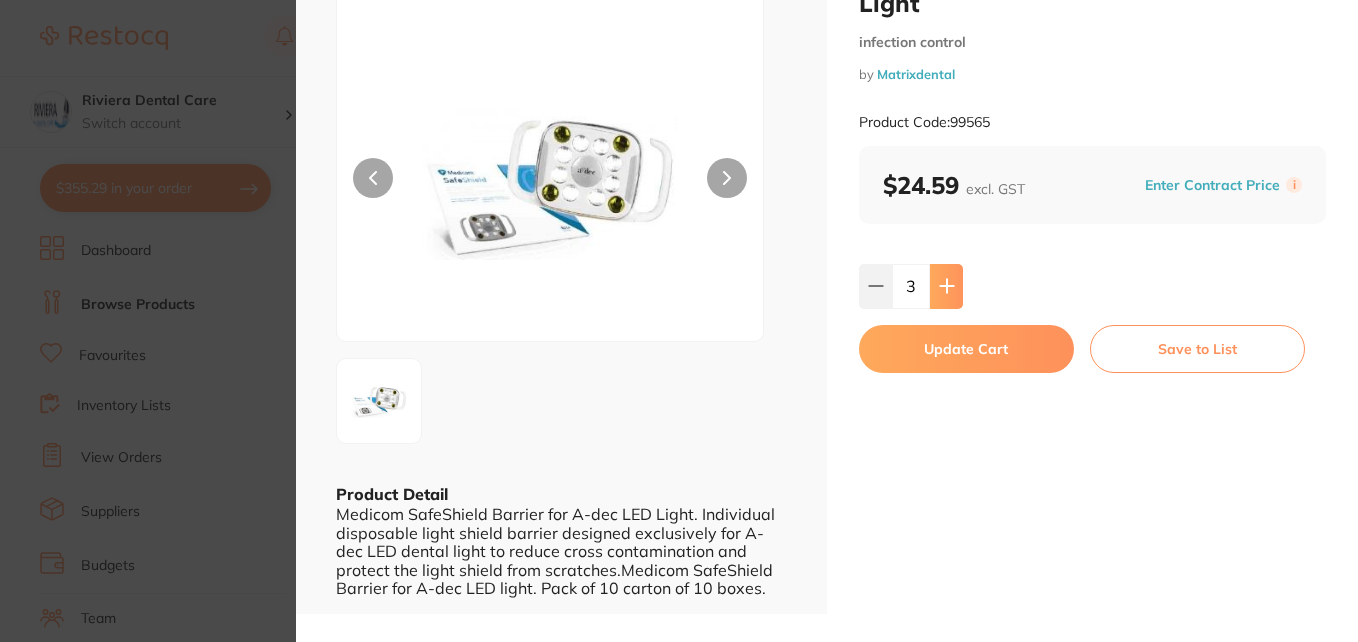 click at bounding box center [946, 286] 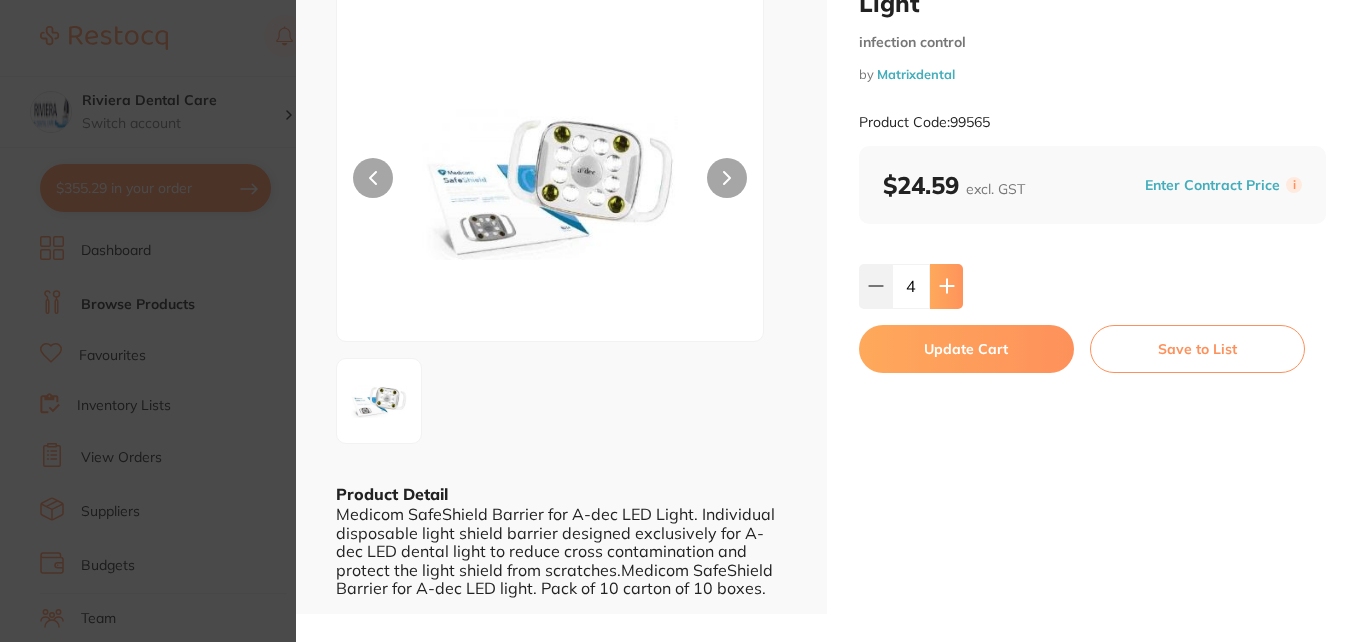 click at bounding box center (946, 286) 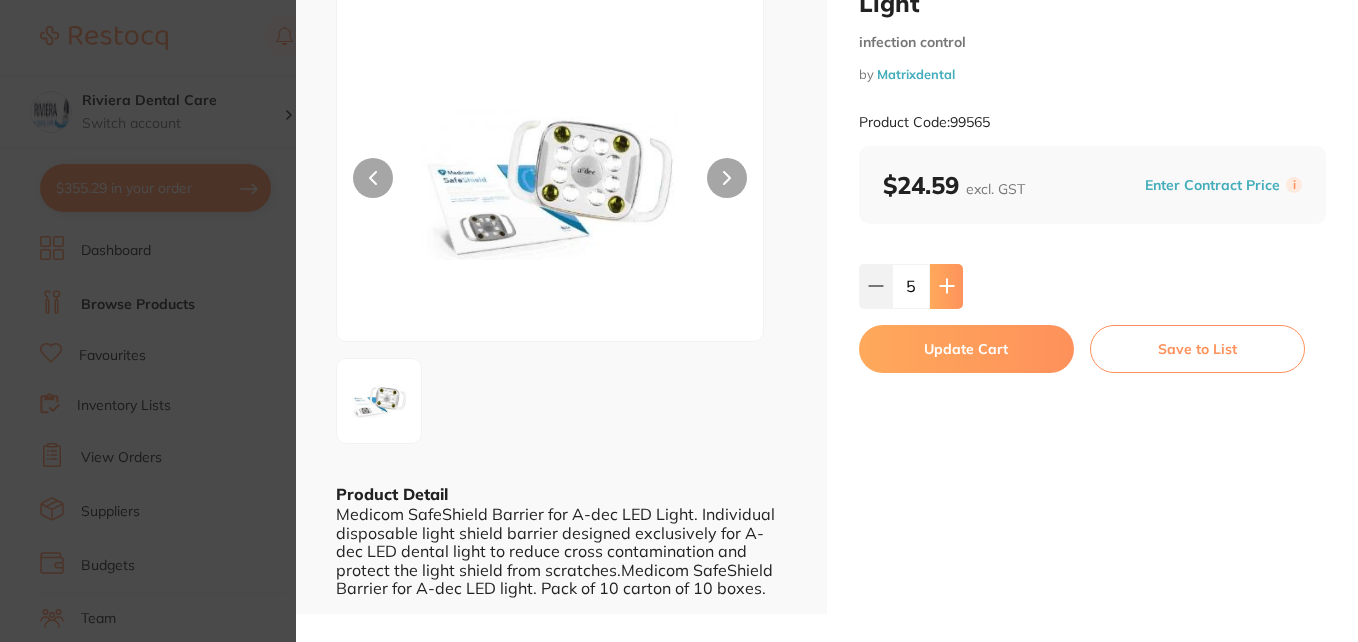 click at bounding box center (946, 286) 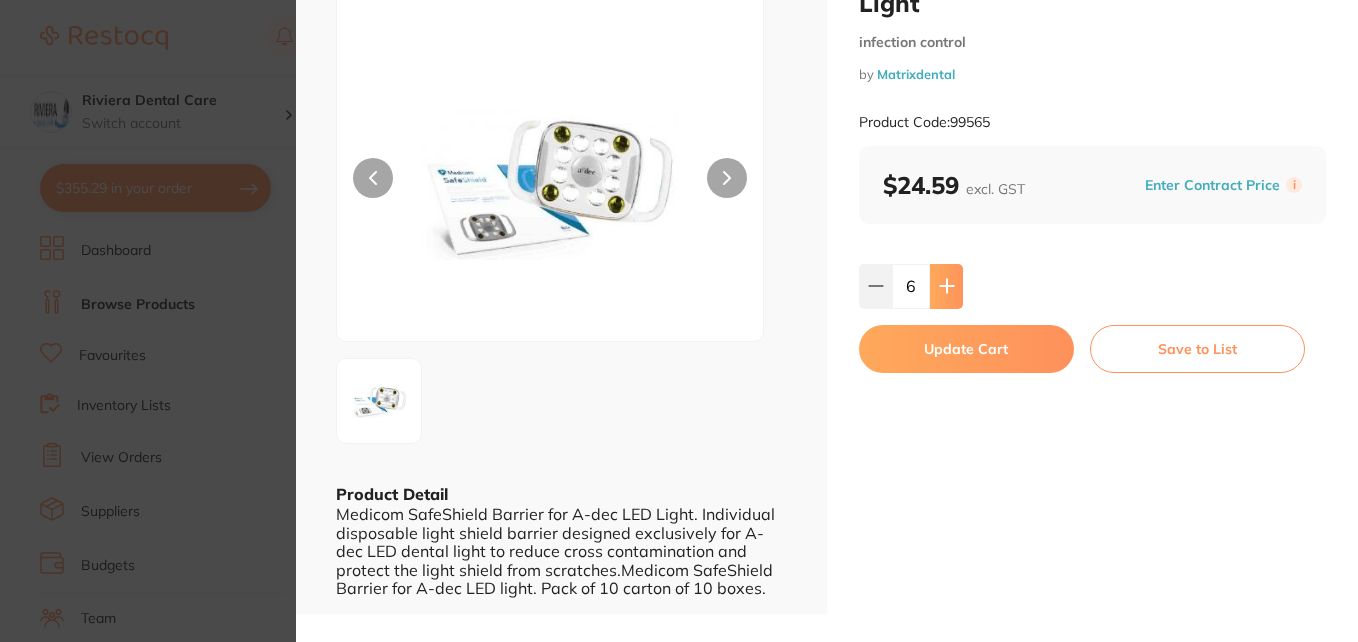 click at bounding box center (946, 286) 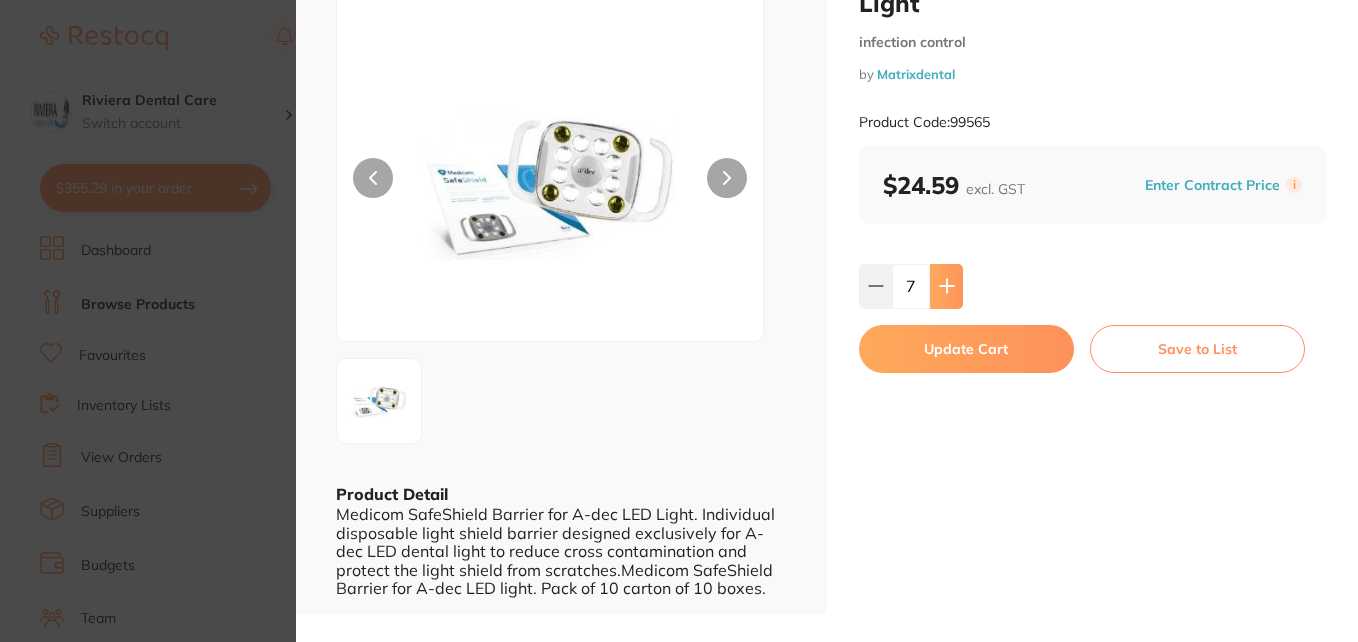 click at bounding box center (946, 286) 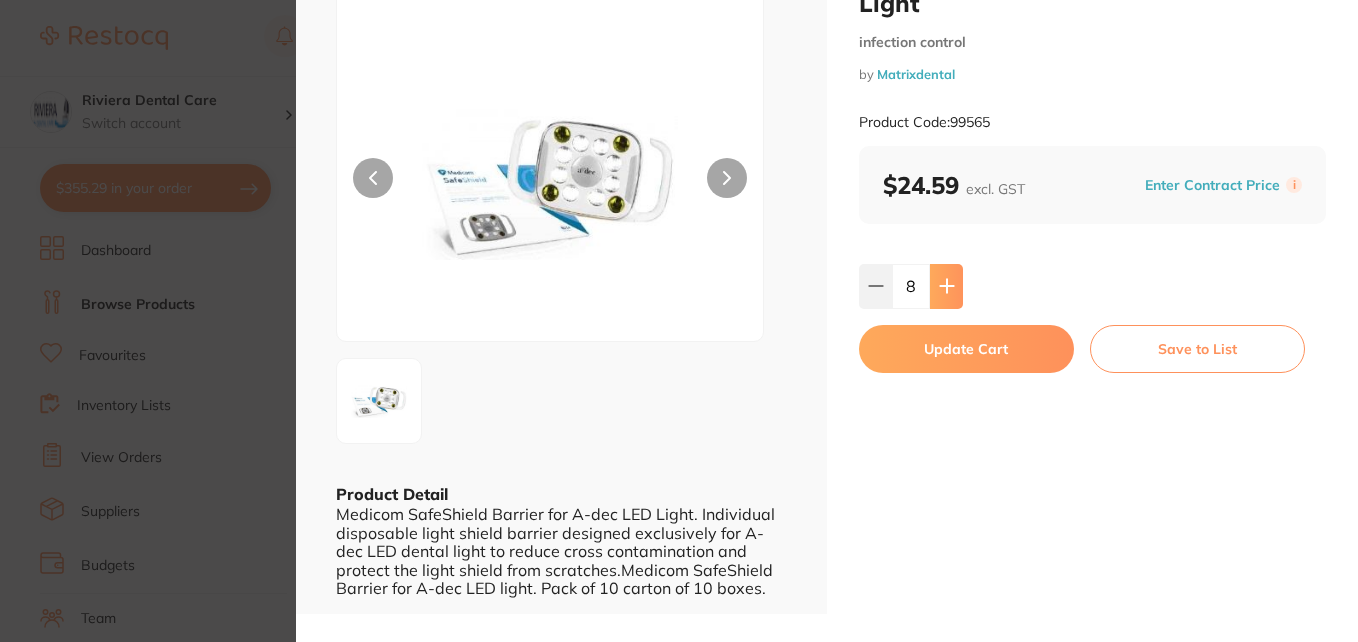 click at bounding box center (946, 286) 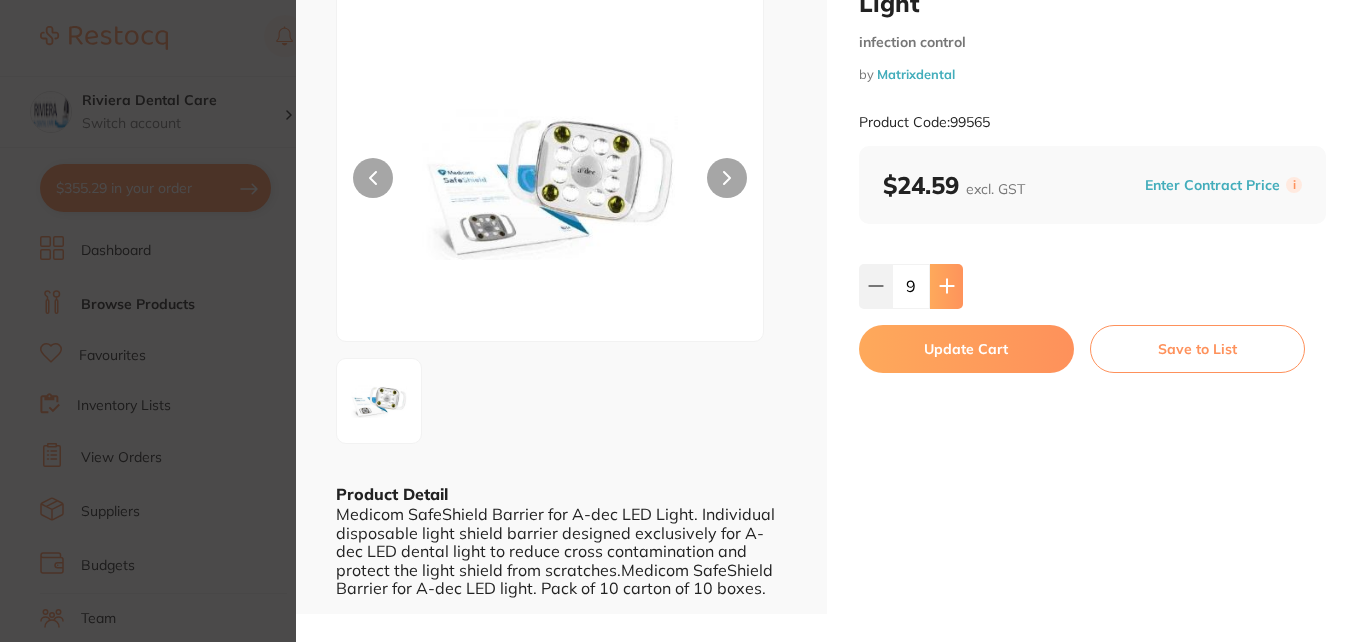click at bounding box center [946, 286] 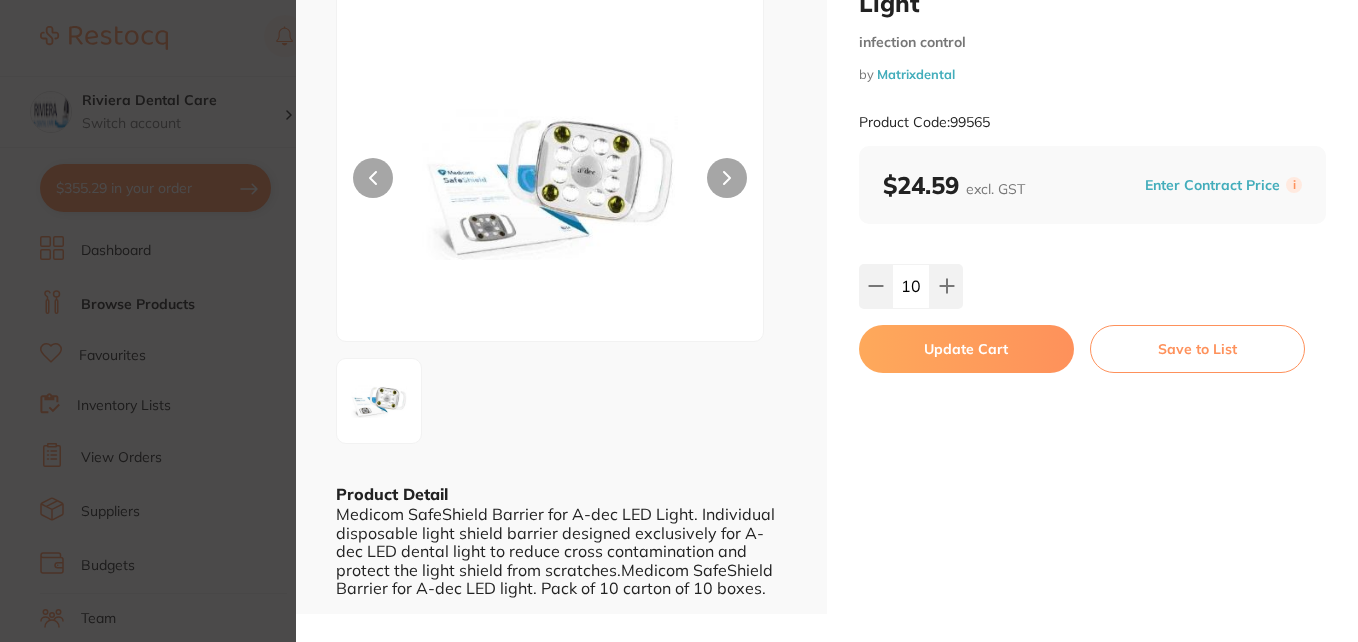 click on "Update Cart" at bounding box center (966, 349) 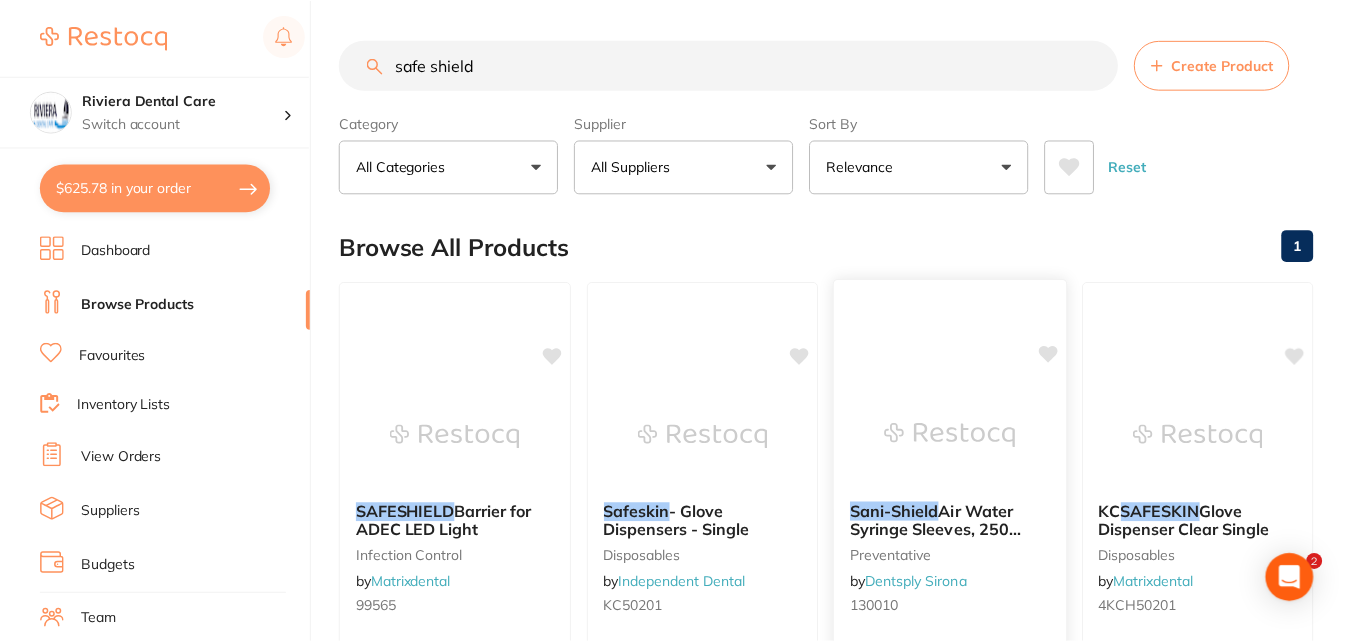 scroll, scrollTop: 200, scrollLeft: 0, axis: vertical 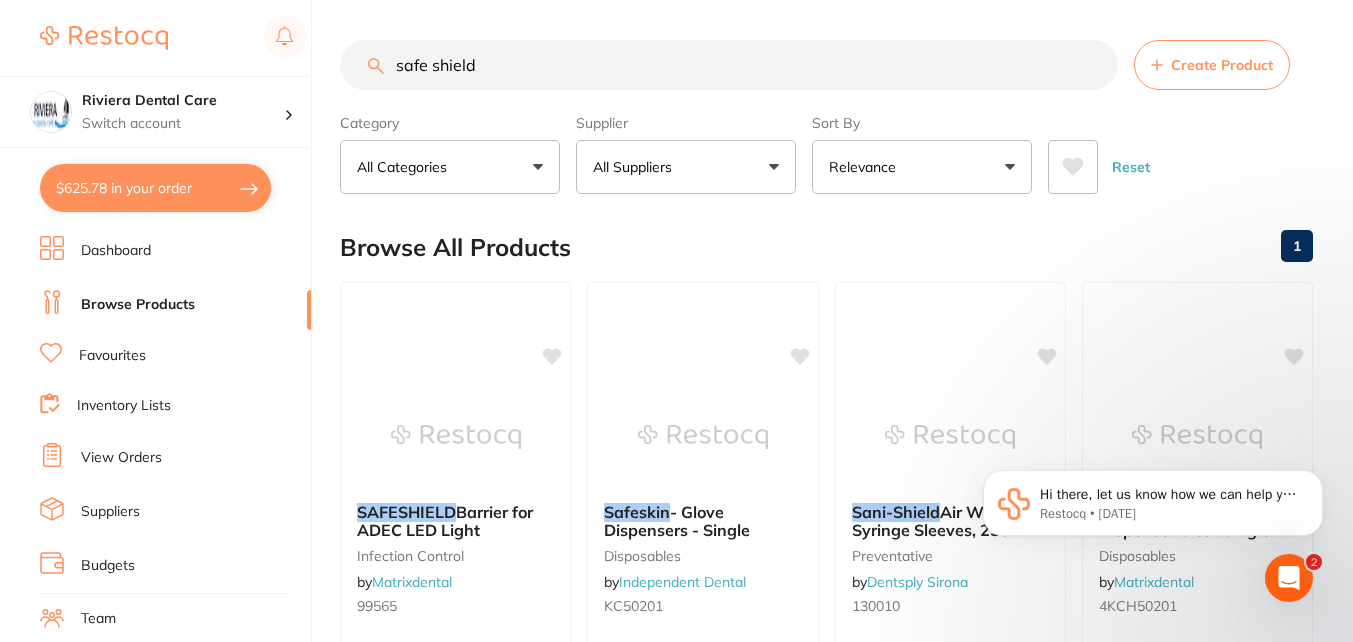 drag, startPoint x: 492, startPoint y: 70, endPoint x: 324, endPoint y: 84, distance: 168.58232 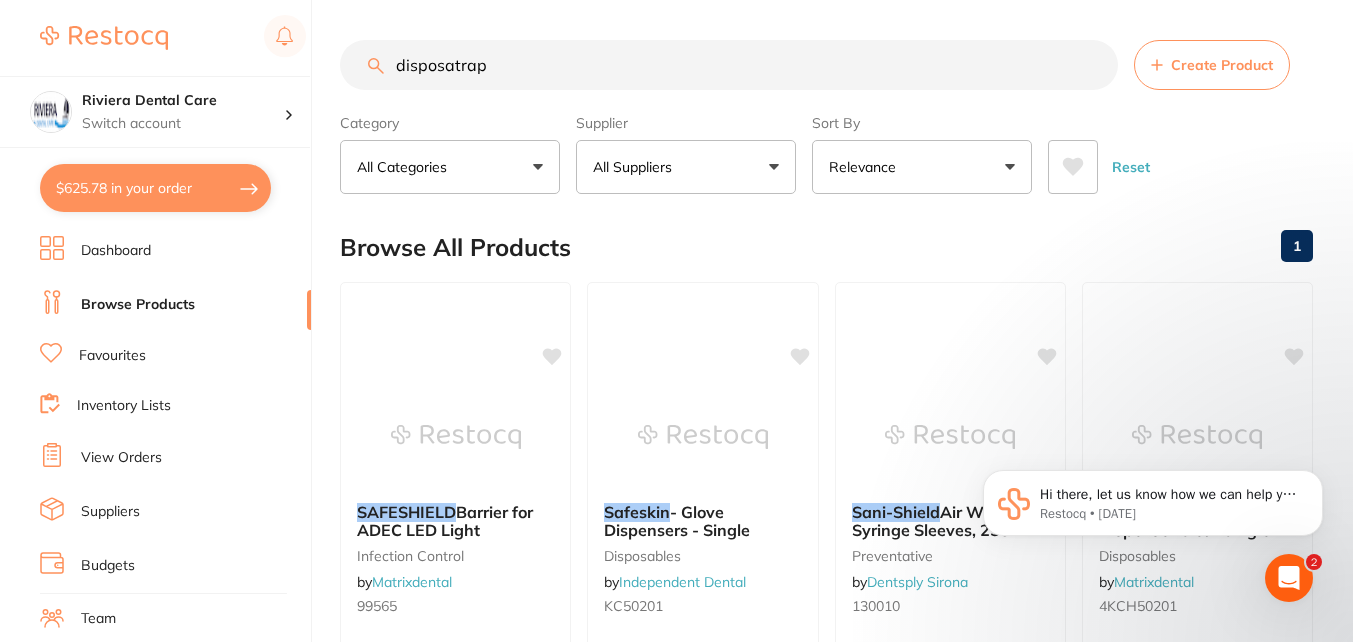type on "disposatrap" 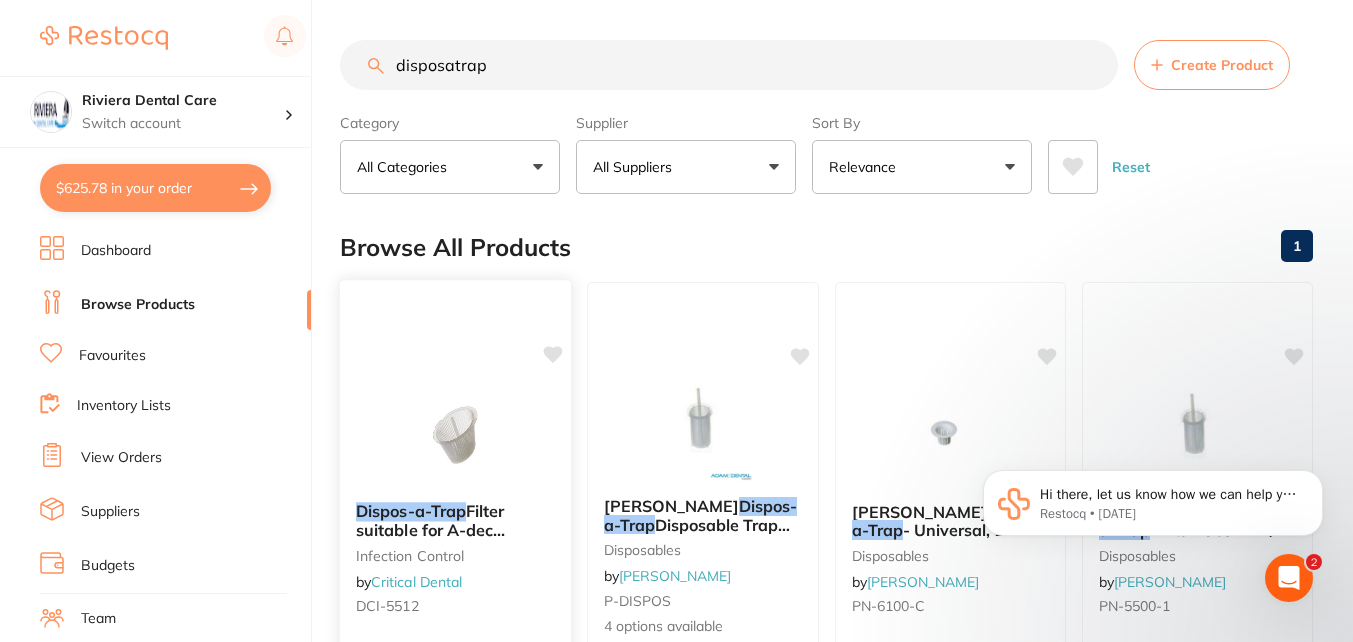 scroll, scrollTop: 0, scrollLeft: 0, axis: both 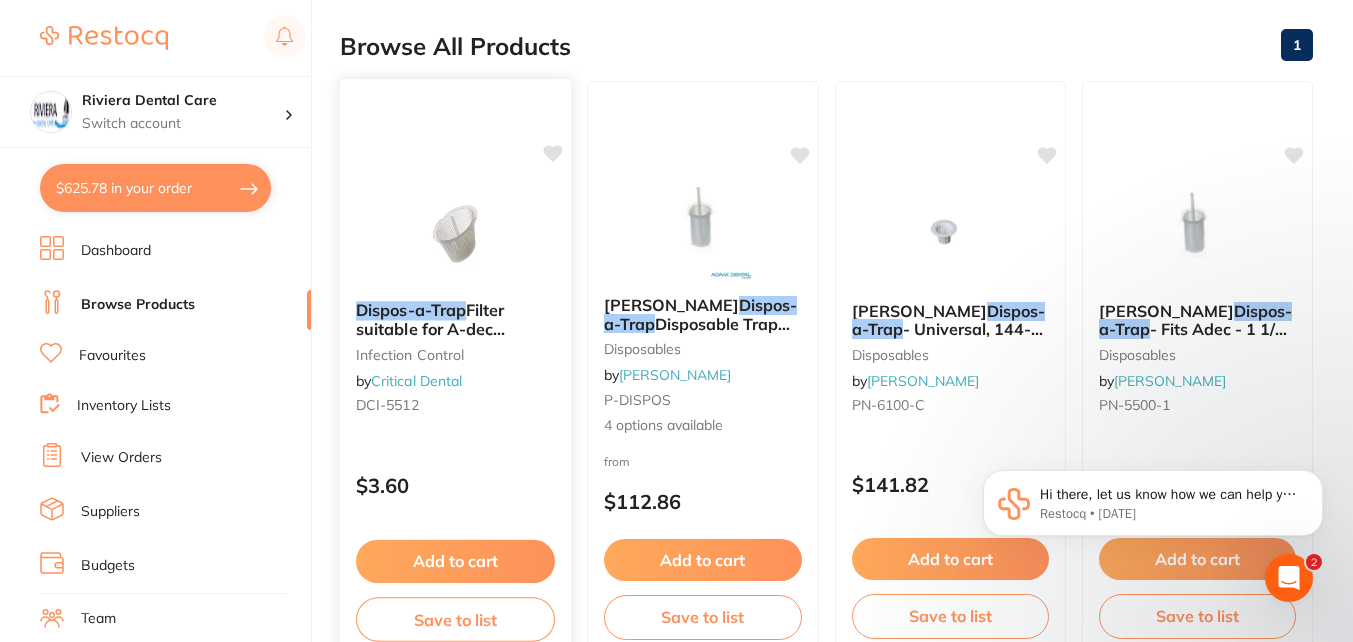 click on "Dispos-a-Trap" at bounding box center (411, 310) 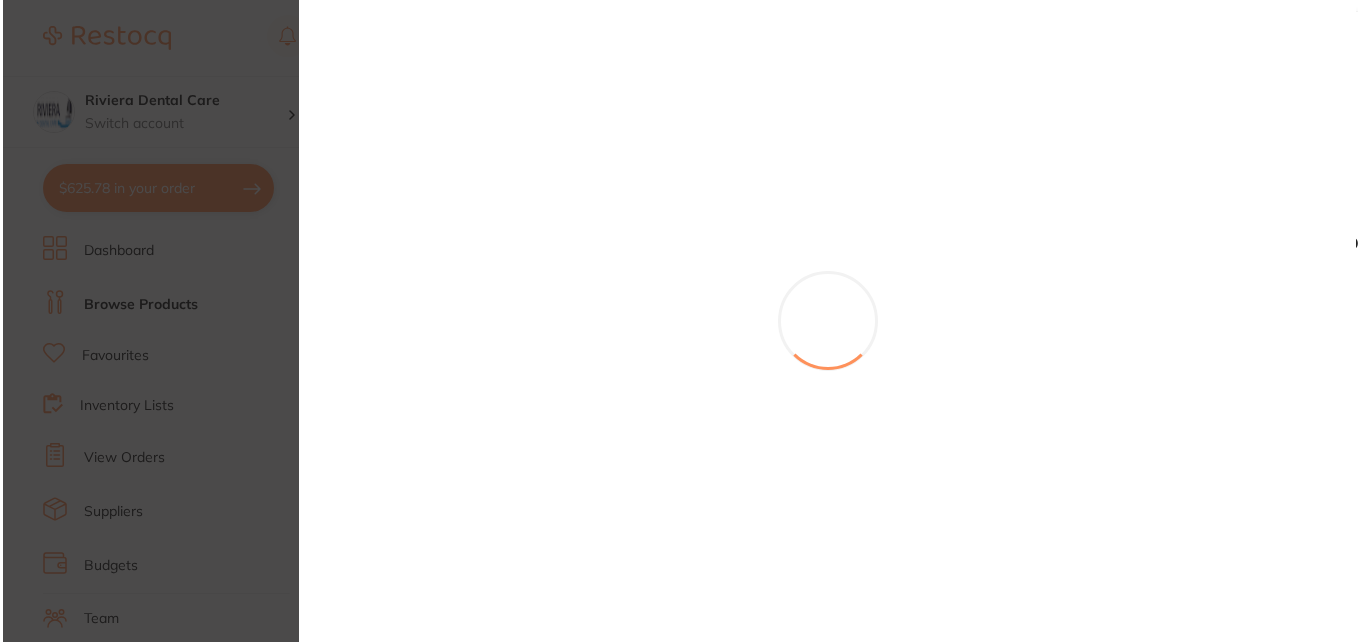 scroll, scrollTop: 0, scrollLeft: 0, axis: both 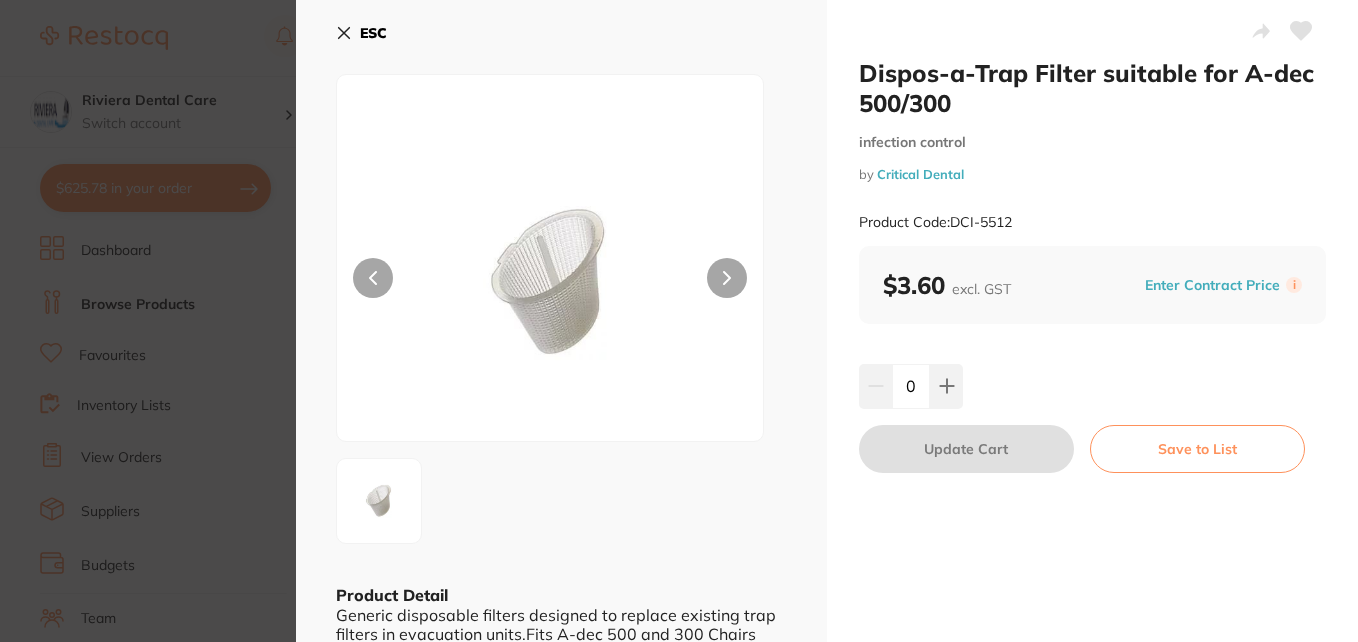 click 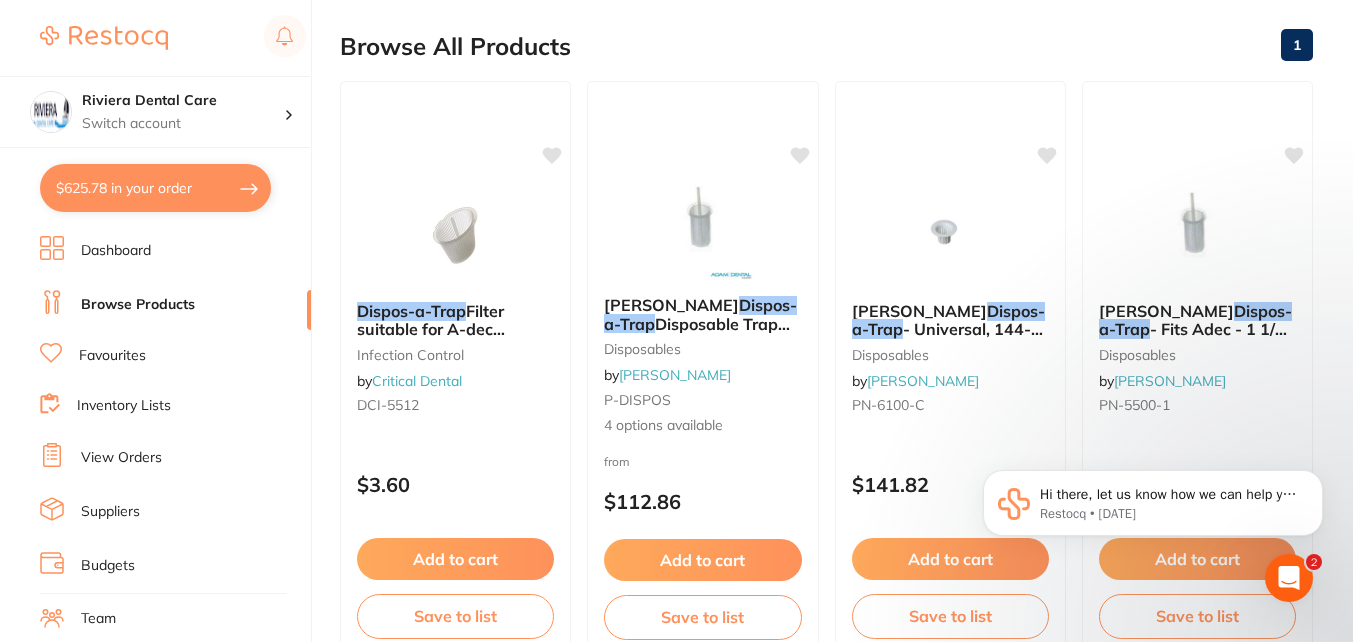 scroll, scrollTop: 601, scrollLeft: 0, axis: vertical 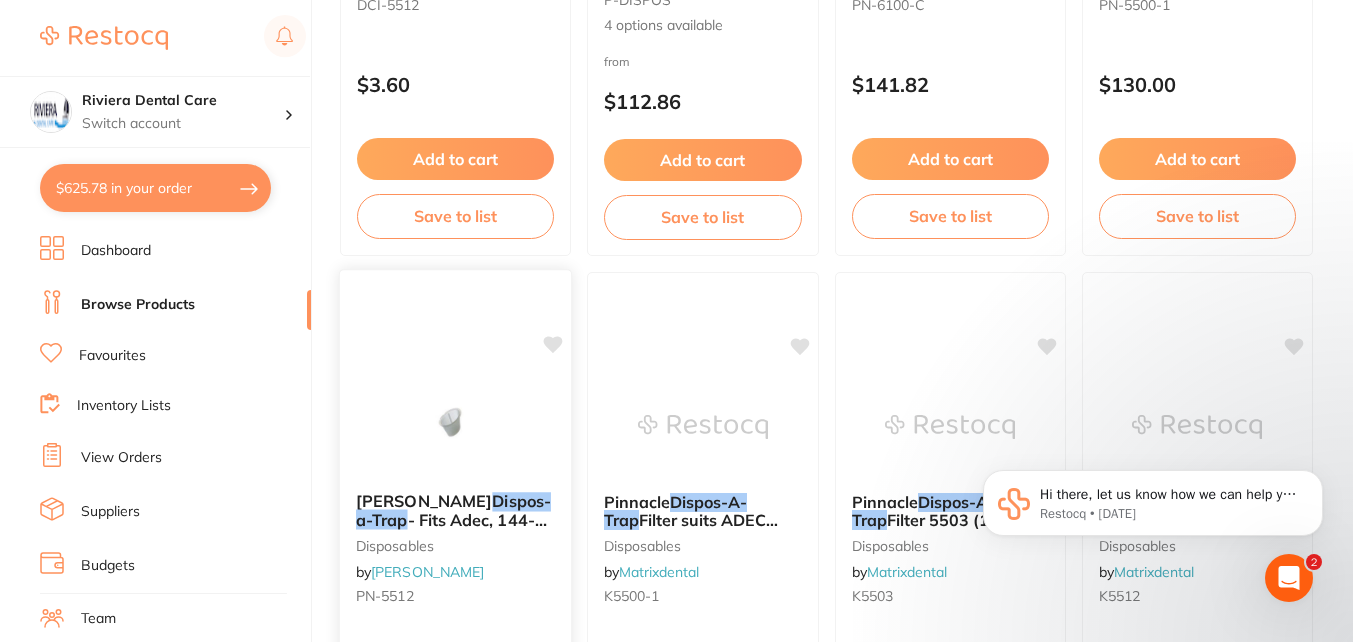 click at bounding box center [455, 425] 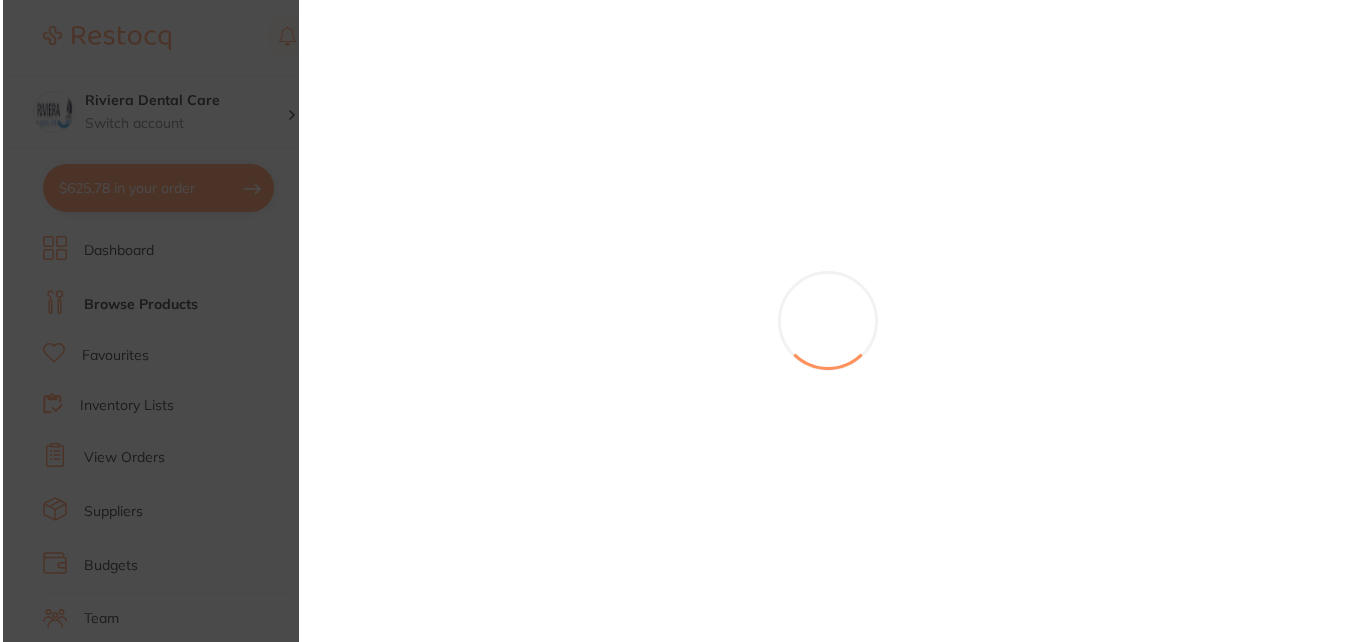 scroll, scrollTop: 0, scrollLeft: 0, axis: both 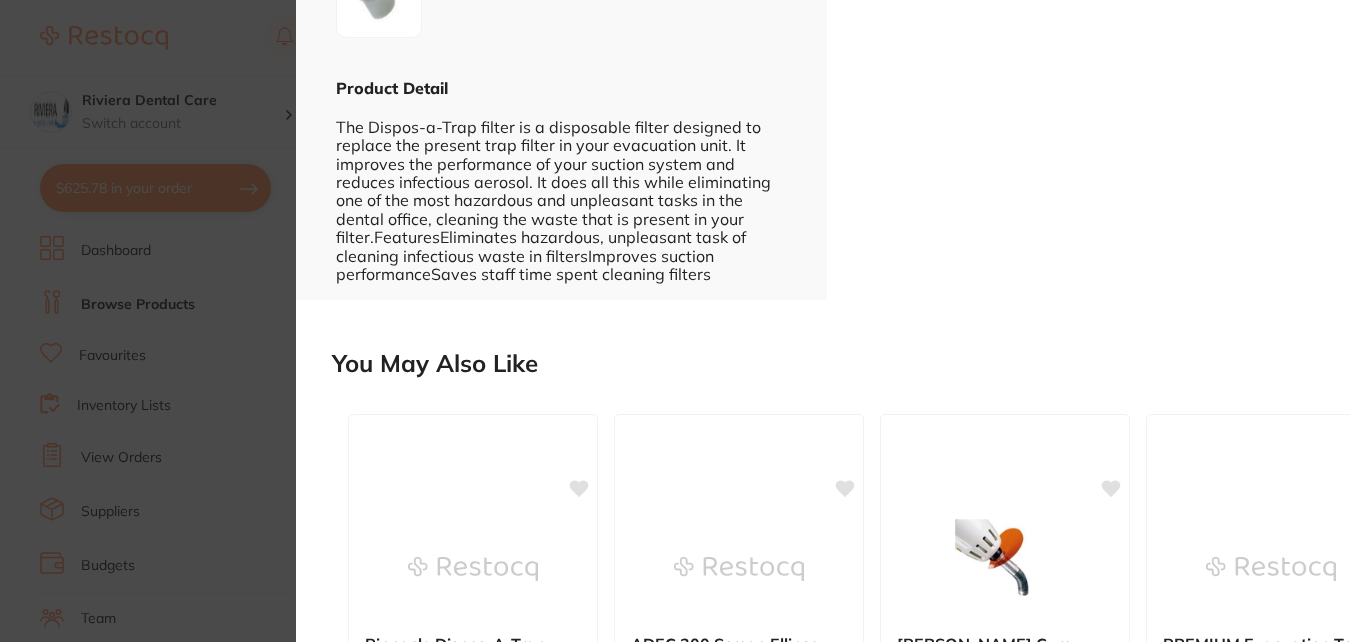 click on "The Dispos-a-Trap filter is a disposable filter designed to replace the present trap filter in your evacuation unit. It improves the performance of your suction system and reduces infectious aerosol. It does all this while eliminating one of the most hazardous and unpleasant tasks in the dental office, cleaning the waste that is present in your filter.FeaturesEliminates hazardous, unpleasant task of cleaning infectious waste in filtersImproves suction performanceSaves staff time spent cleaning filters" at bounding box center (561, 191) 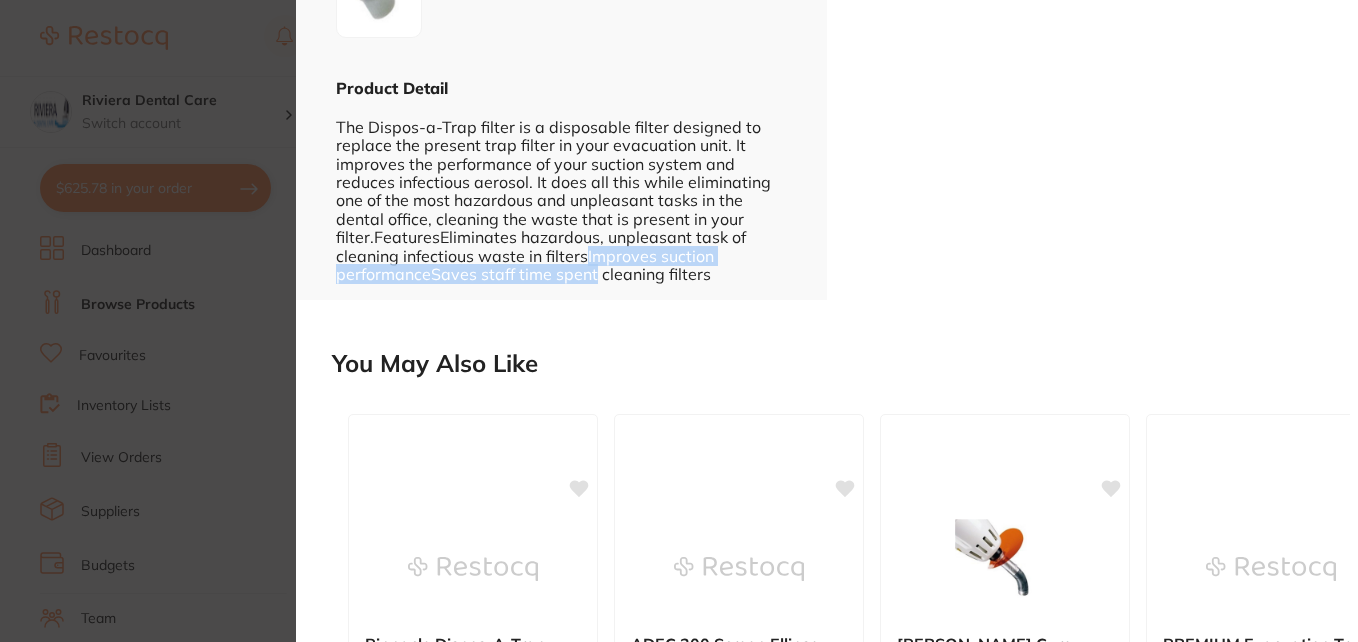 drag, startPoint x: 587, startPoint y: 260, endPoint x: 594, endPoint y: 292, distance: 32.75668 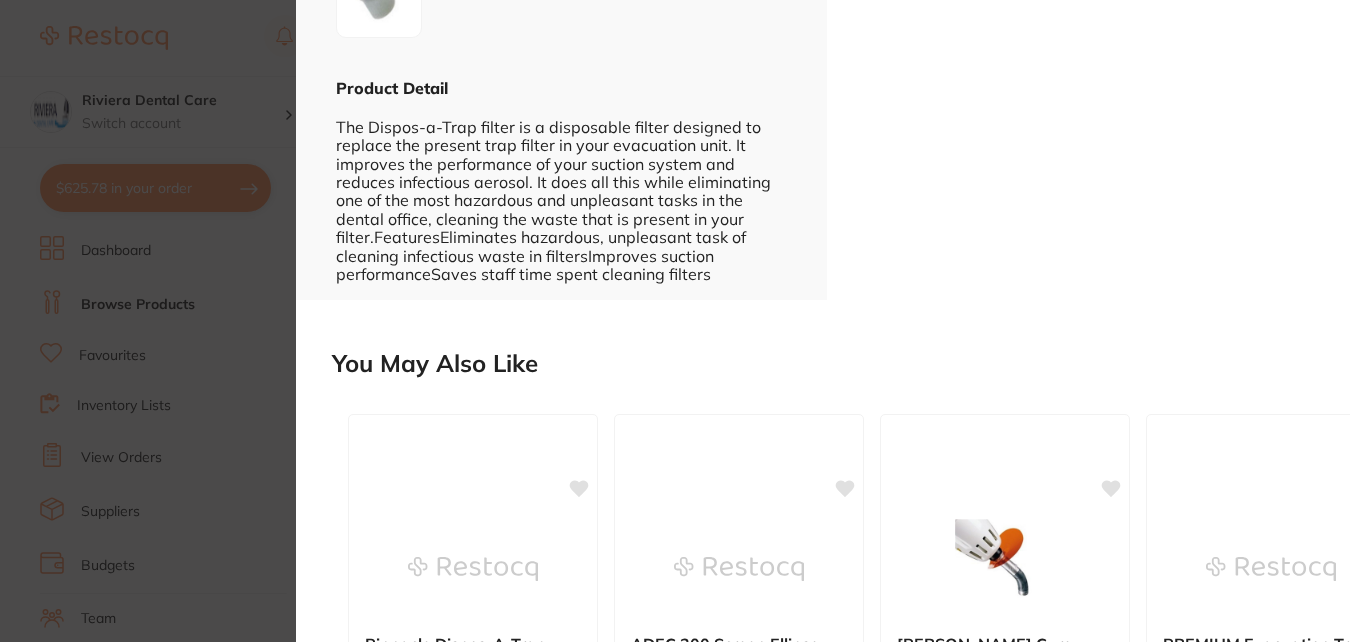 drag, startPoint x: 594, startPoint y: 292, endPoint x: 685, endPoint y: 199, distance: 130.11533 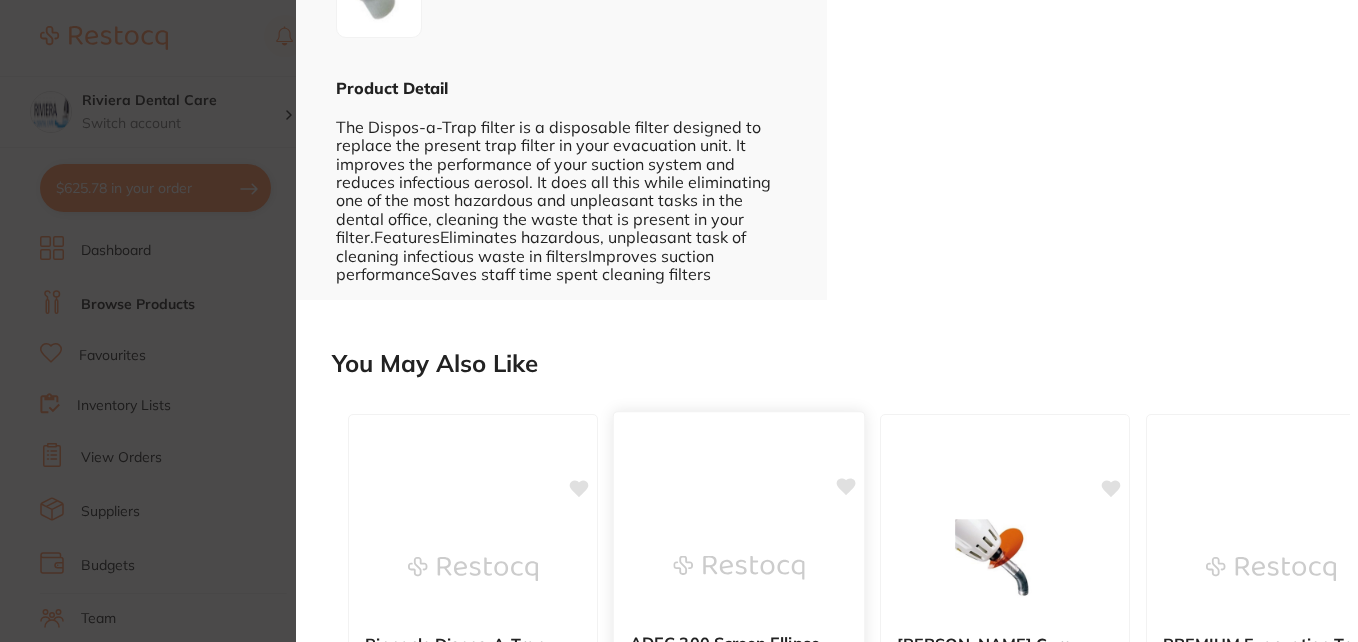 scroll, scrollTop: 900, scrollLeft: 0, axis: vertical 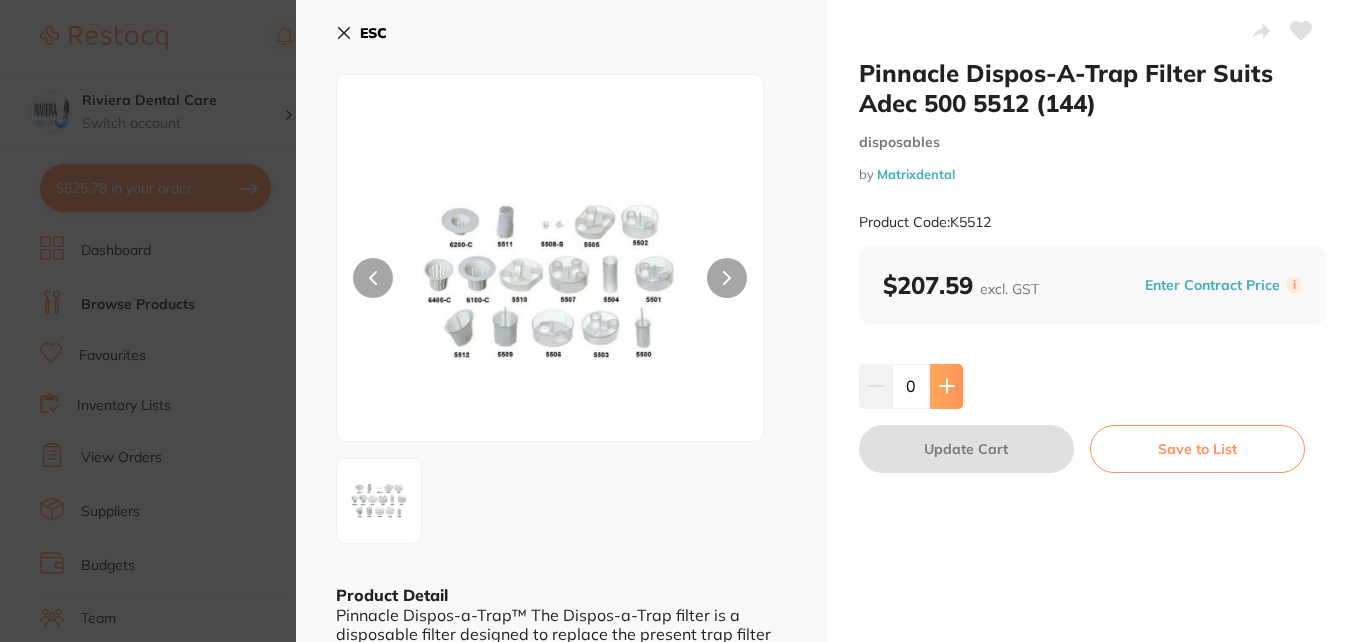 click 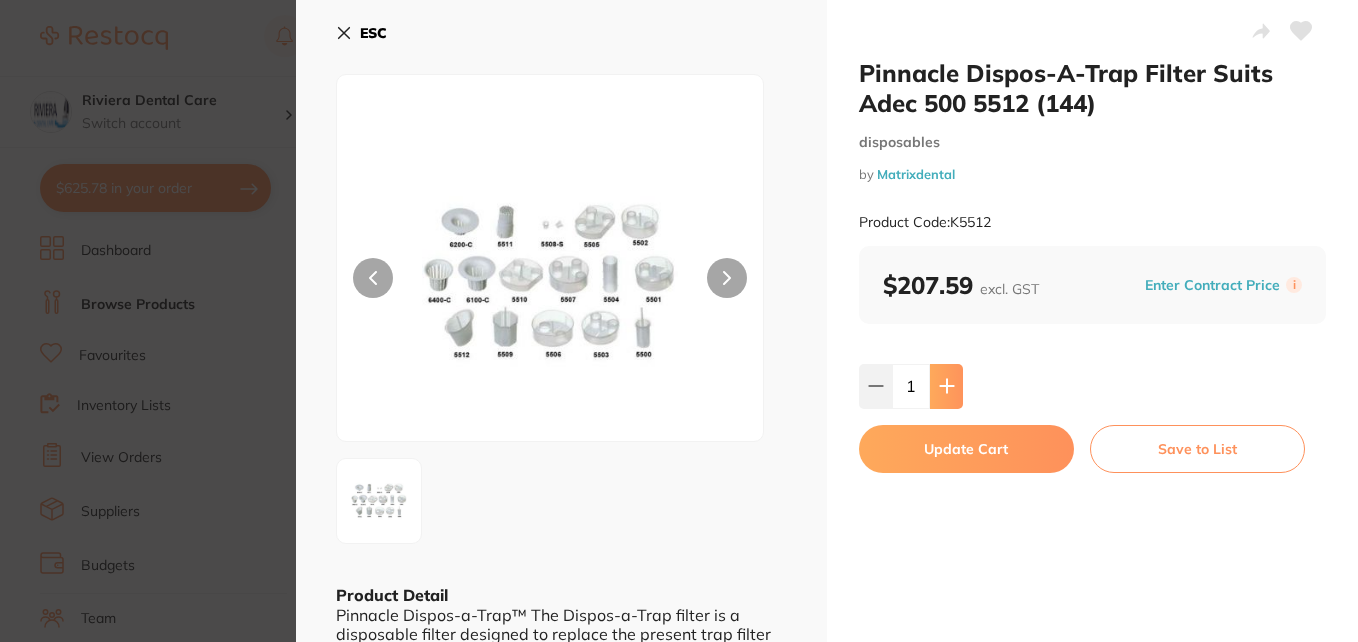 click 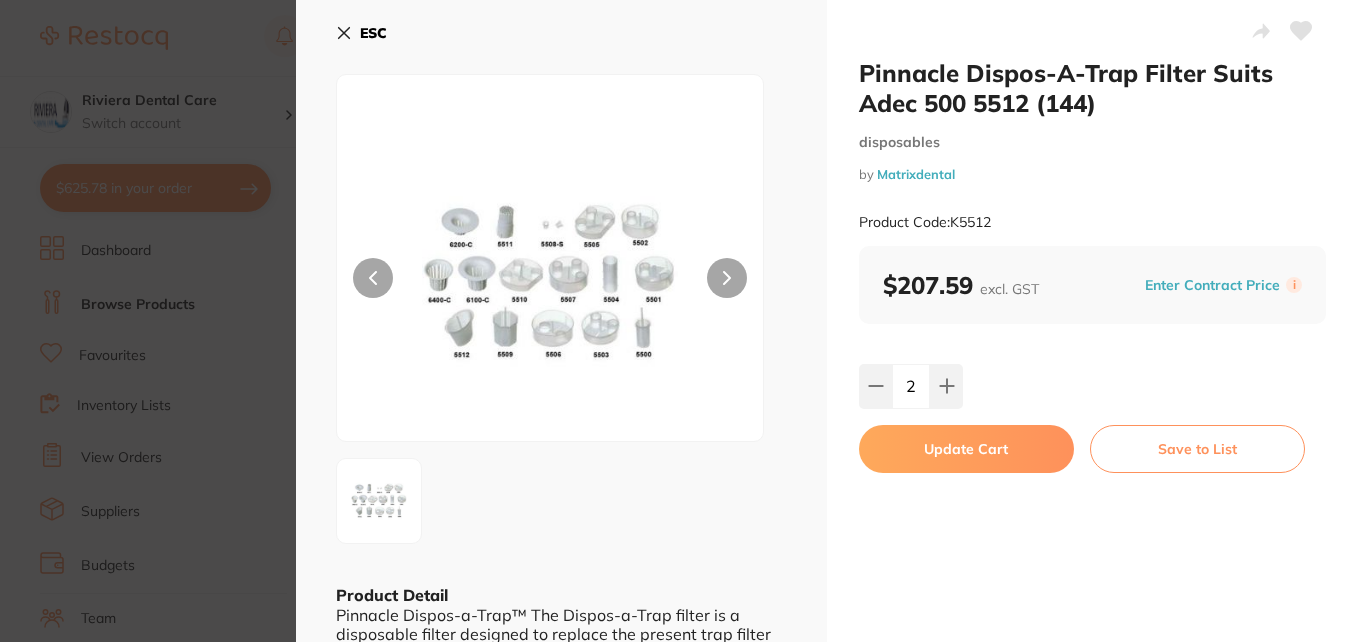 click on "Update Cart" at bounding box center (966, 449) 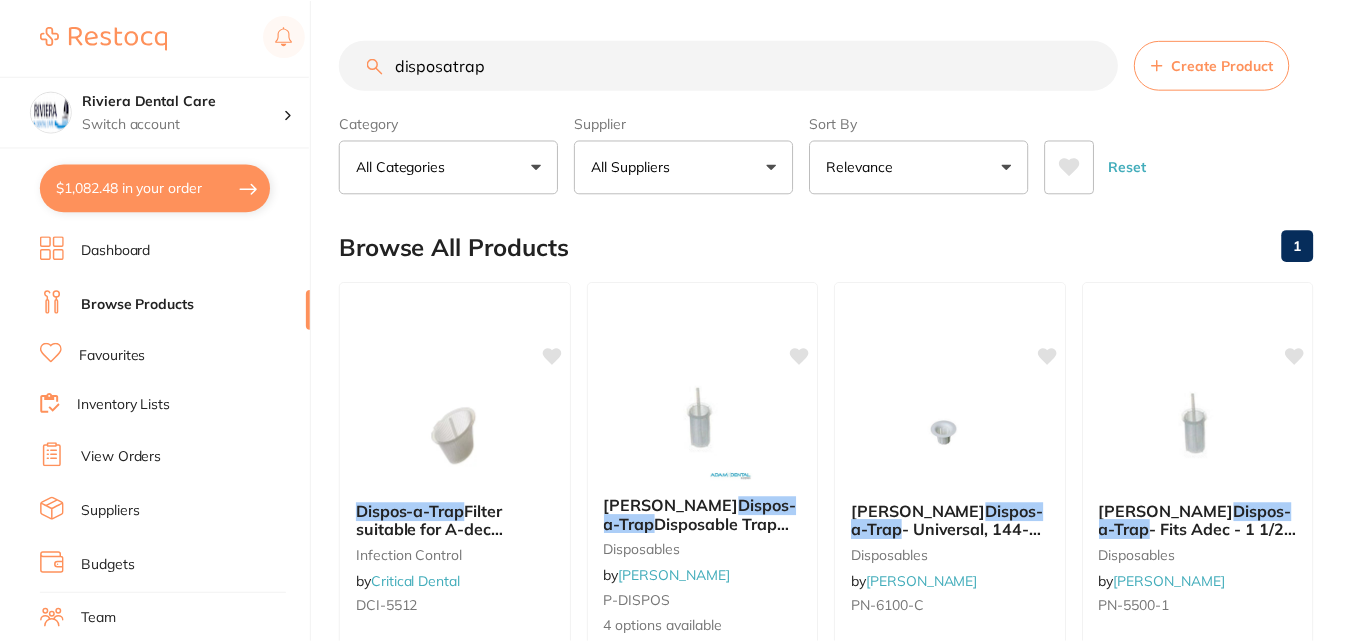 scroll, scrollTop: 601, scrollLeft: 0, axis: vertical 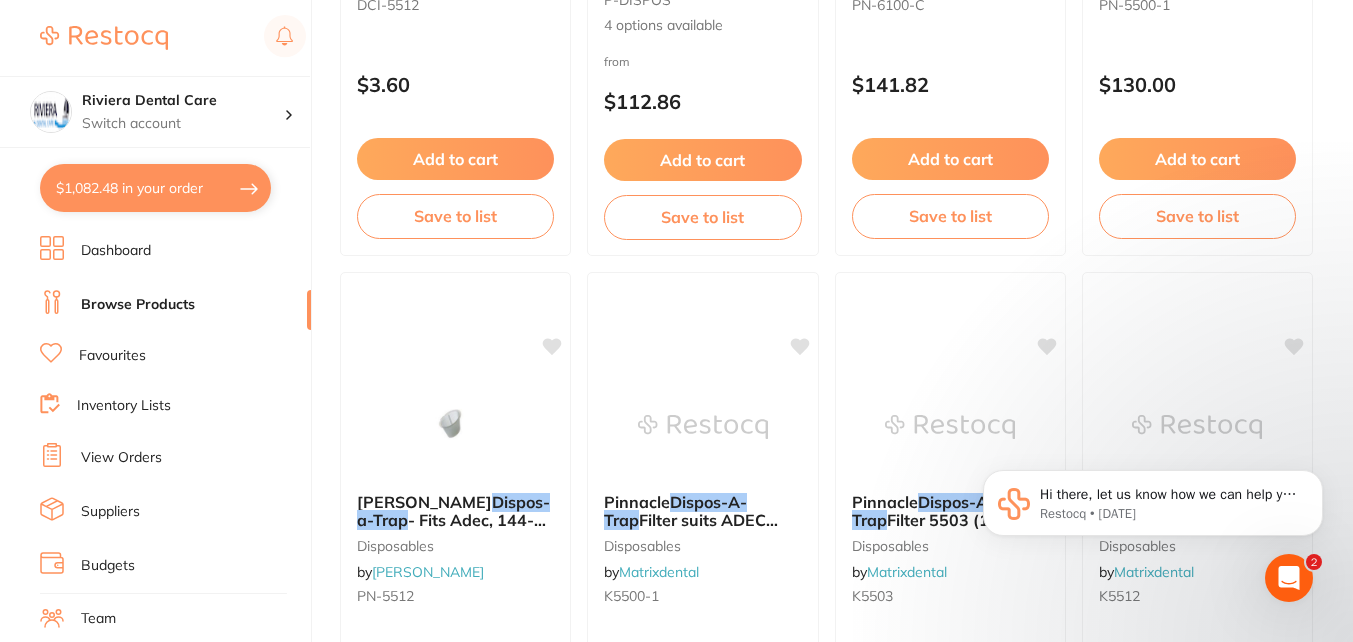 drag, startPoint x: 140, startPoint y: 185, endPoint x: 299, endPoint y: 192, distance: 159.154 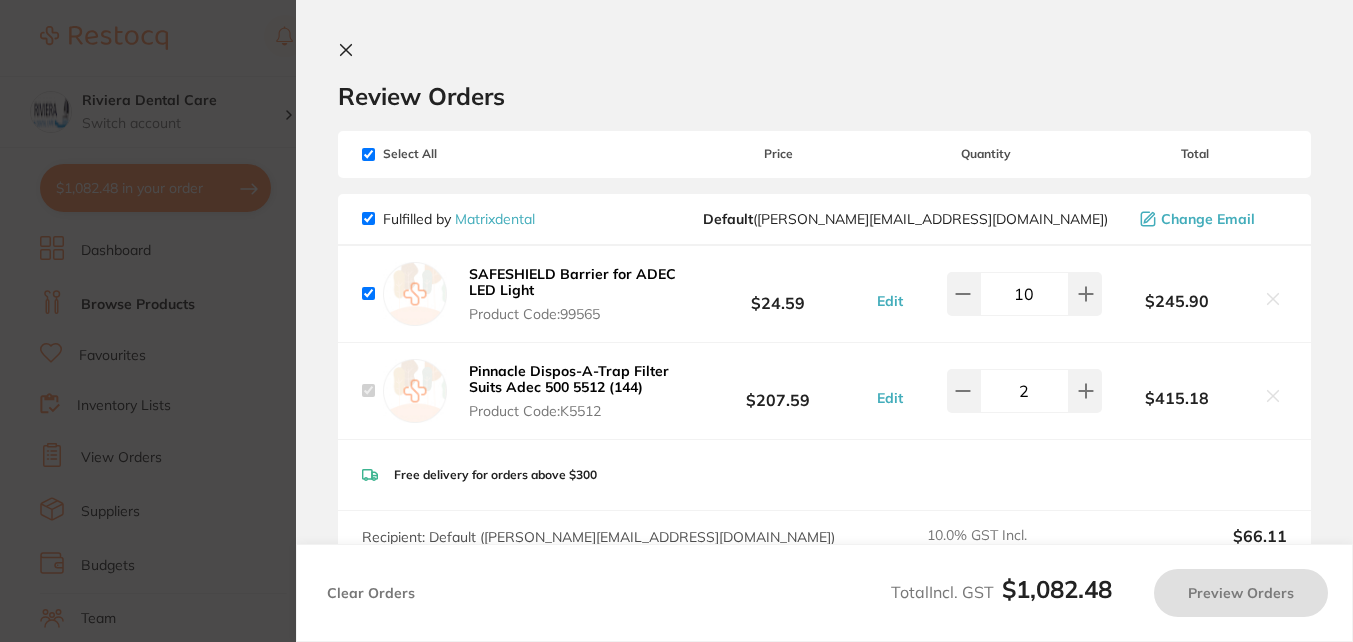 checkbox on "true" 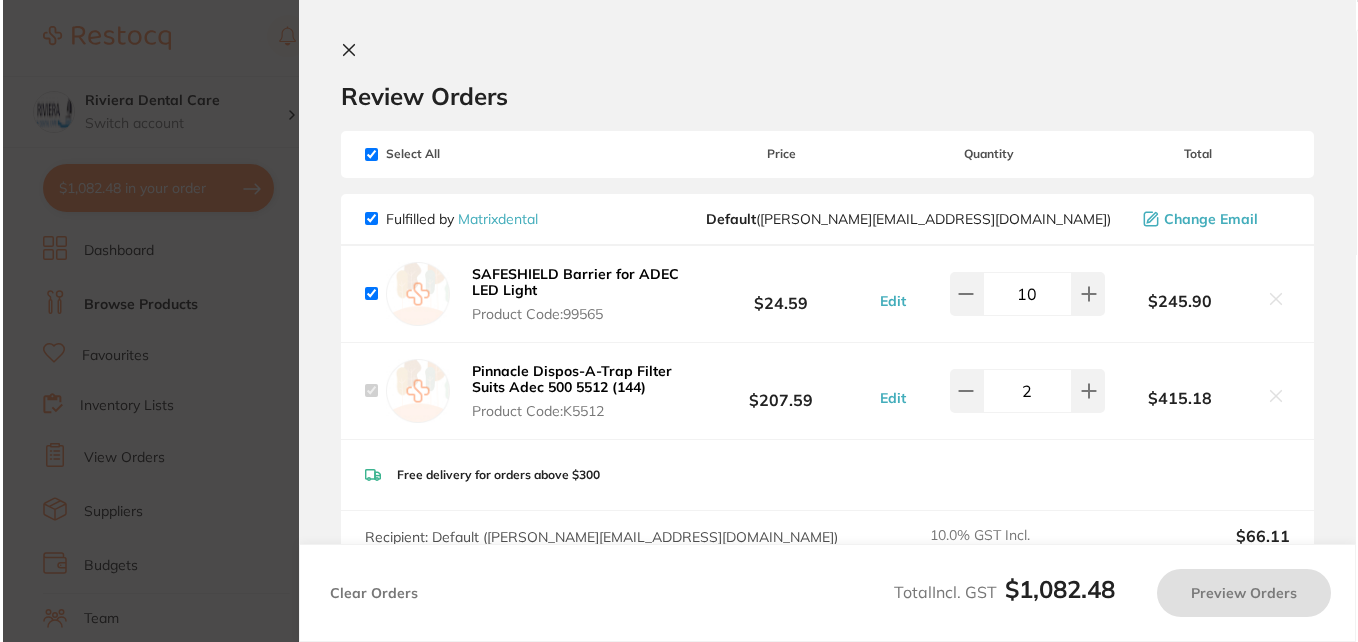 scroll, scrollTop: 0, scrollLeft: 0, axis: both 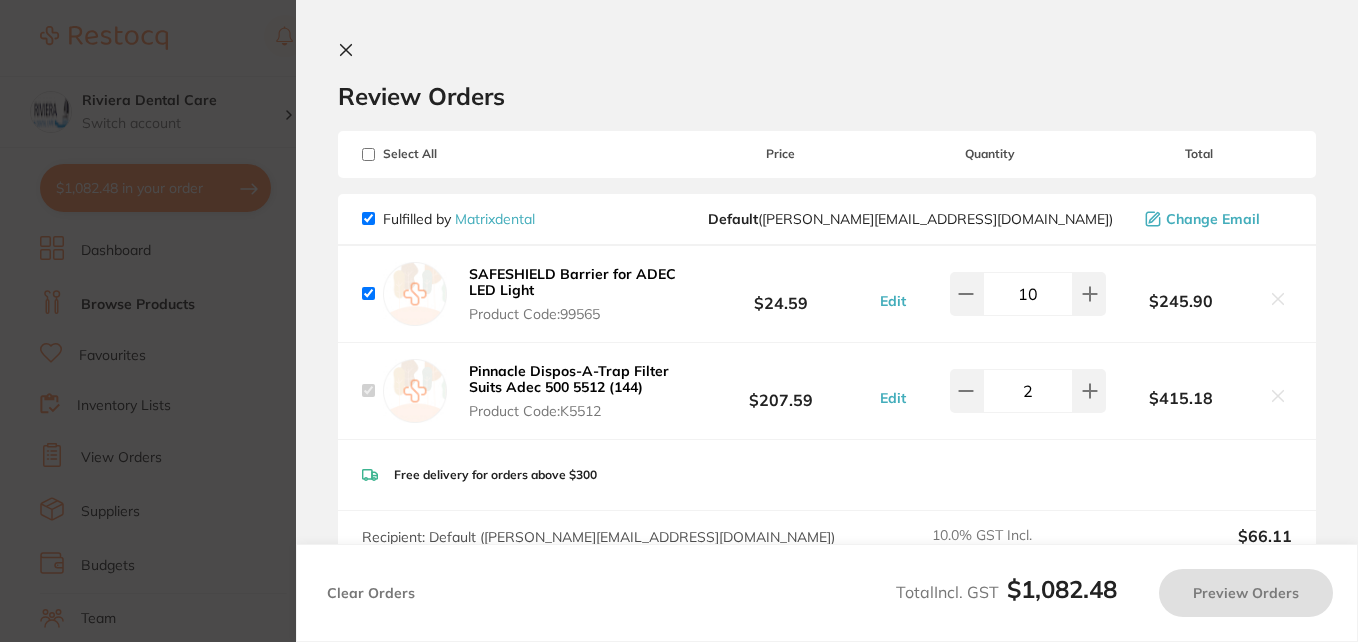 checkbox on "true" 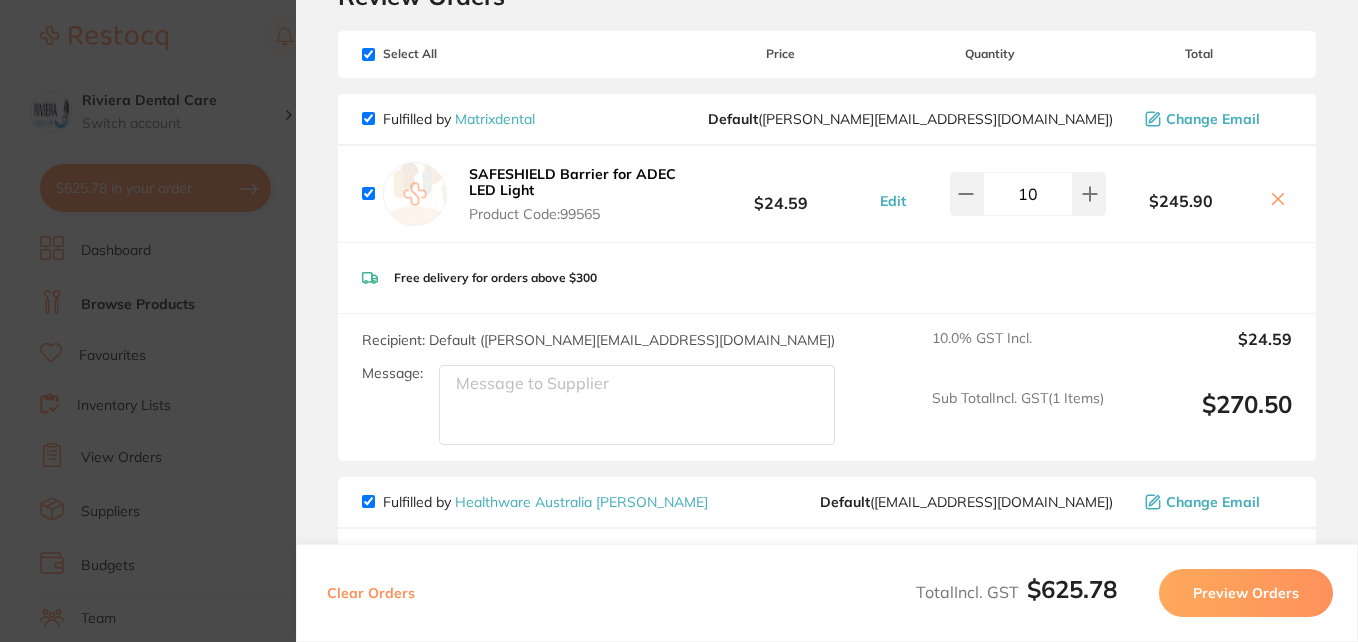 scroll, scrollTop: 0, scrollLeft: 0, axis: both 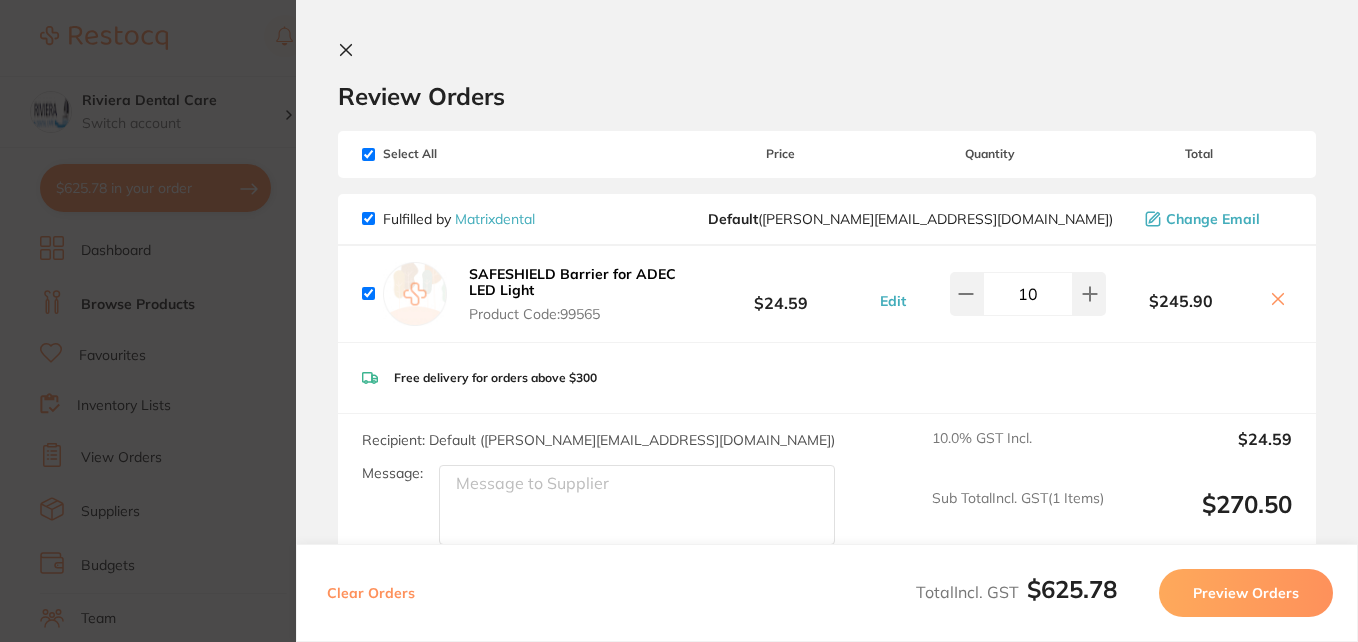 drag, startPoint x: 344, startPoint y: 50, endPoint x: 372, endPoint y: 77, distance: 38.8973 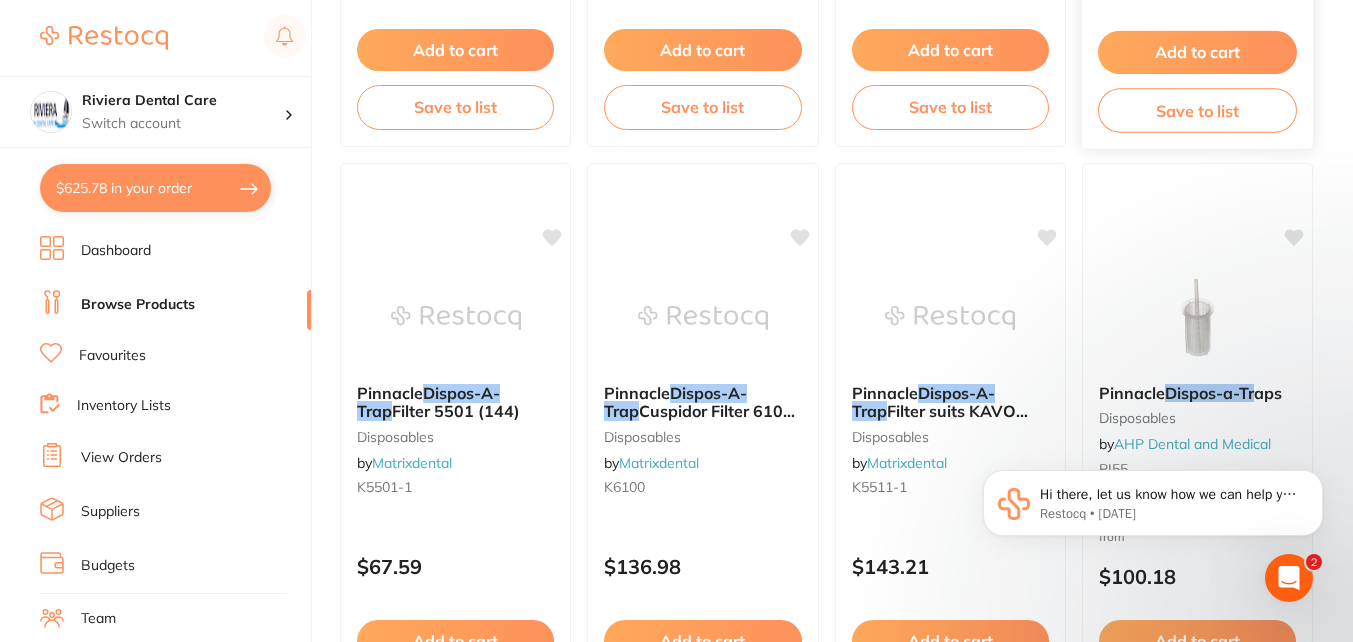 scroll, scrollTop: 1101, scrollLeft: 0, axis: vertical 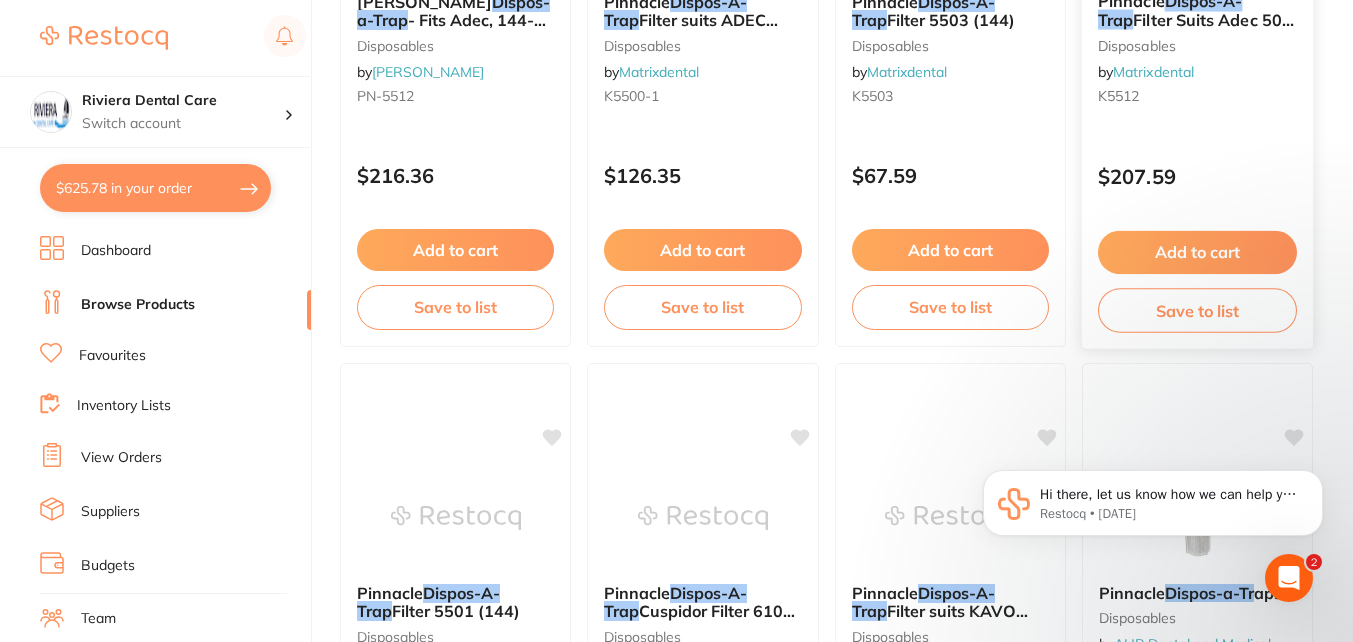 click on "Add to cart" at bounding box center (1197, 252) 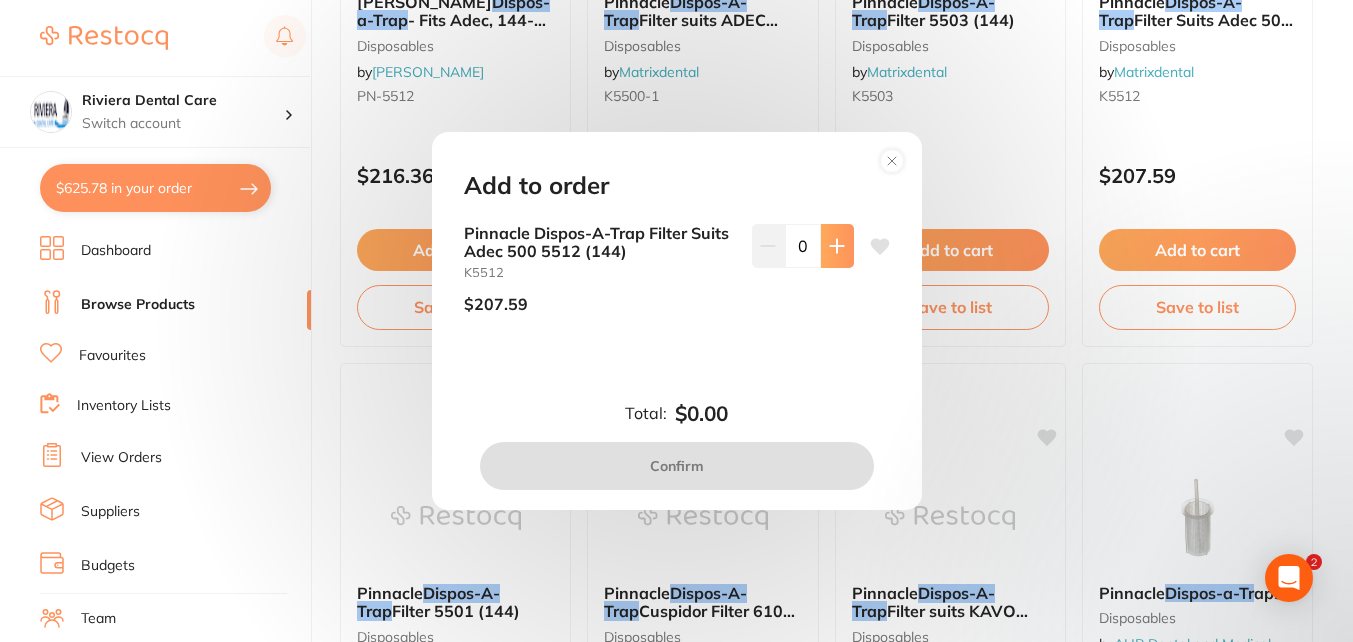 click at bounding box center [837, 246] 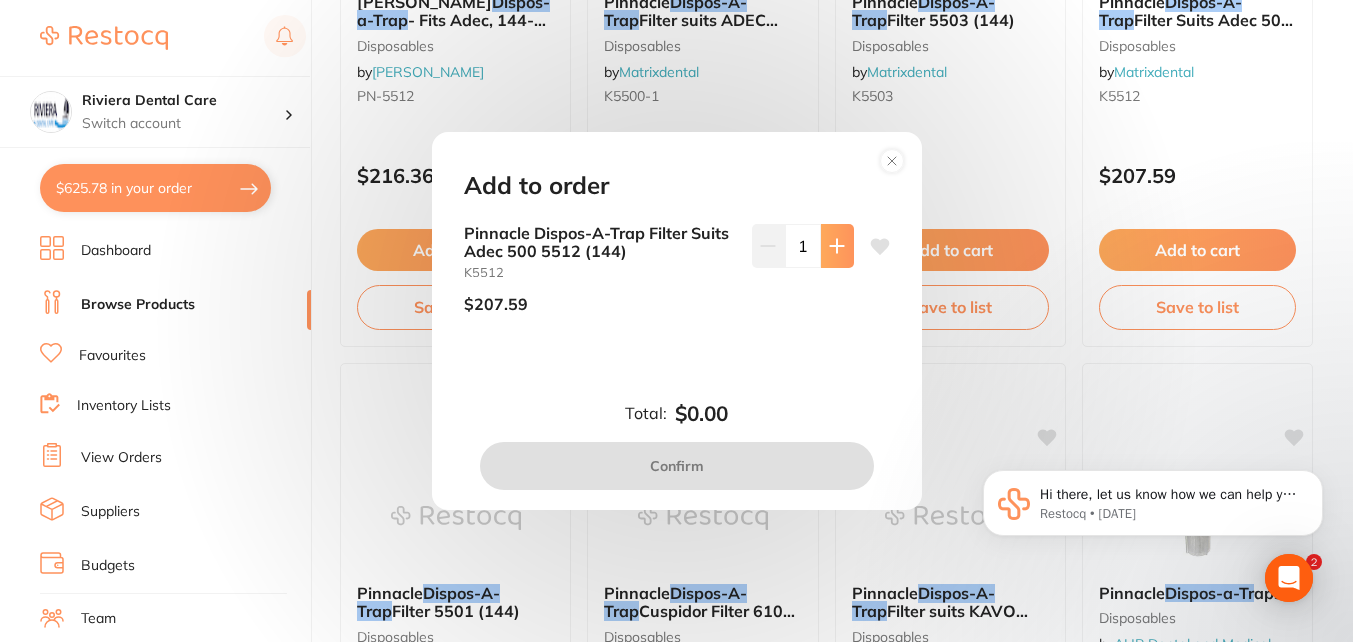 scroll, scrollTop: 0, scrollLeft: 0, axis: both 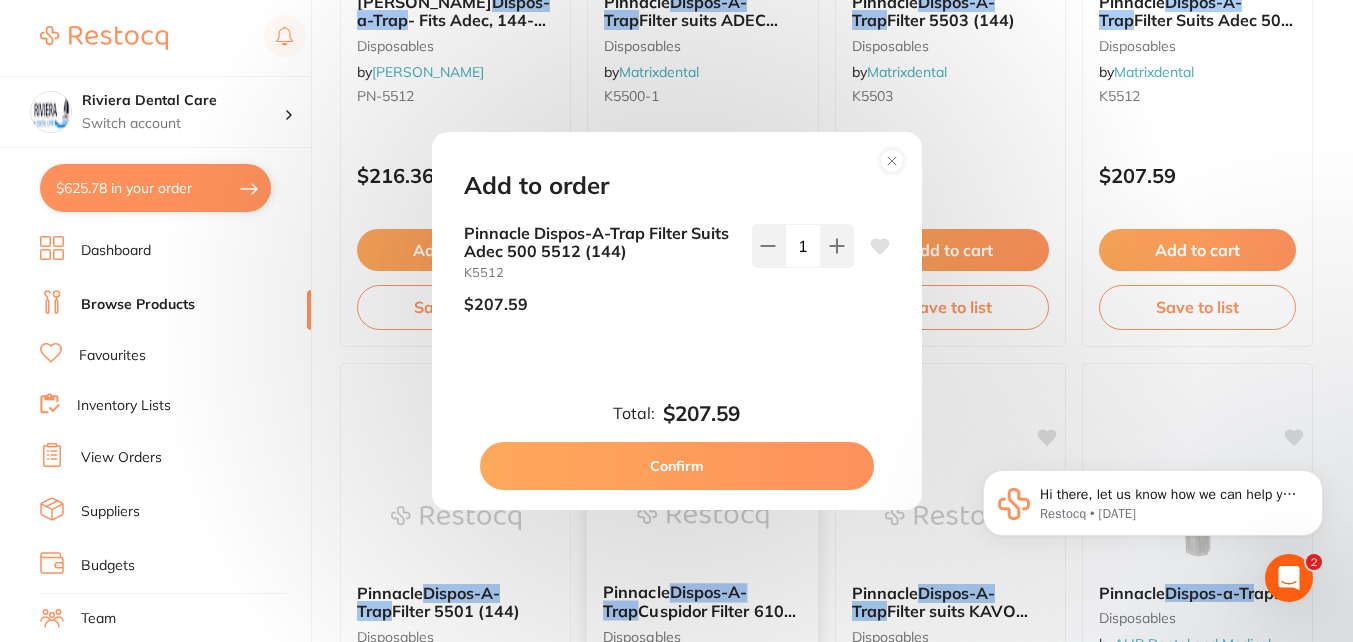 click on "Confirm" at bounding box center [677, 466] 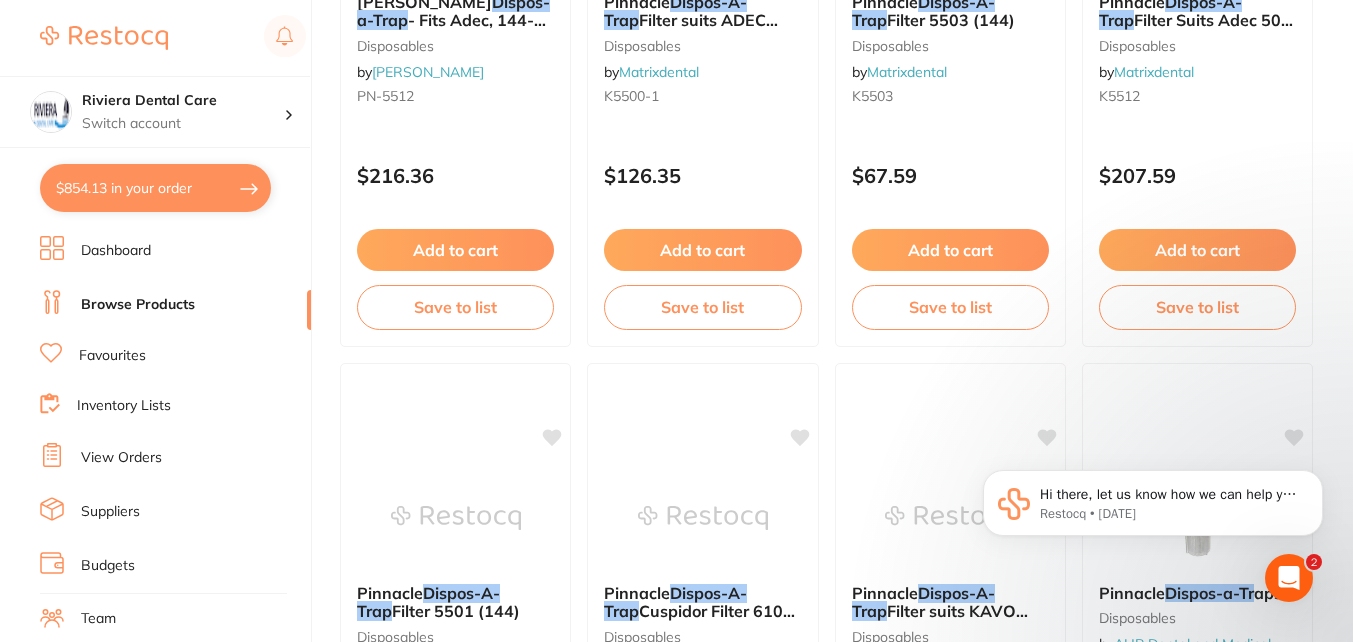 click on "$854.13   in your order" at bounding box center [155, 188] 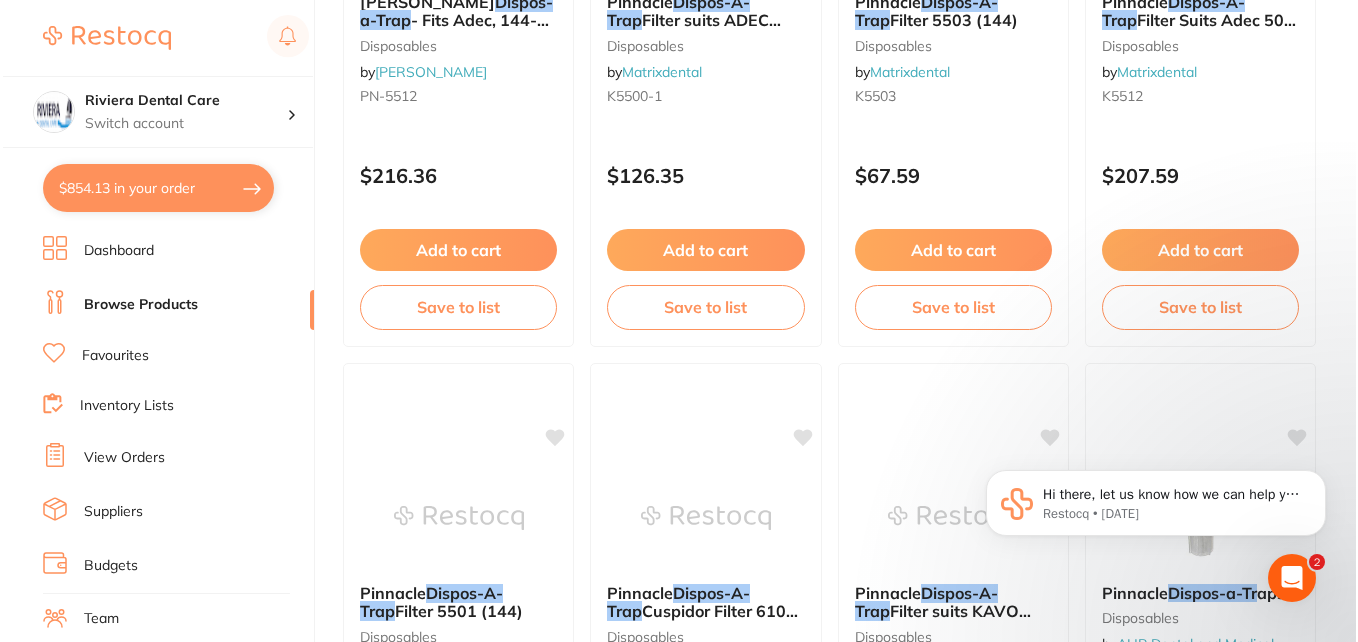 scroll, scrollTop: 0, scrollLeft: 0, axis: both 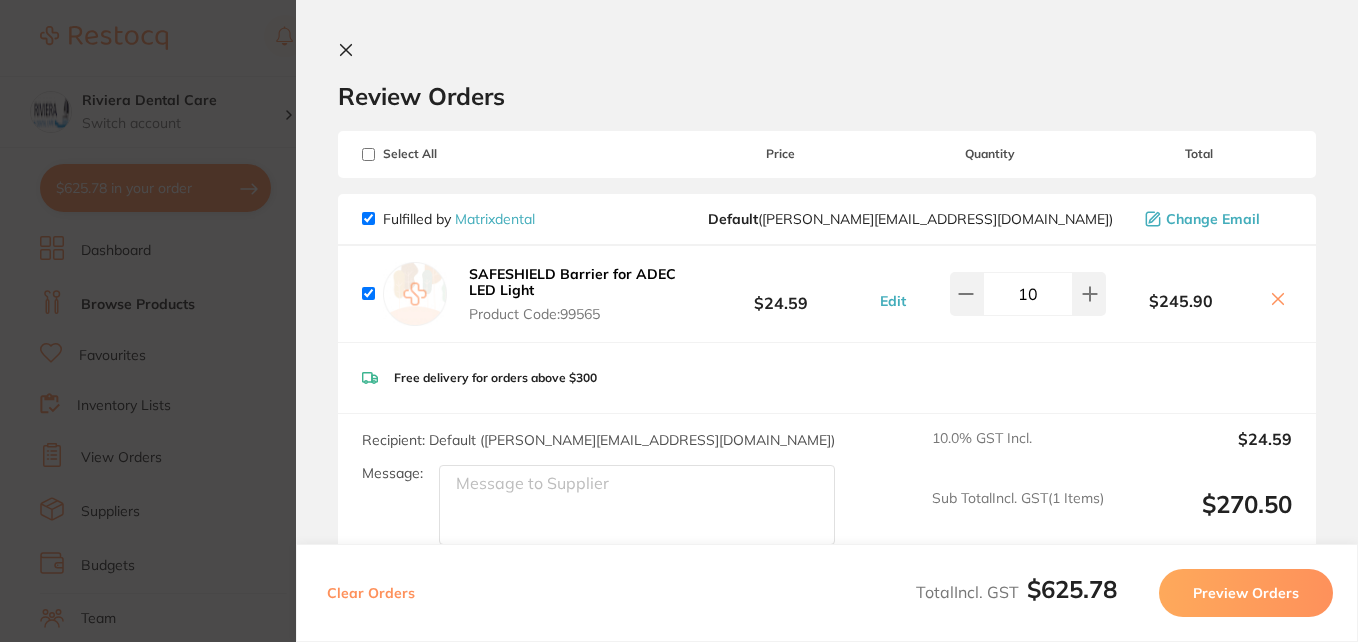 checkbox on "true" 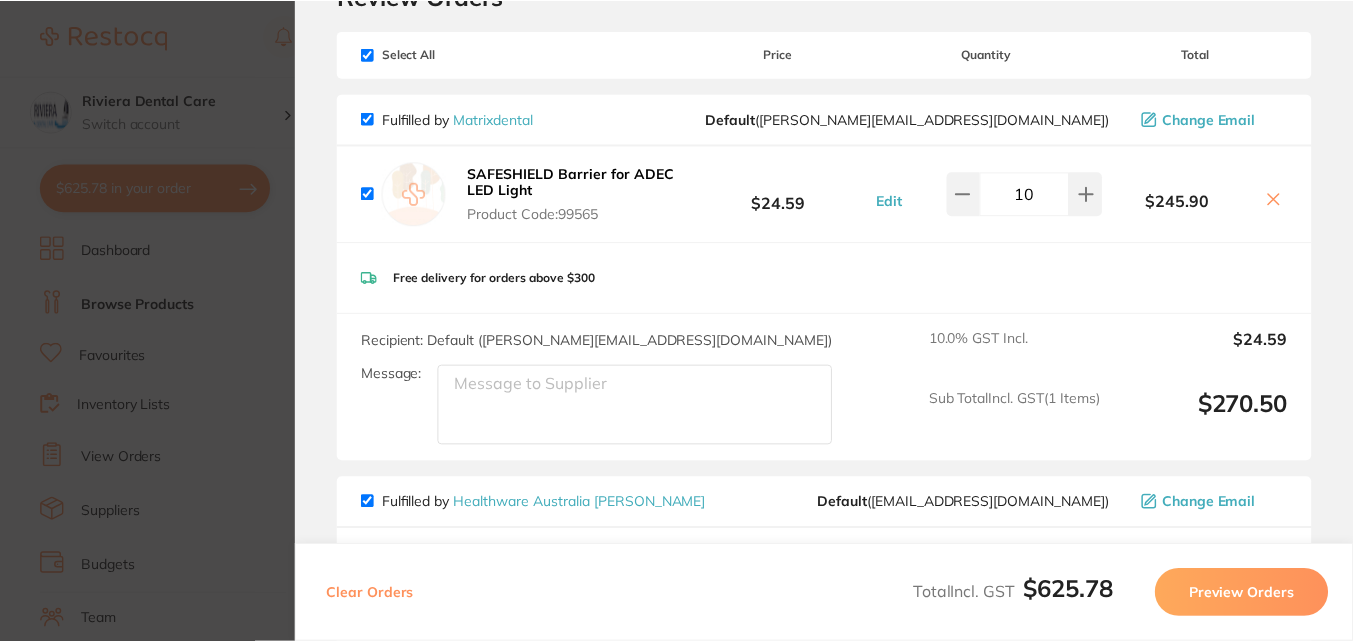 scroll, scrollTop: 0, scrollLeft: 0, axis: both 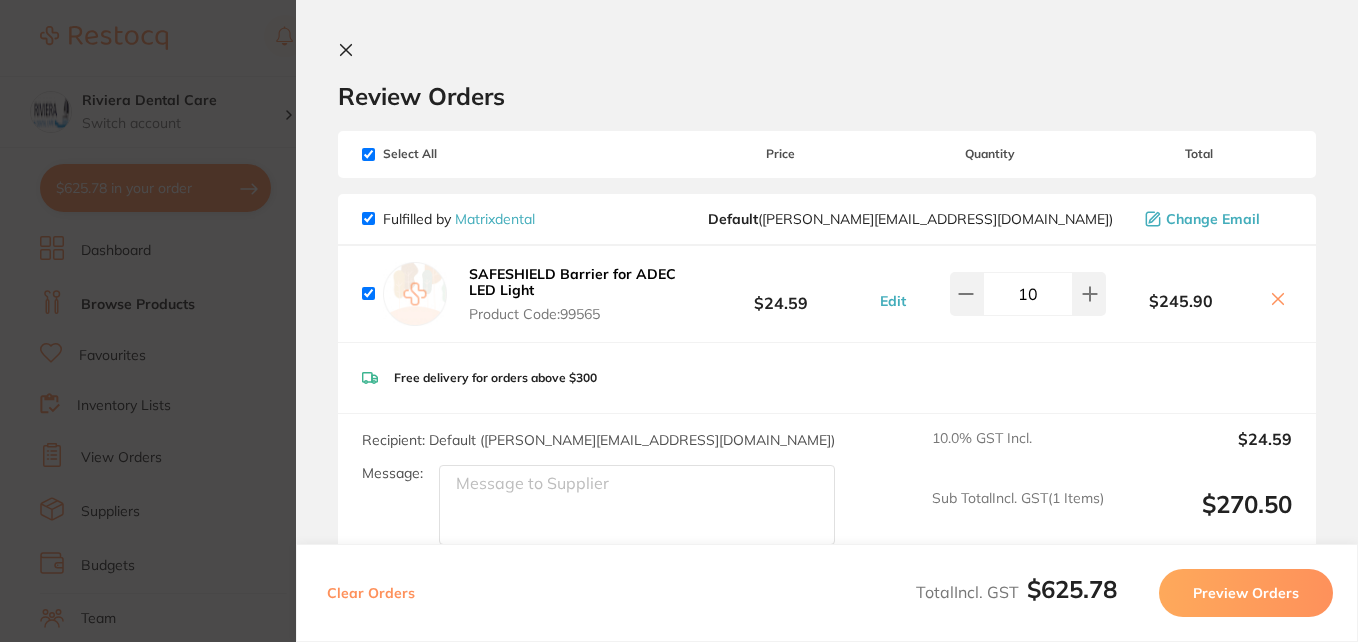 click 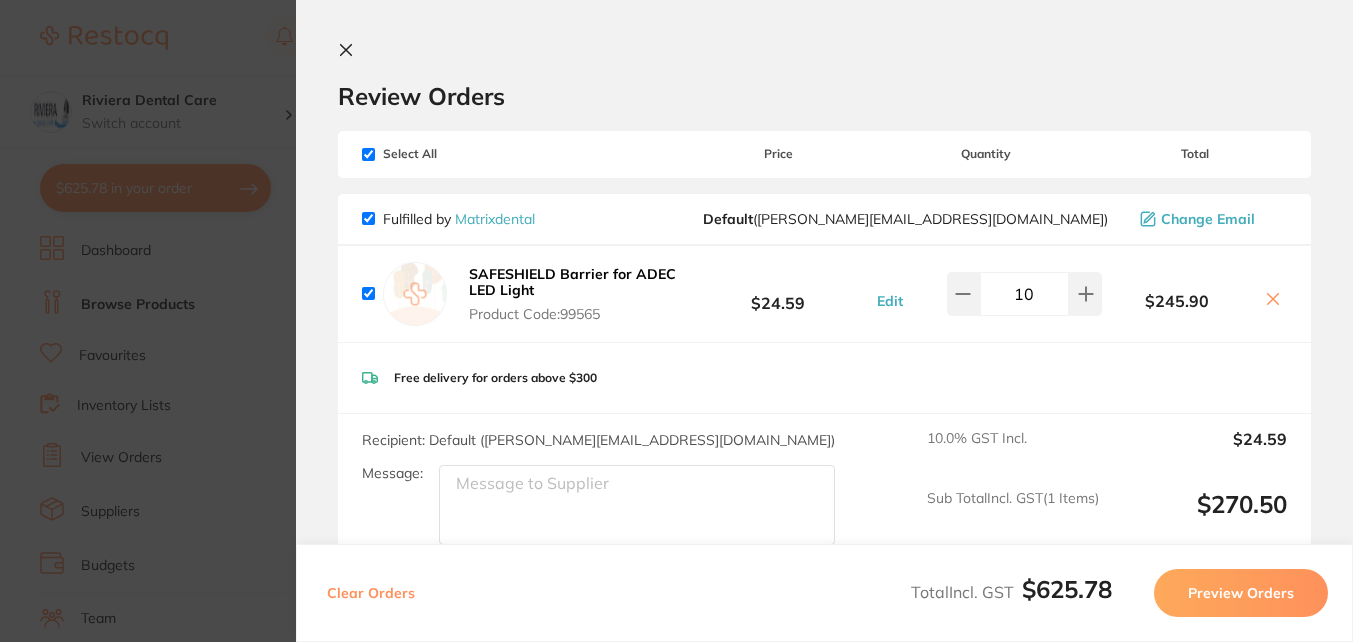 scroll, scrollTop: 1101, scrollLeft: 0, axis: vertical 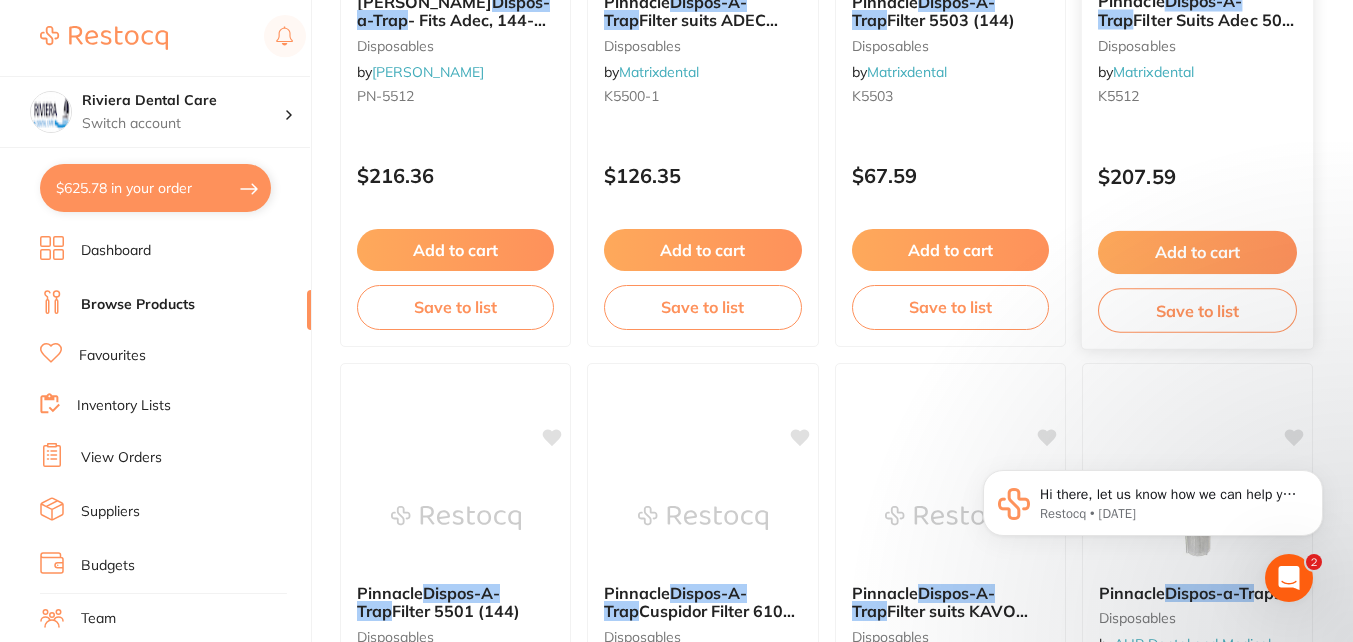 click on "Save to list" at bounding box center [1197, 310] 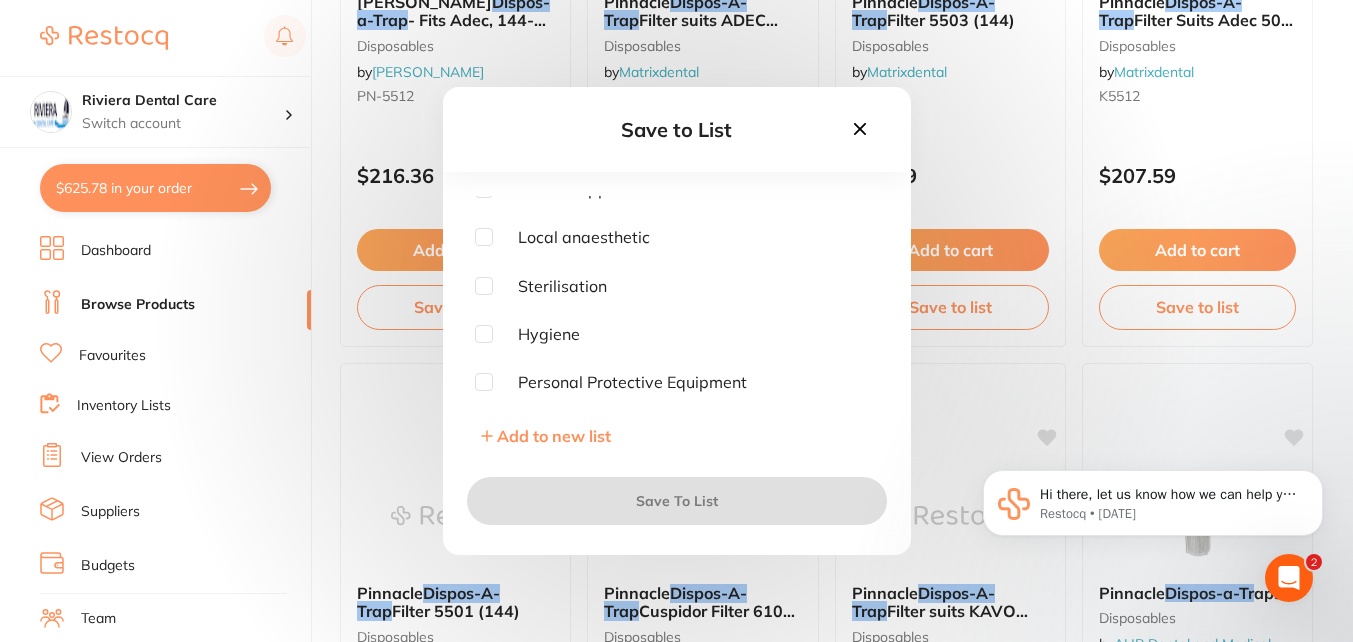 scroll, scrollTop: 596, scrollLeft: 0, axis: vertical 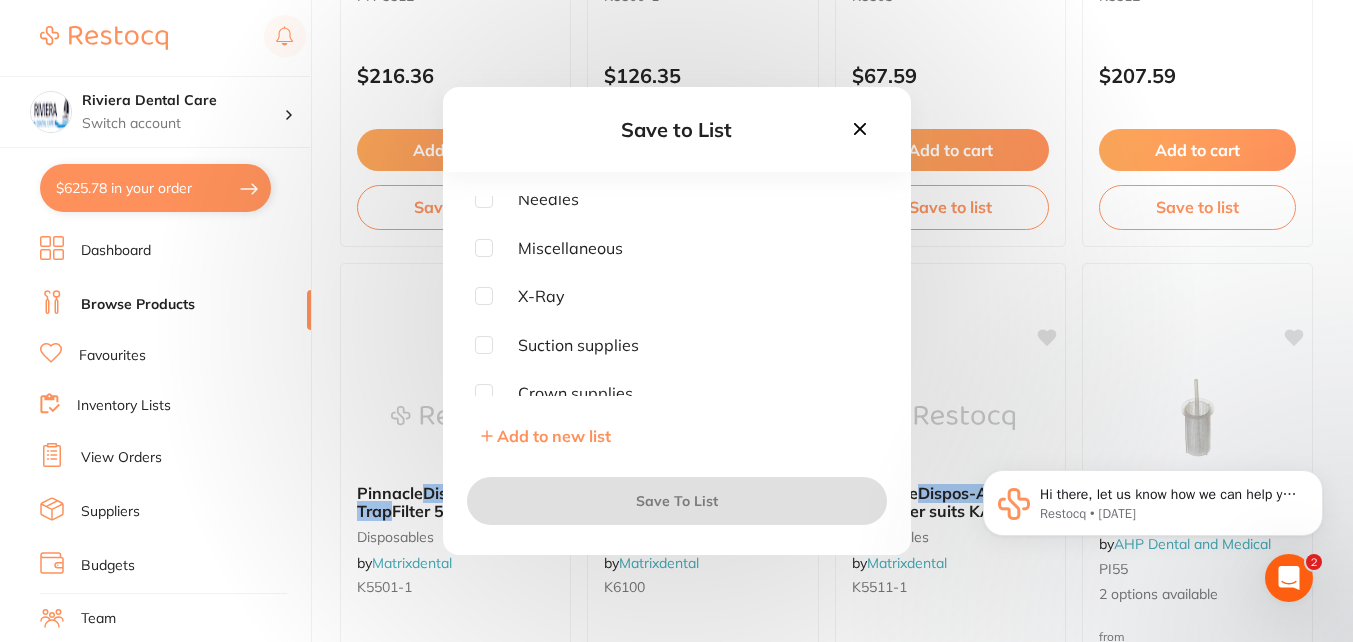 click at bounding box center (484, 345) 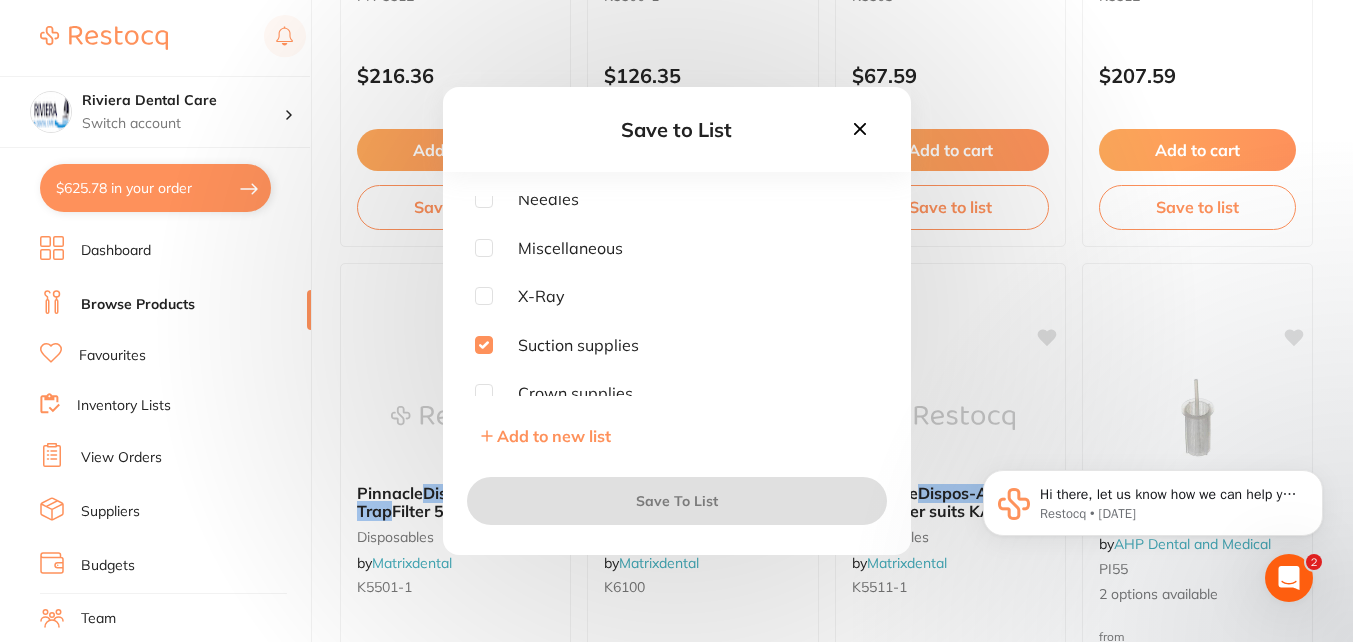 checkbox on "true" 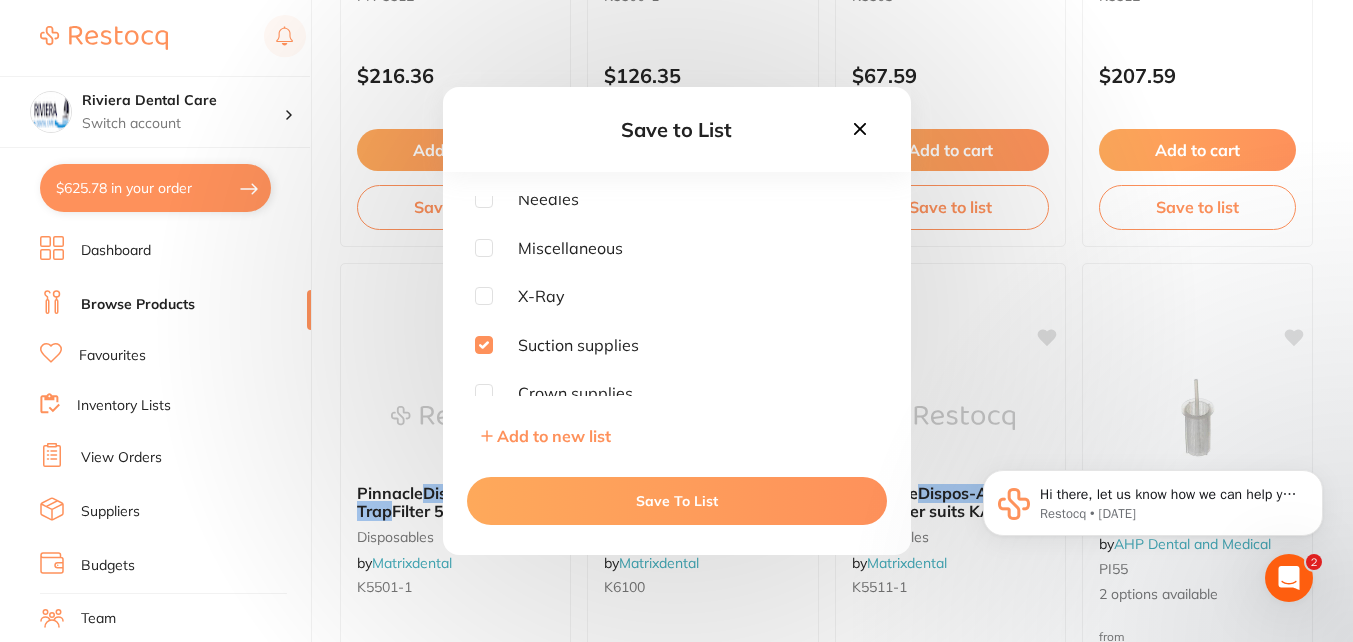 click on "Save To List" at bounding box center [677, 501] 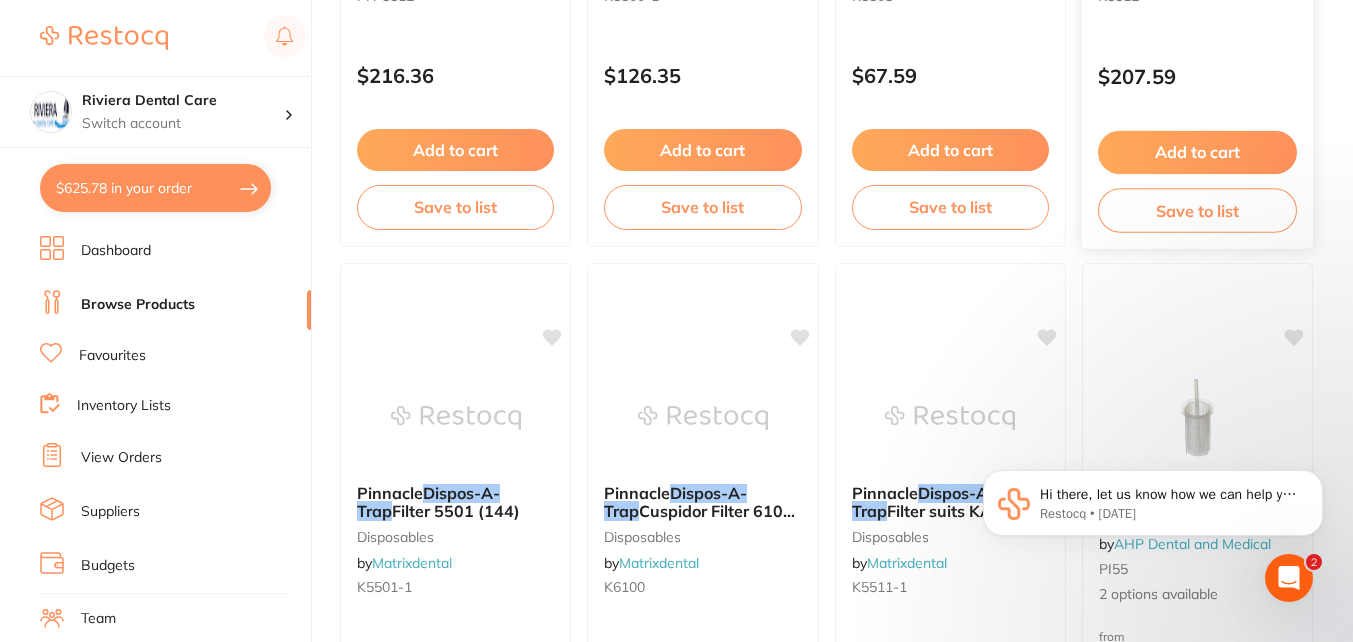 scroll, scrollTop: 901, scrollLeft: 0, axis: vertical 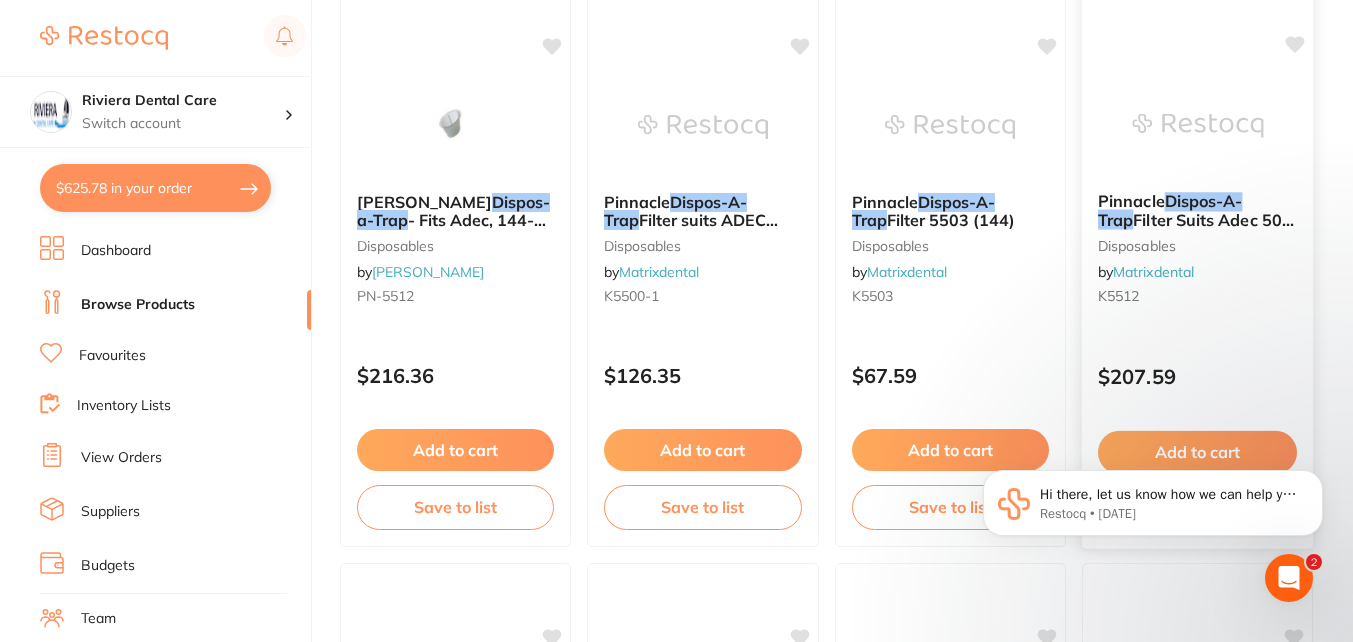 click on "Pinnacle  Dispos-A-Trap  Filter Suits Adec 500 5512 (144)   disposables by  Matrixdental K5512" at bounding box center (1198, 252) 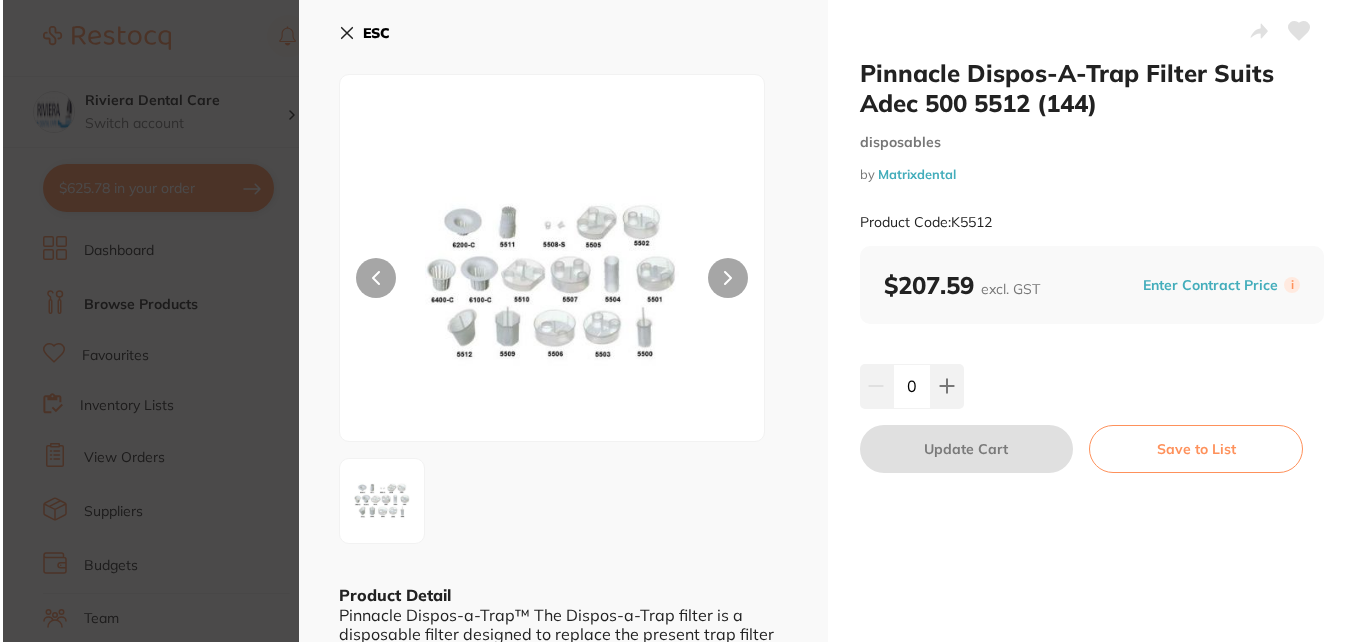 scroll, scrollTop: 0, scrollLeft: 0, axis: both 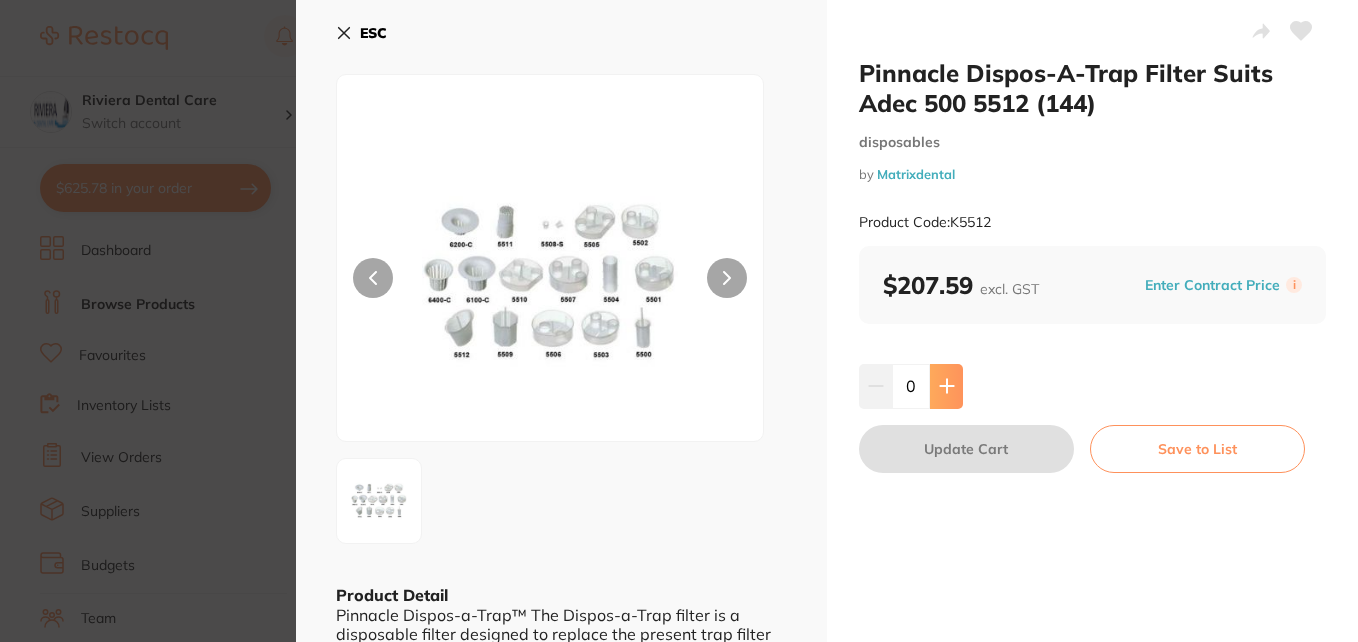 click at bounding box center [946, 386] 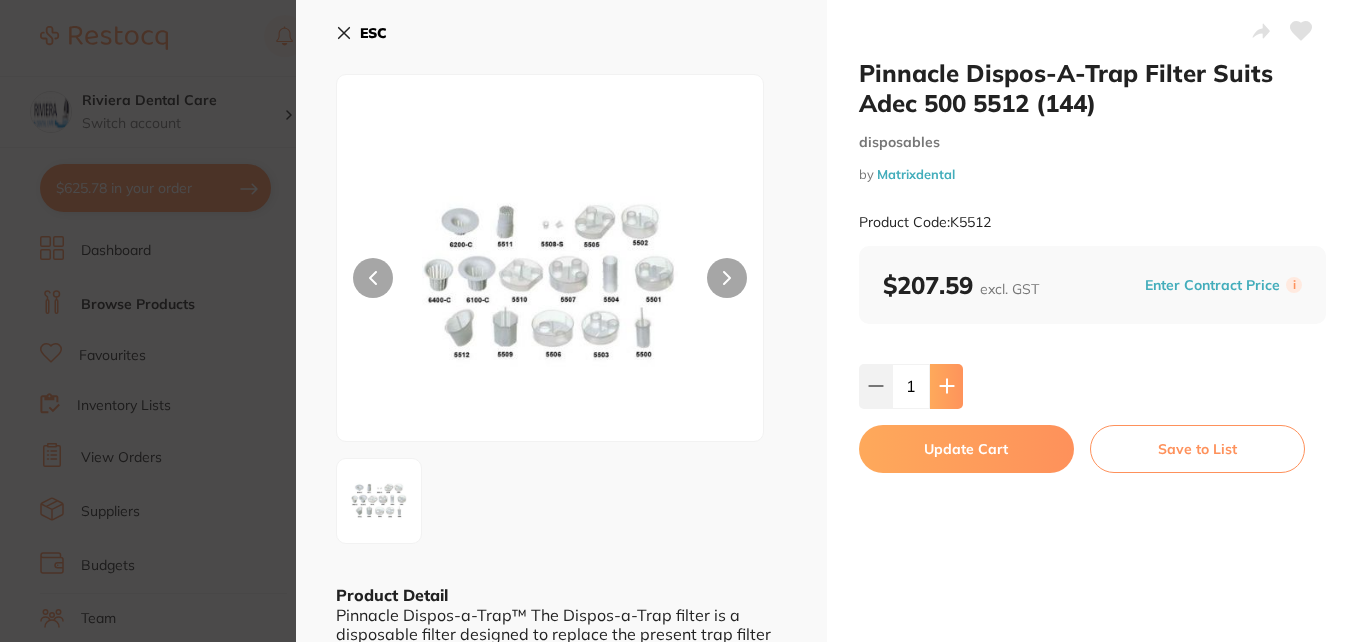 click at bounding box center [946, 386] 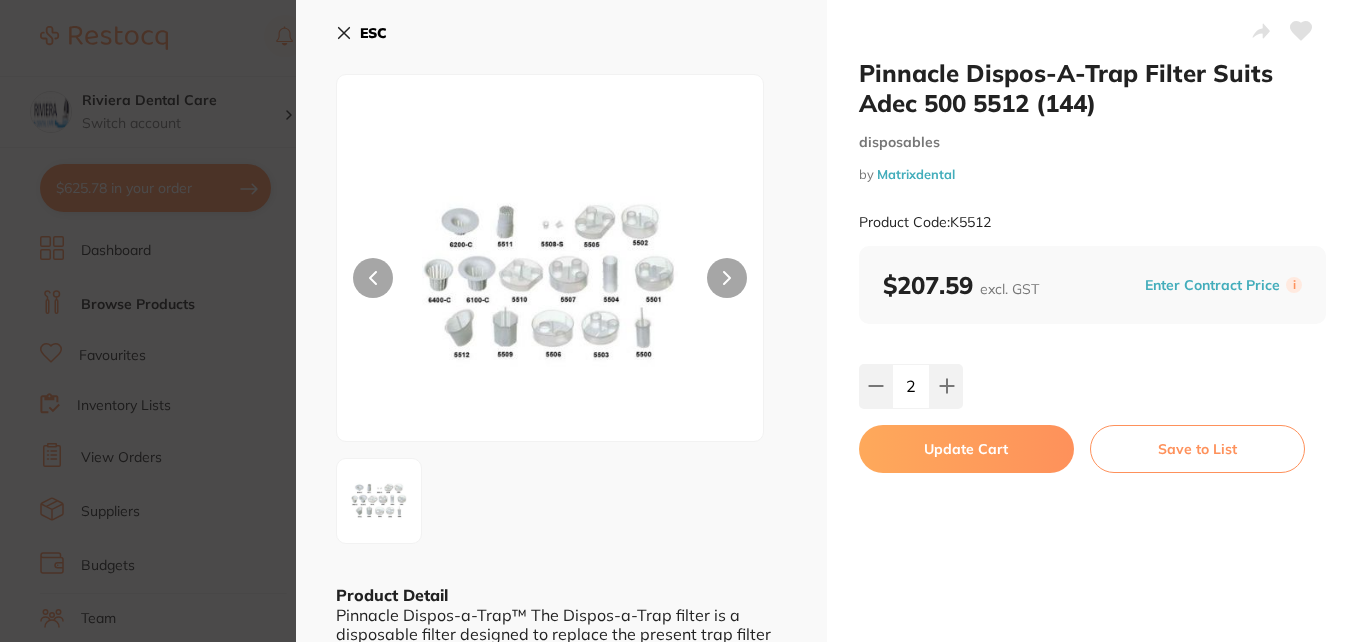 scroll, scrollTop: 0, scrollLeft: 0, axis: both 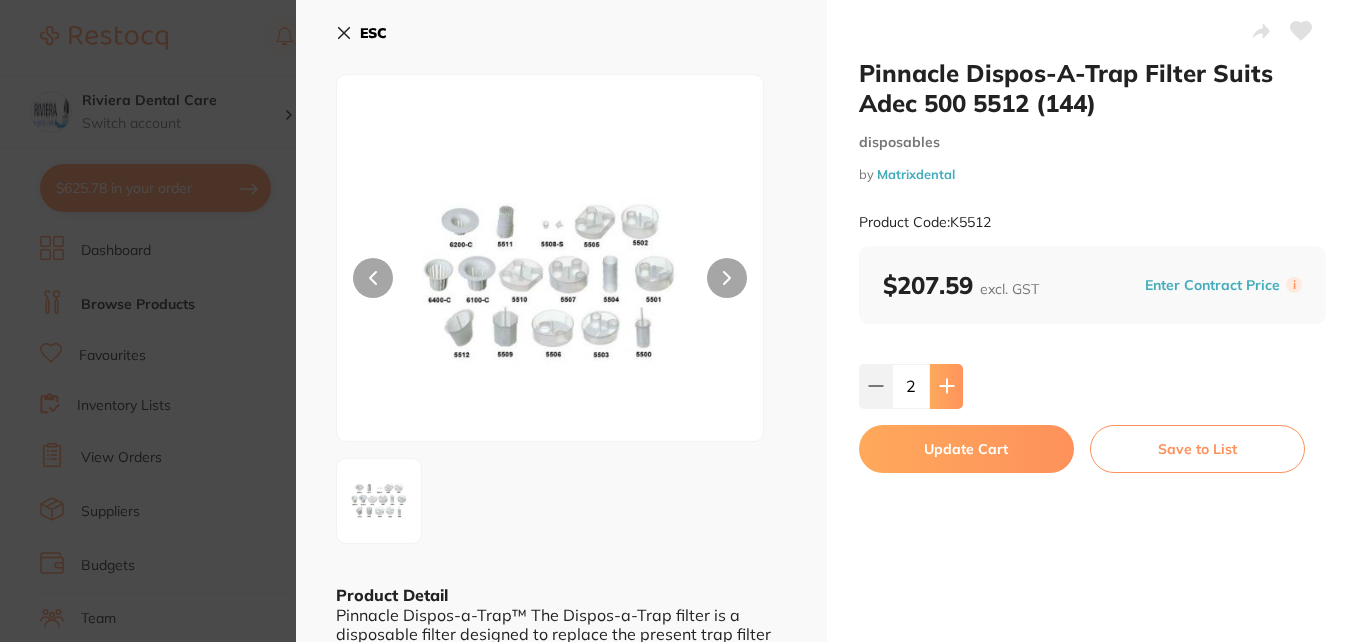 click 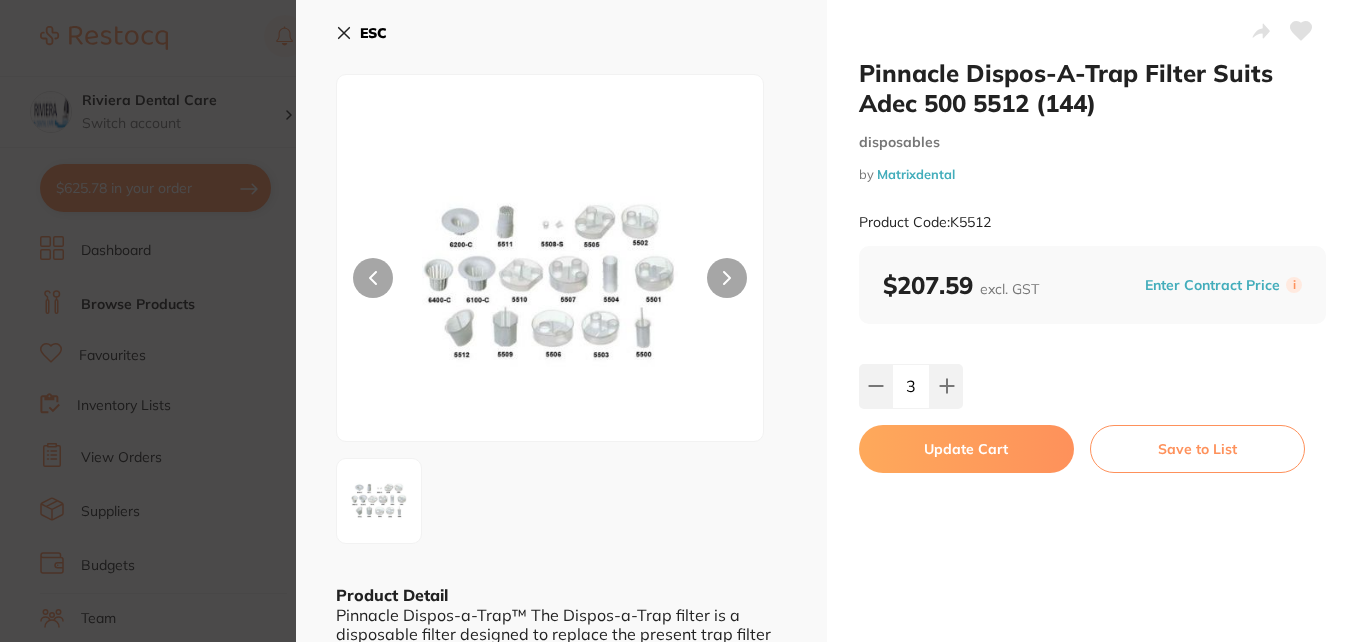 click on "Update Cart" at bounding box center [966, 449] 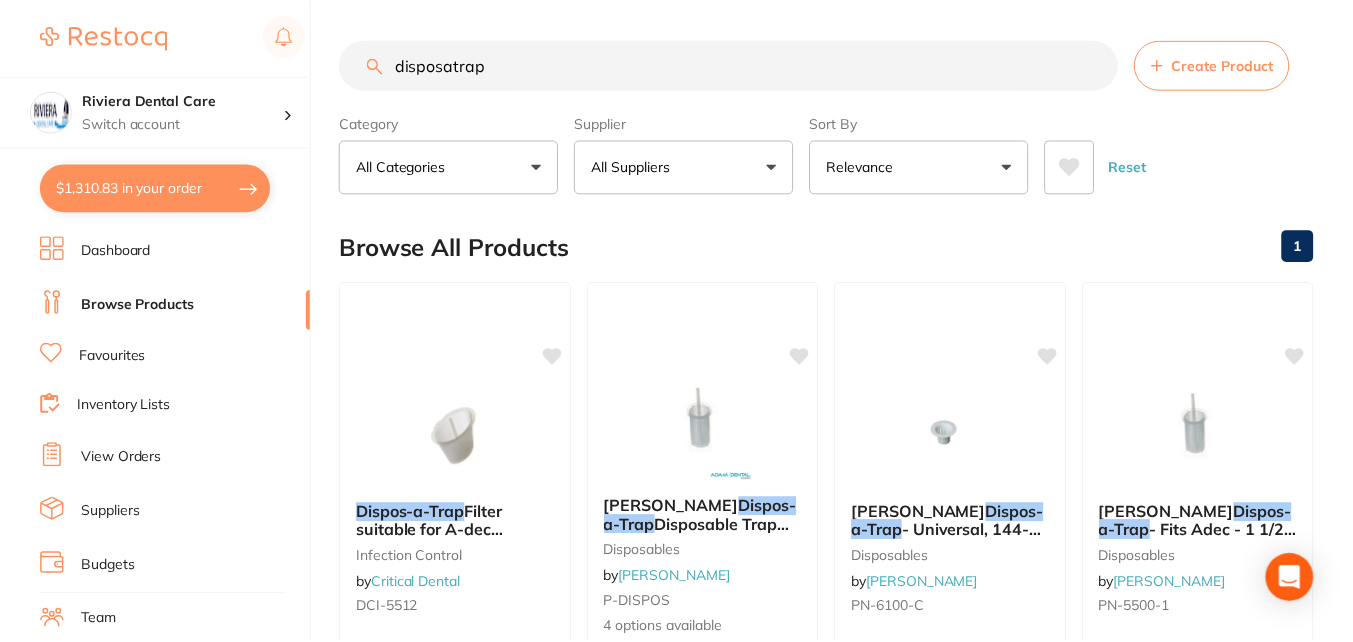 scroll, scrollTop: 901, scrollLeft: 0, axis: vertical 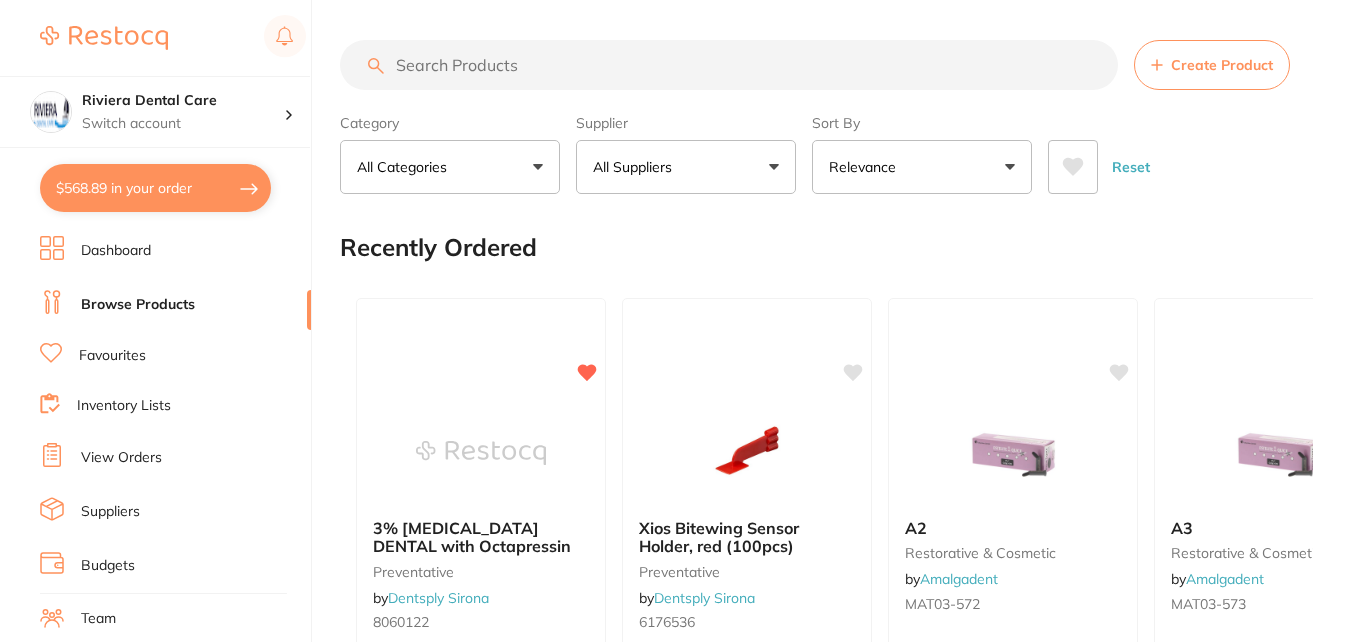 drag, startPoint x: 134, startPoint y: 193, endPoint x: 151, endPoint y: 200, distance: 18.384777 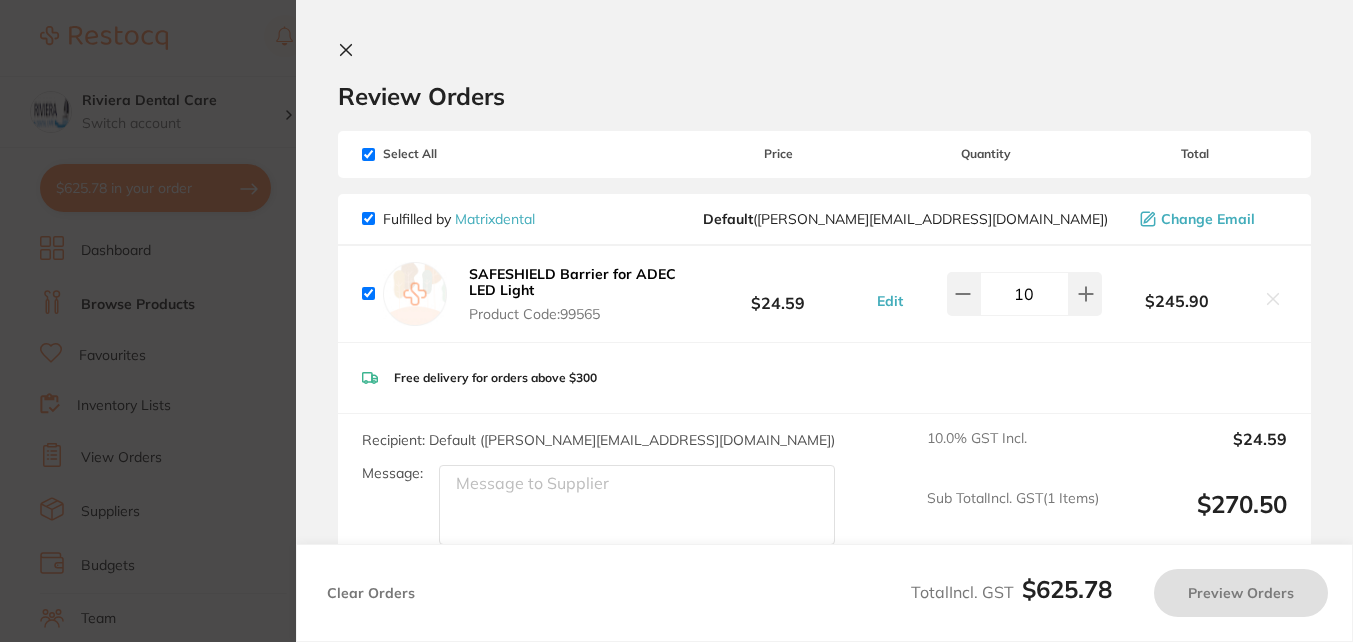 checkbox on "true" 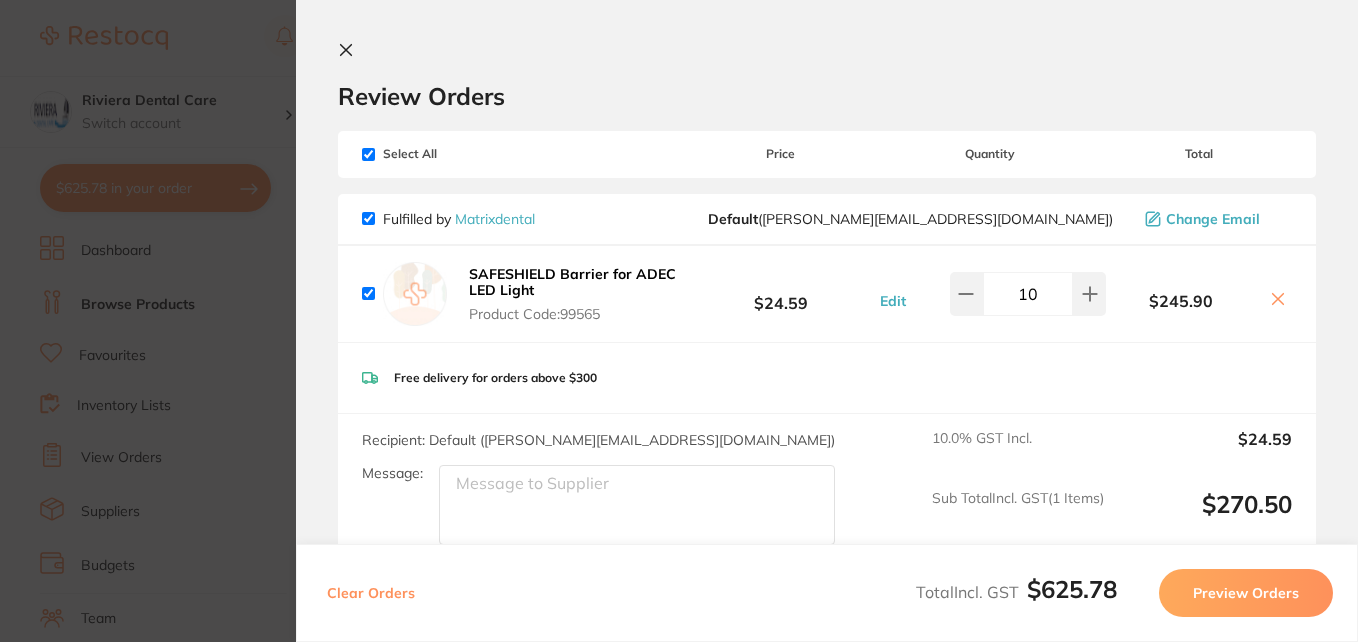 scroll, scrollTop: 0, scrollLeft: 0, axis: both 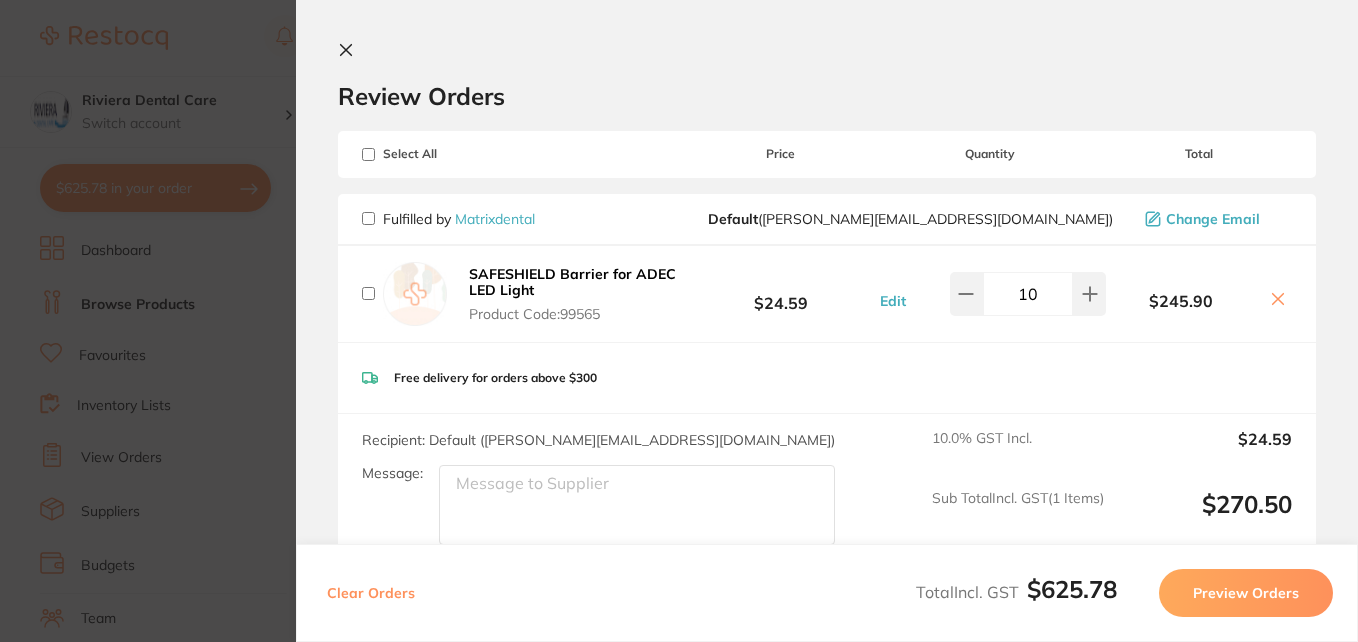 checkbox on "false" 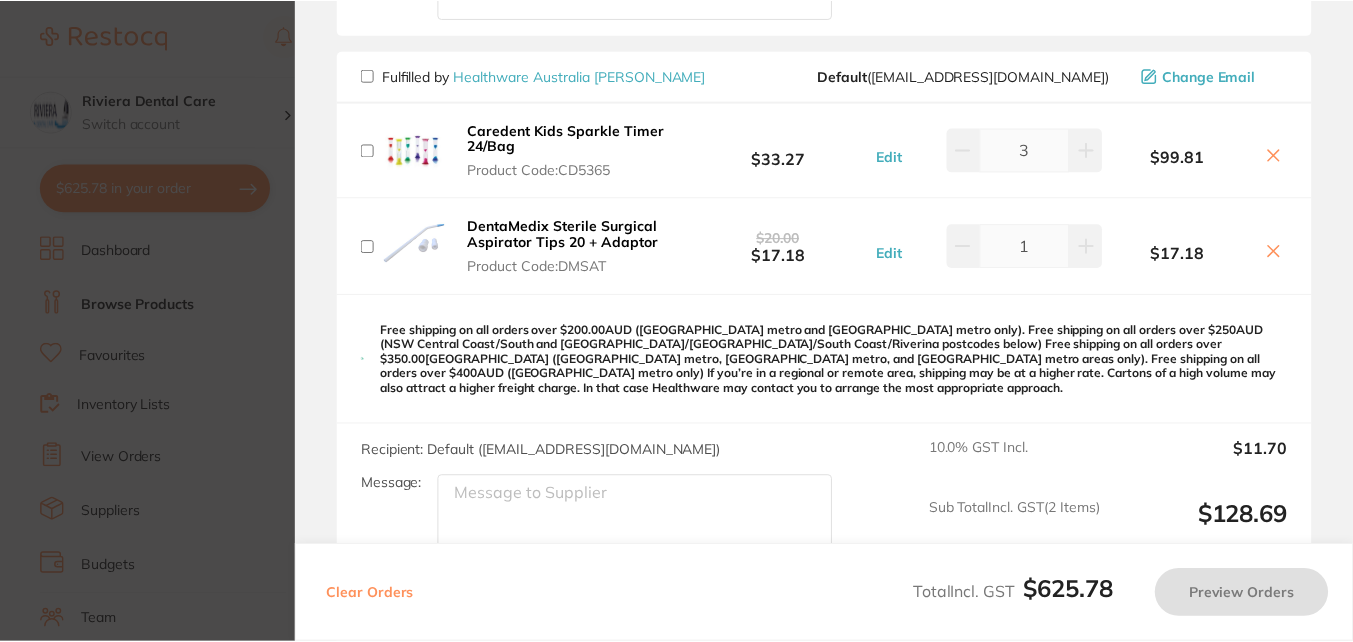 scroll, scrollTop: 26, scrollLeft: 0, axis: vertical 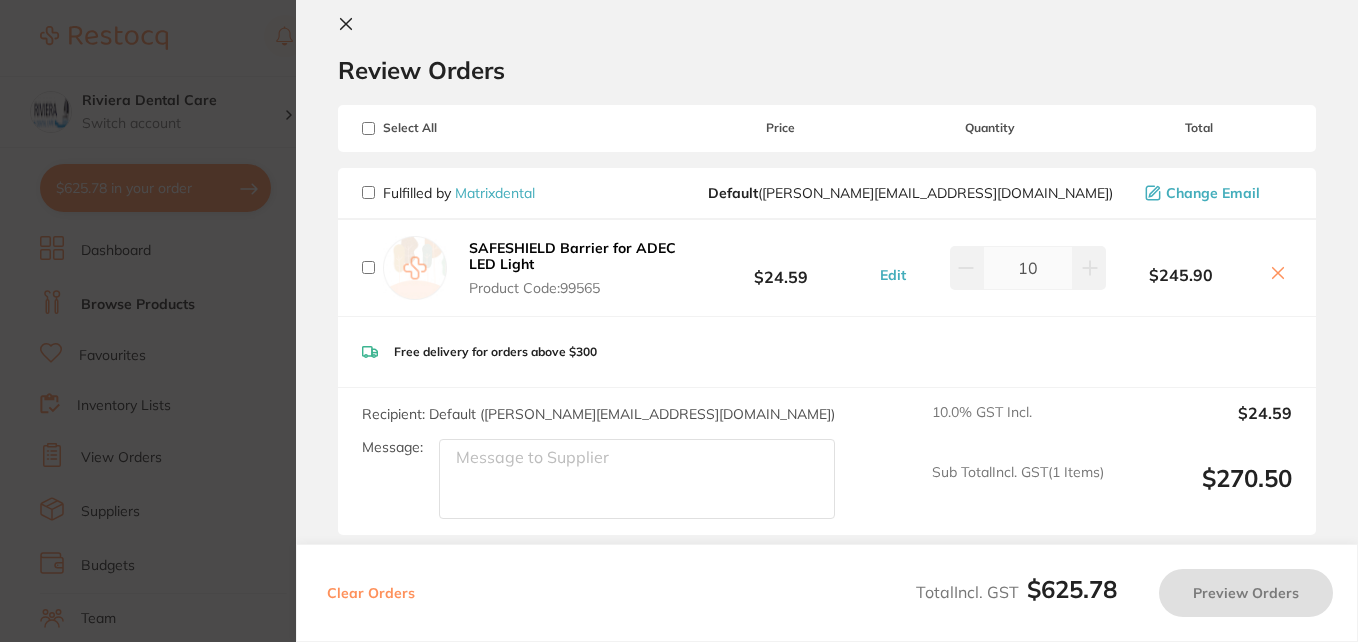 click 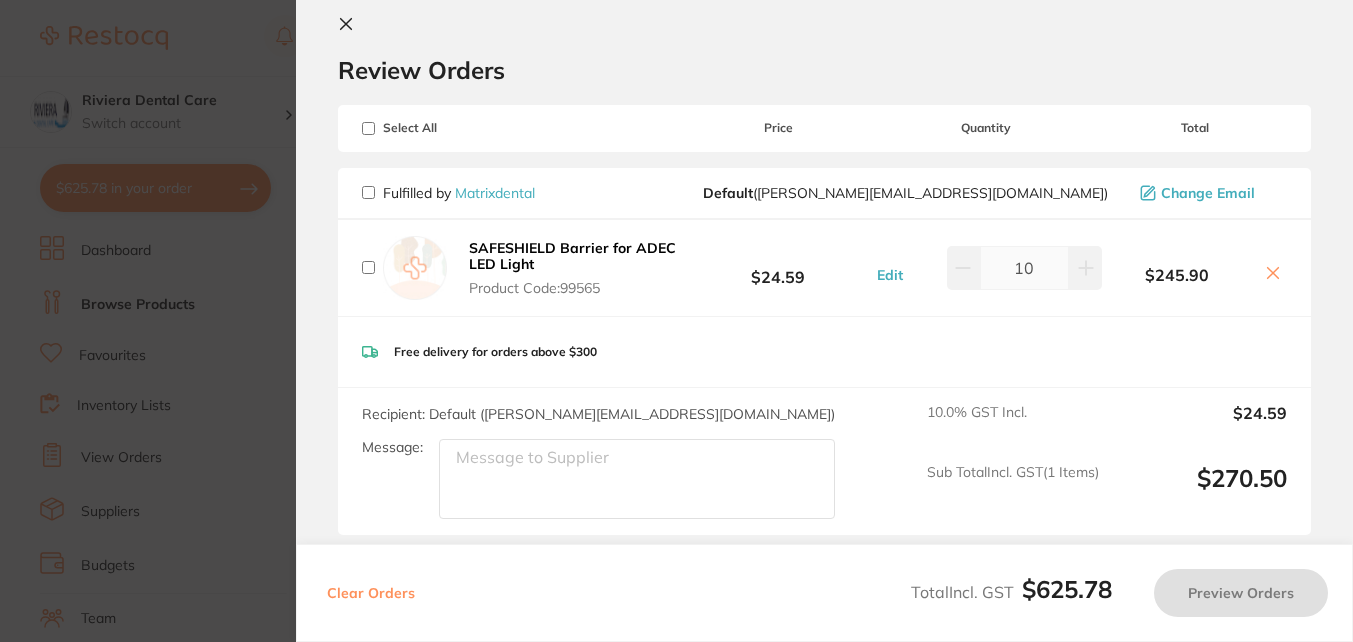 scroll, scrollTop: 401, scrollLeft: 0, axis: vertical 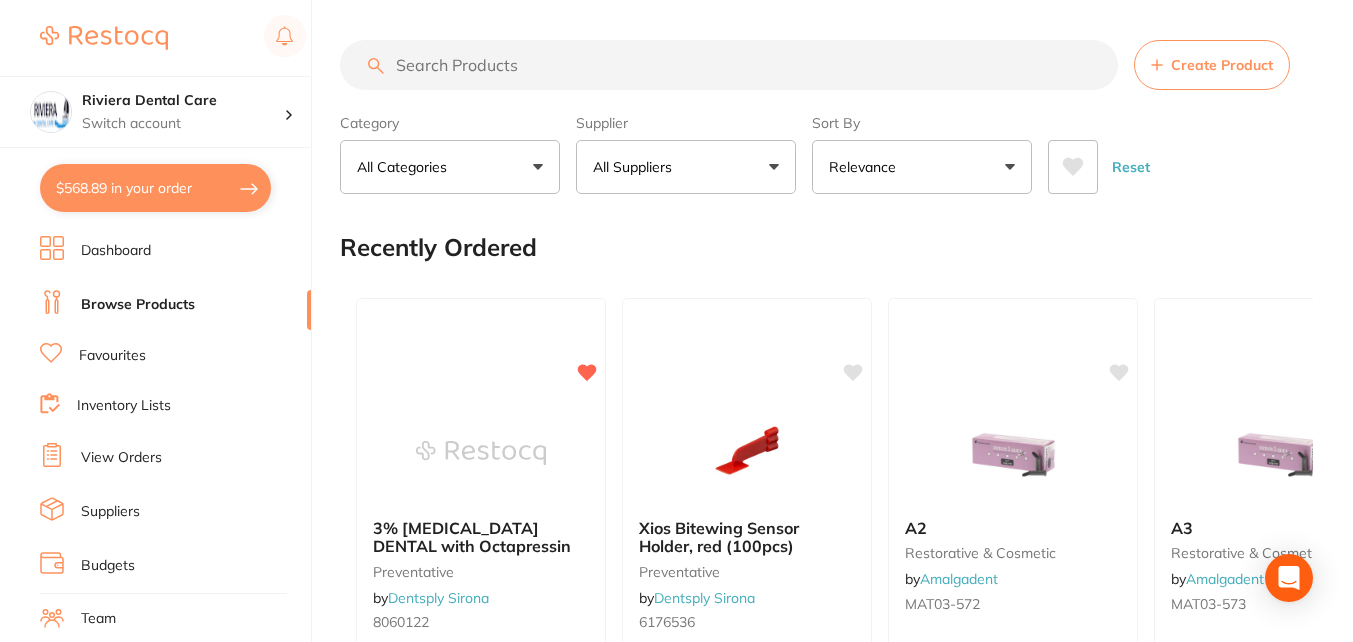 click at bounding box center (729, 65) 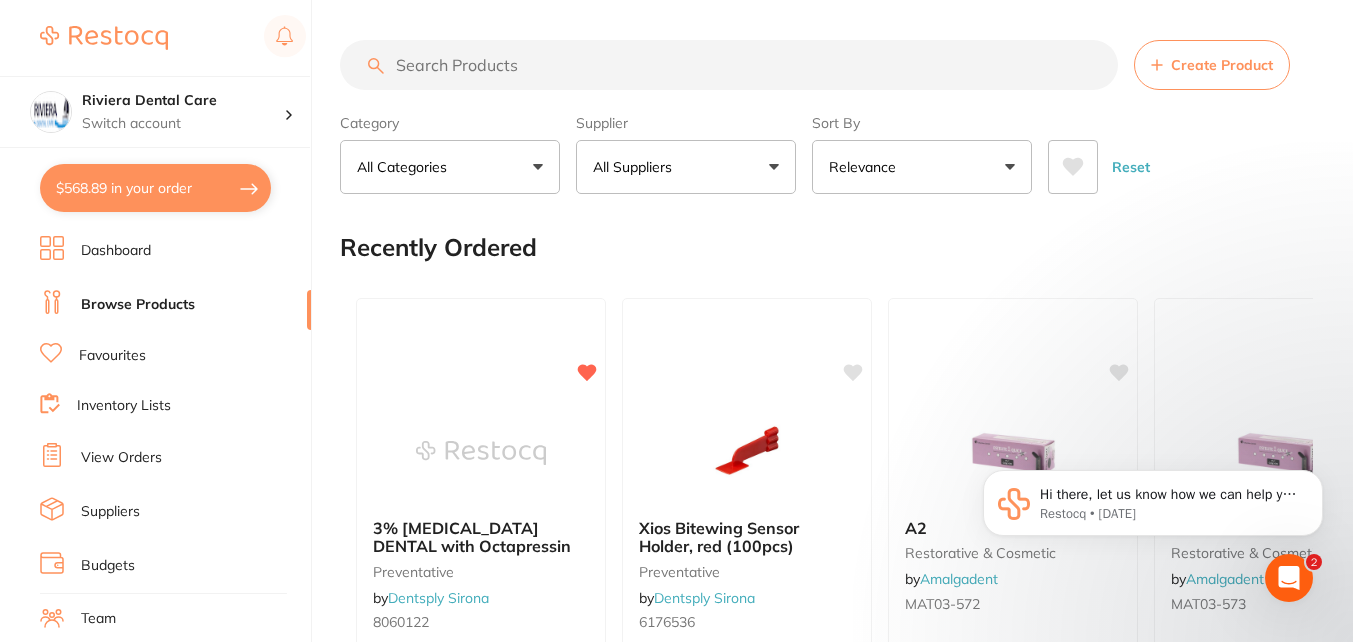 scroll, scrollTop: 0, scrollLeft: 0, axis: both 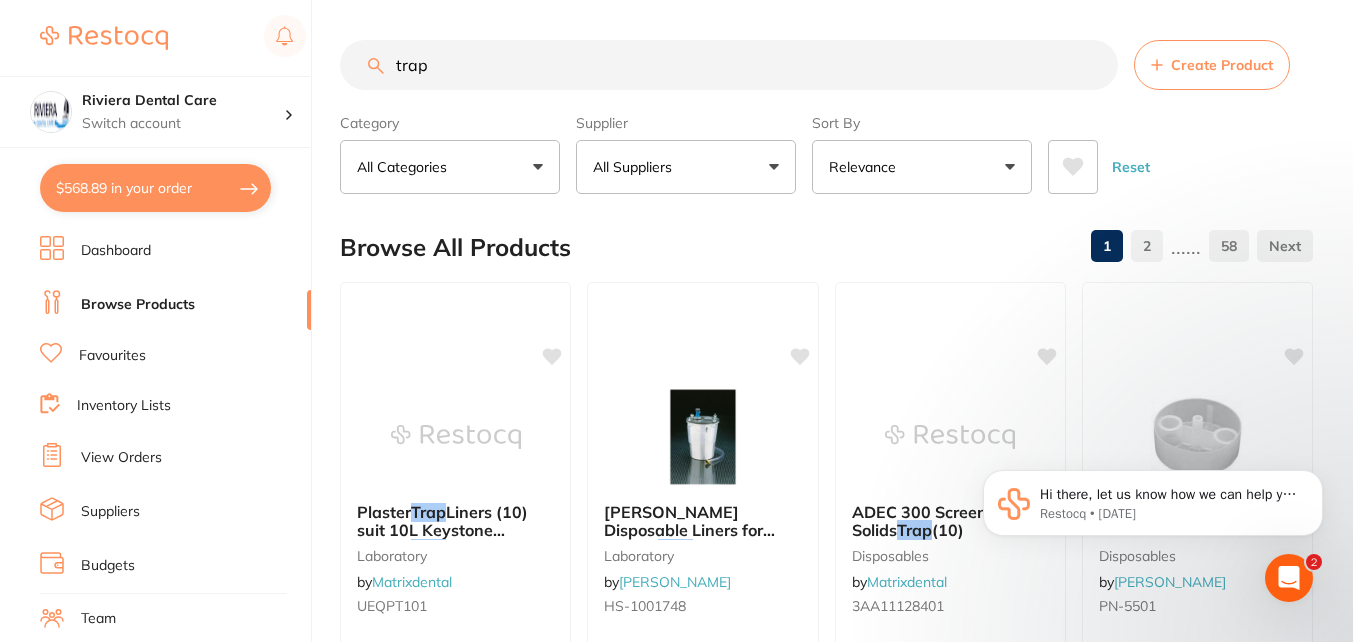 click on "All Categories" at bounding box center (450, 167) 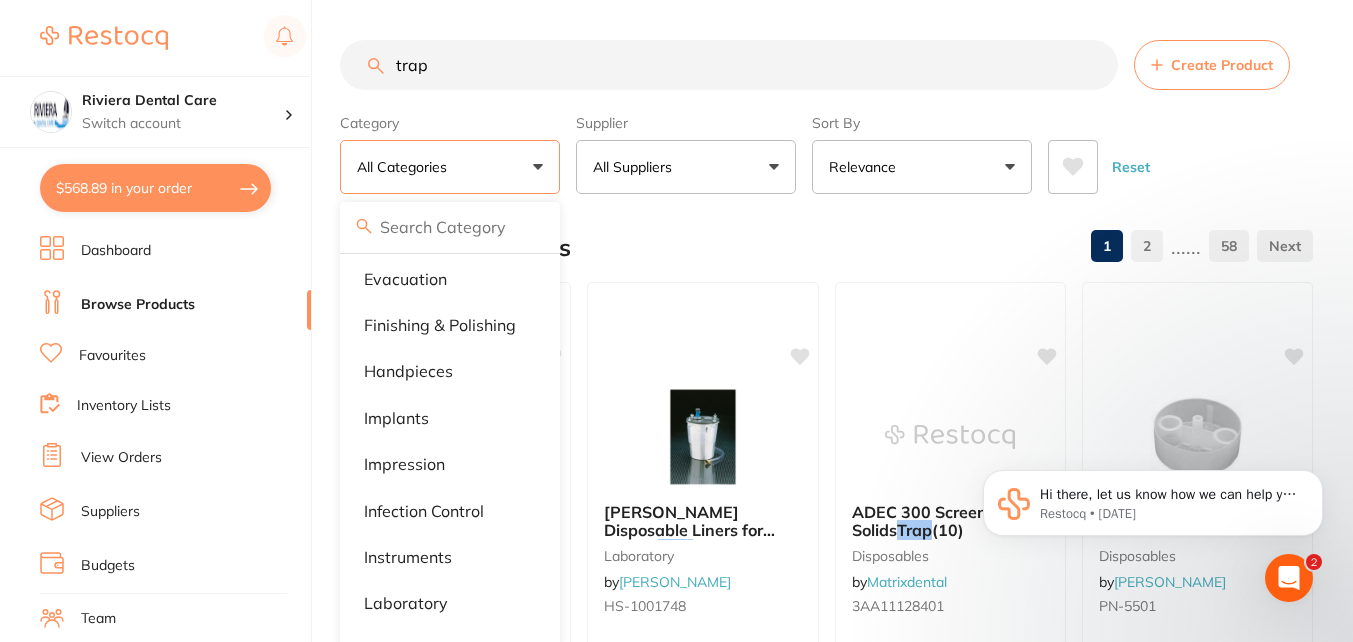 scroll, scrollTop: 600, scrollLeft: 0, axis: vertical 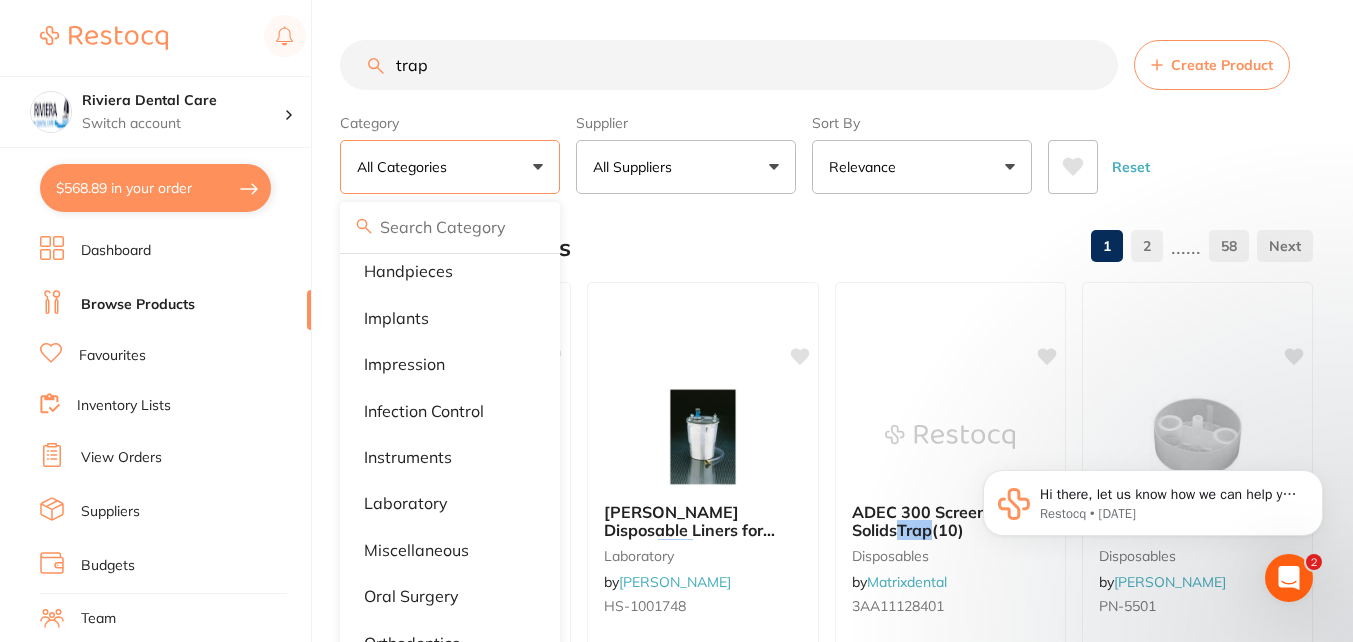 click on "Browse All Products 1 2 ...... 58" at bounding box center [826, 247] 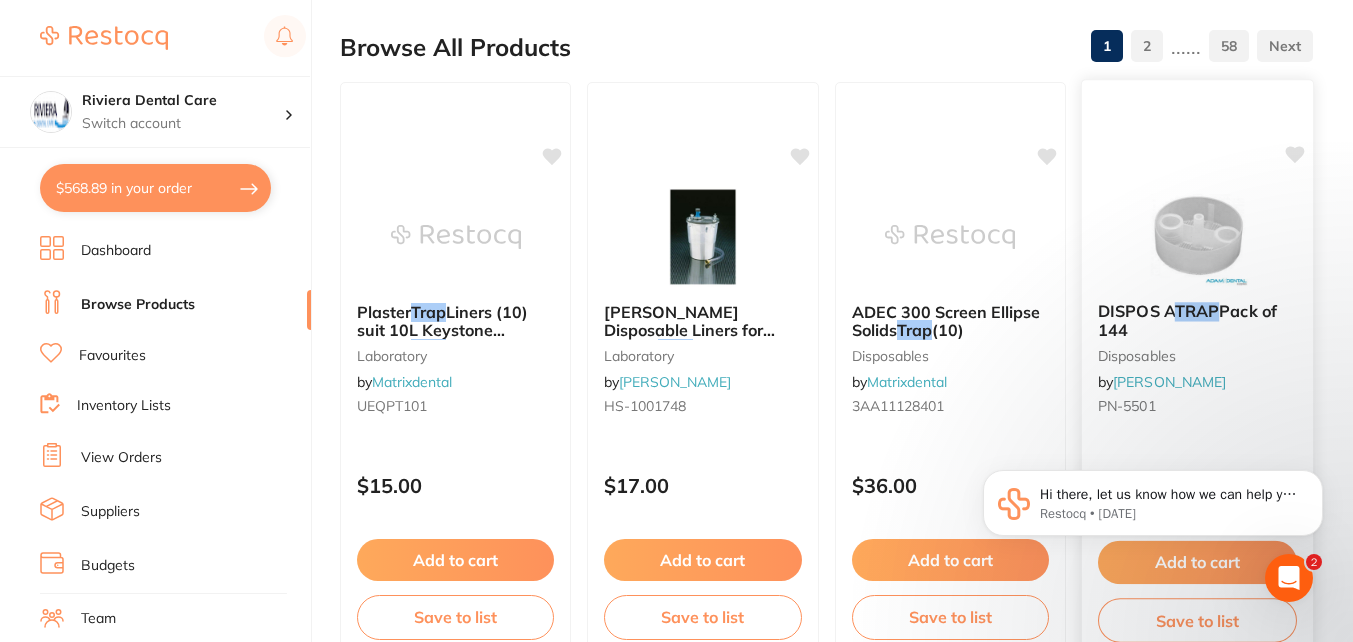 scroll, scrollTop: 0, scrollLeft: 0, axis: both 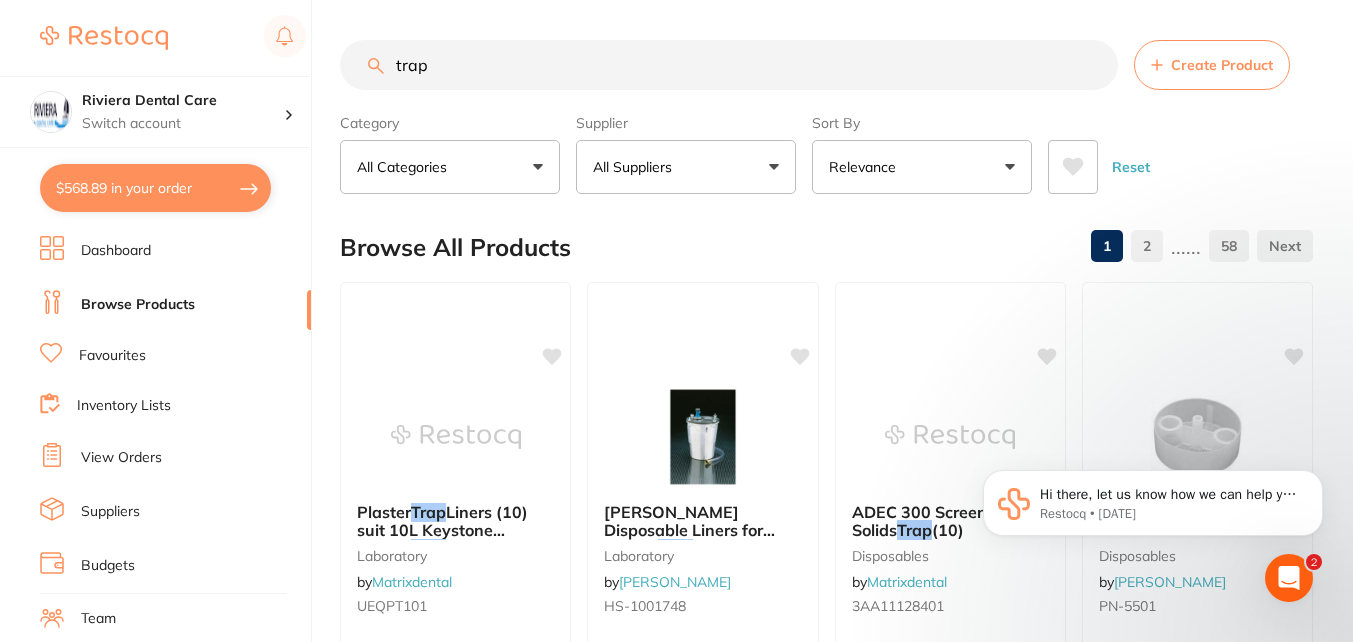 click on "All Suppliers" at bounding box center (686, 167) 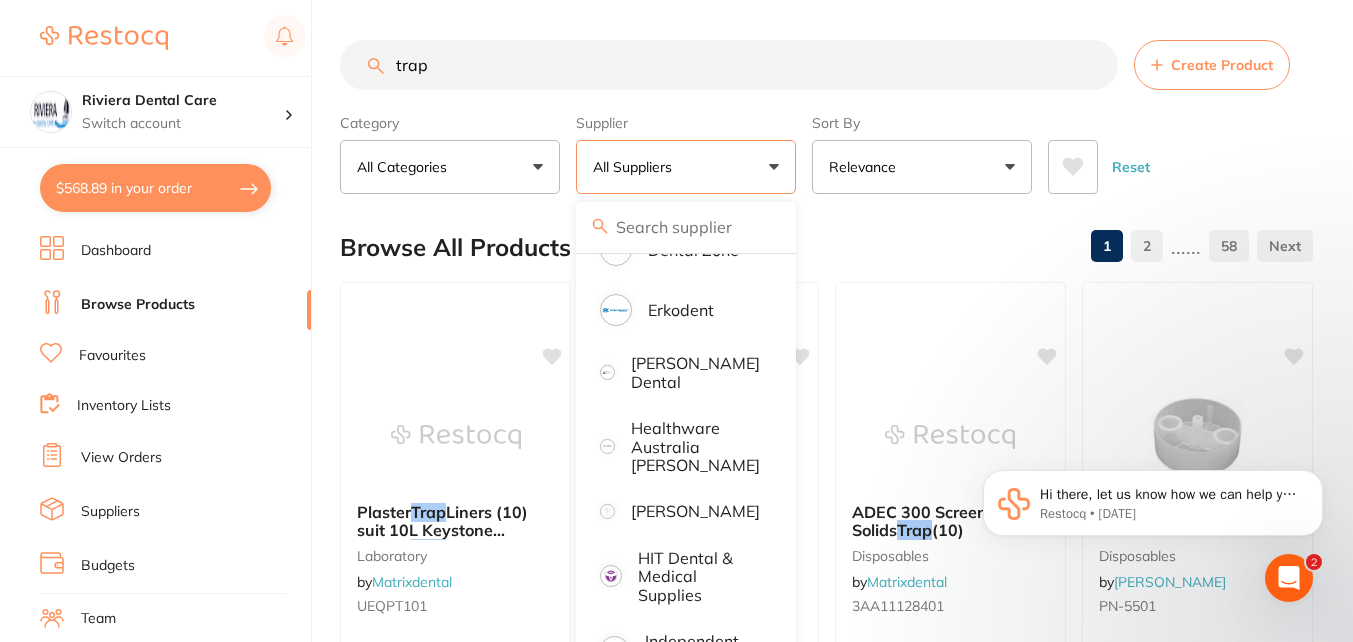 scroll, scrollTop: 1200, scrollLeft: 0, axis: vertical 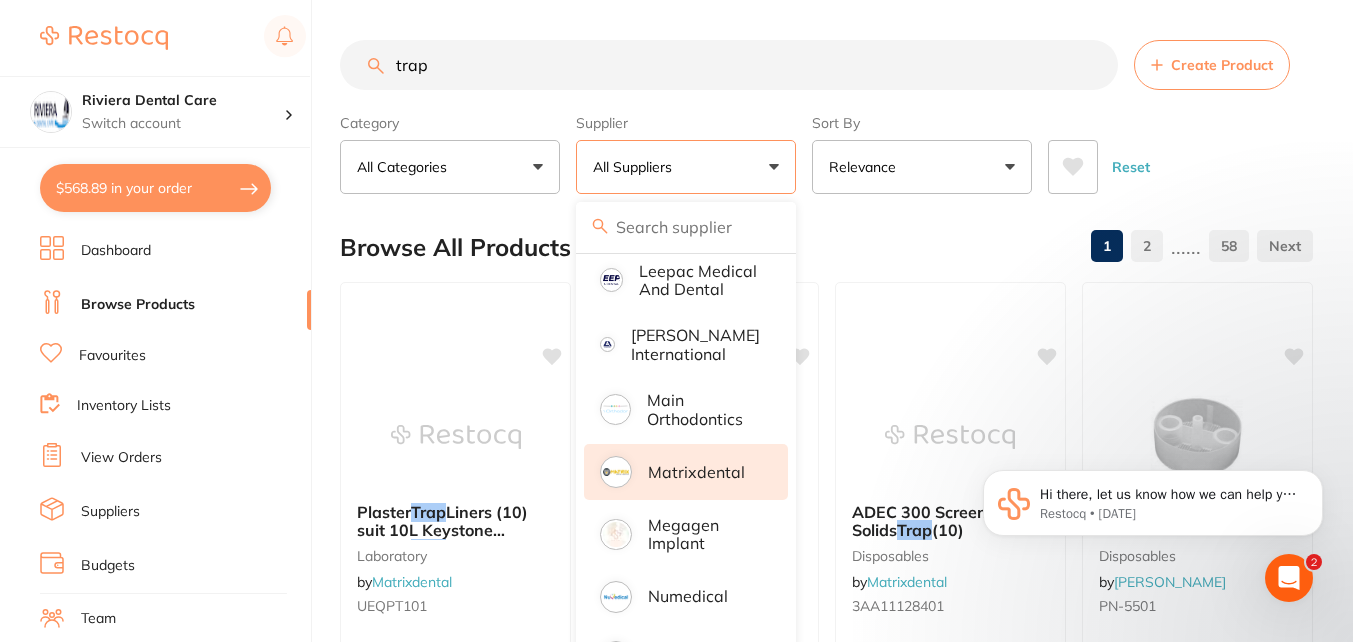 click on "Matrixdental" at bounding box center [696, 472] 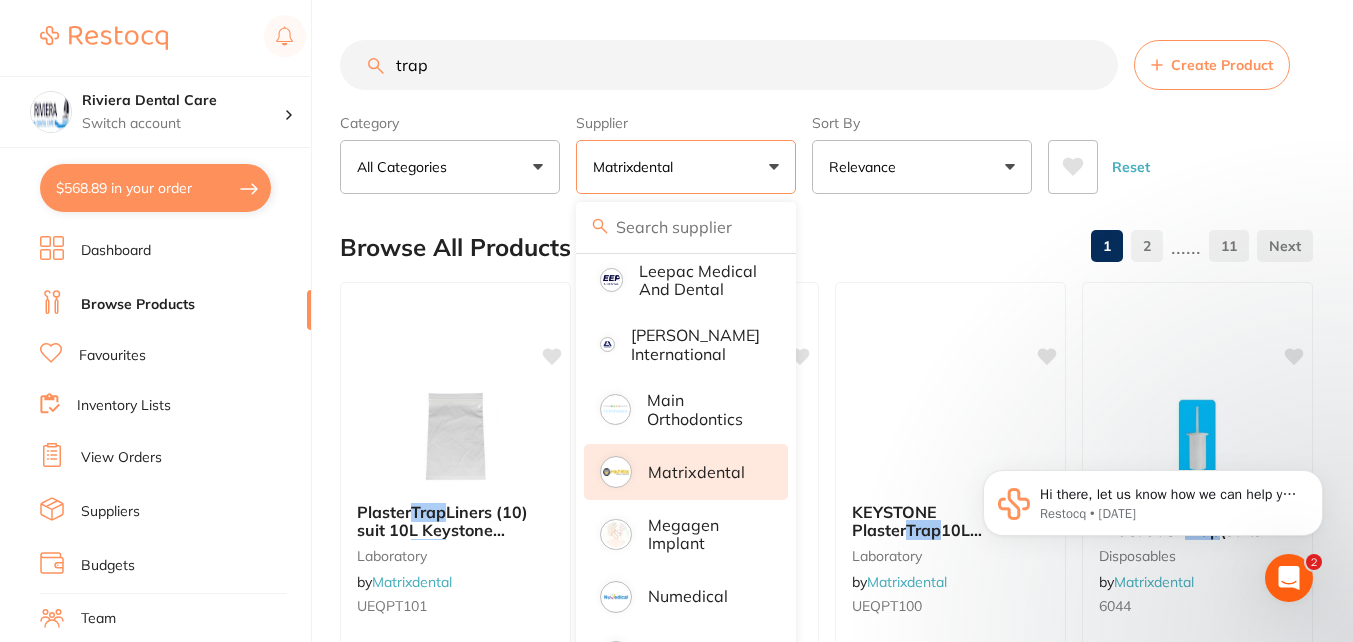 scroll, scrollTop: 322, scrollLeft: 0, axis: vertical 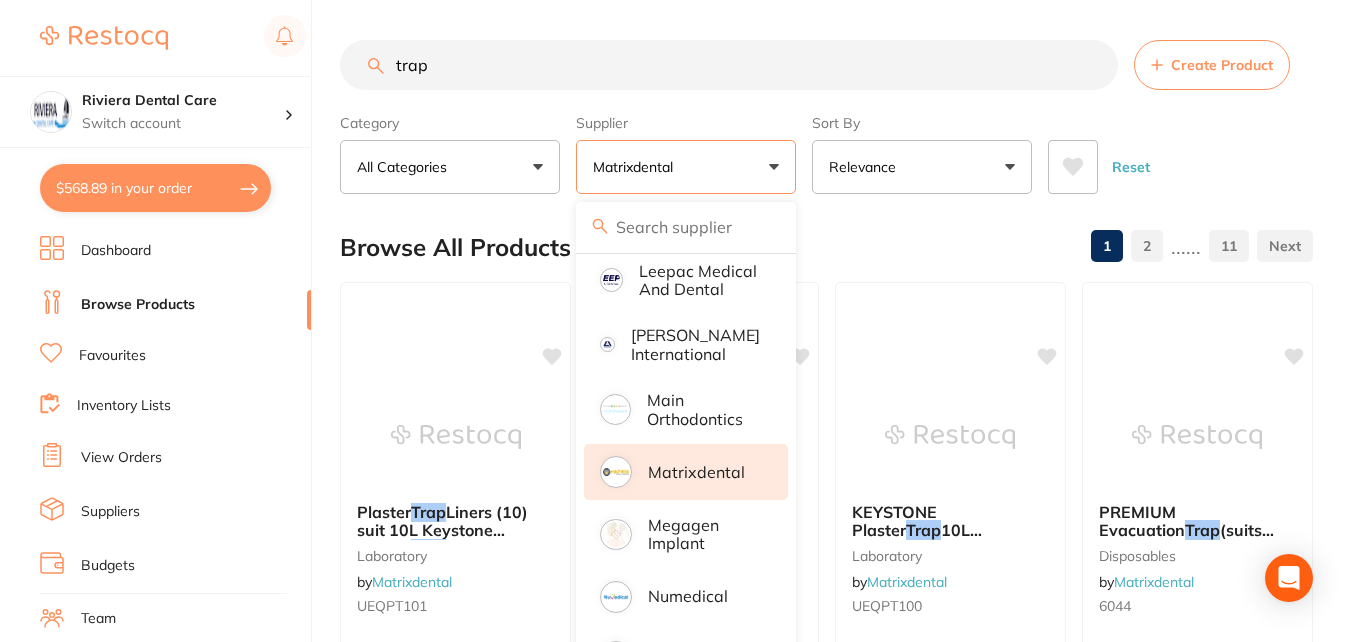 click on "Browse All Products 1 2 ...... 11" at bounding box center (826, 247) 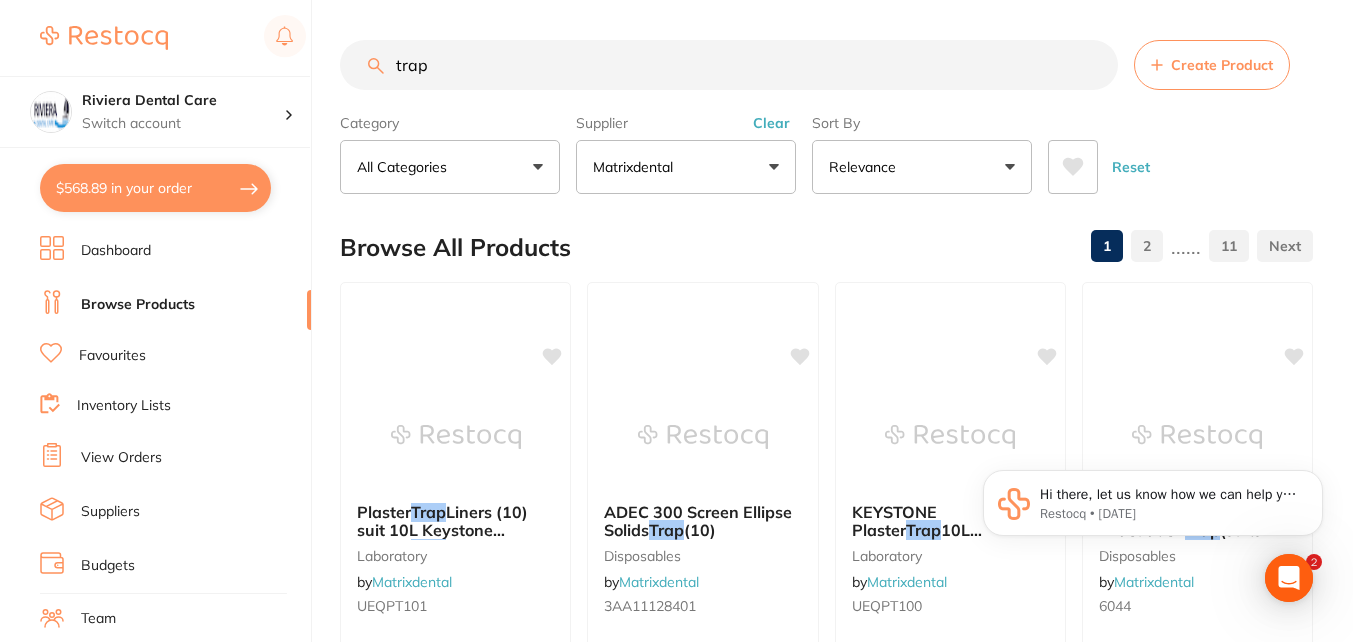 scroll, scrollTop: 0, scrollLeft: 0, axis: both 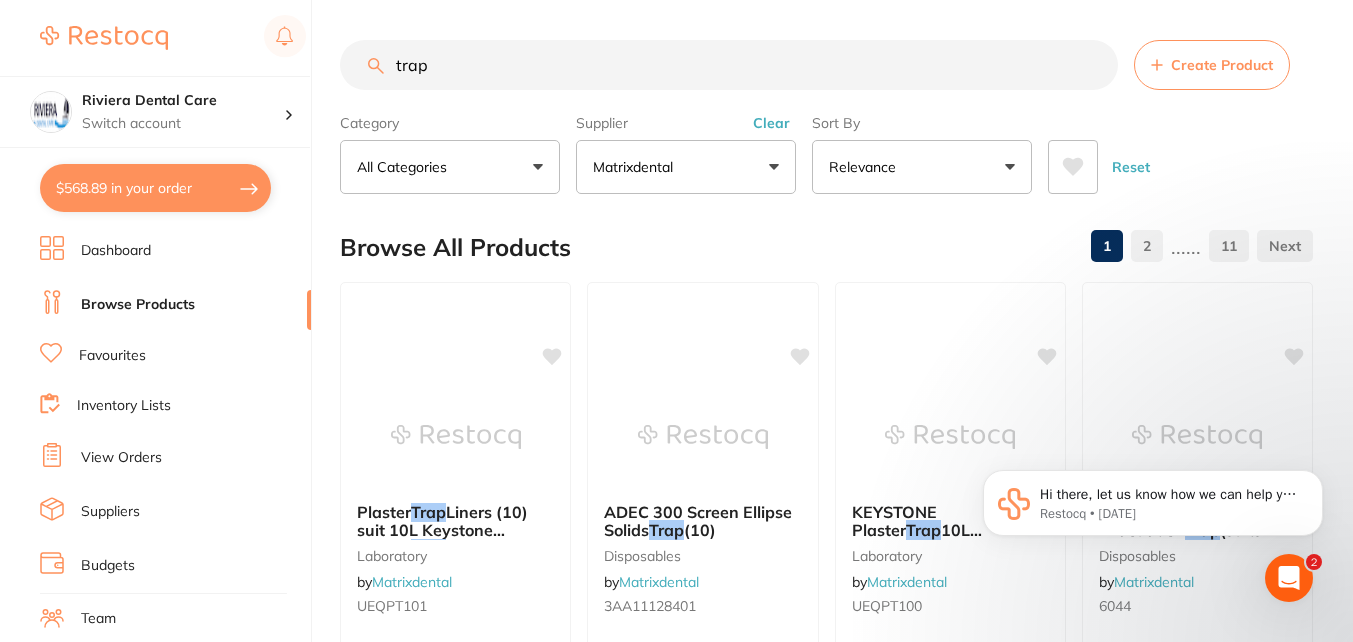 click on "trap" at bounding box center (729, 65) 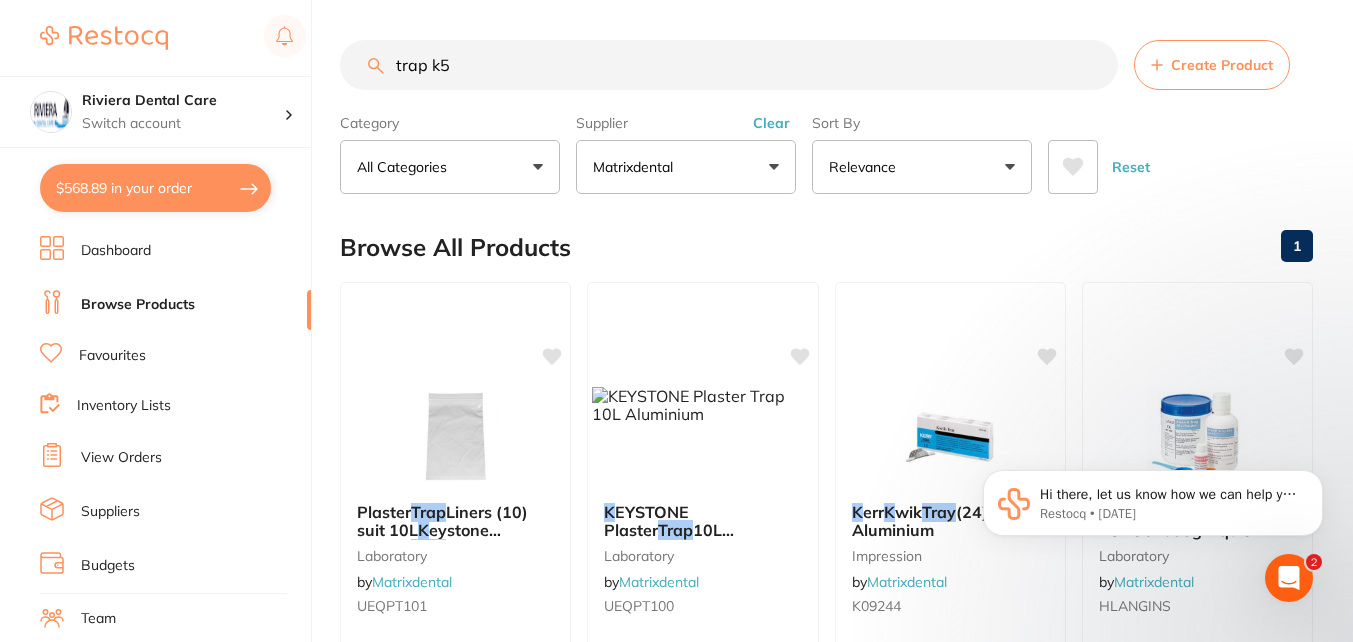 scroll, scrollTop: 0, scrollLeft: 0, axis: both 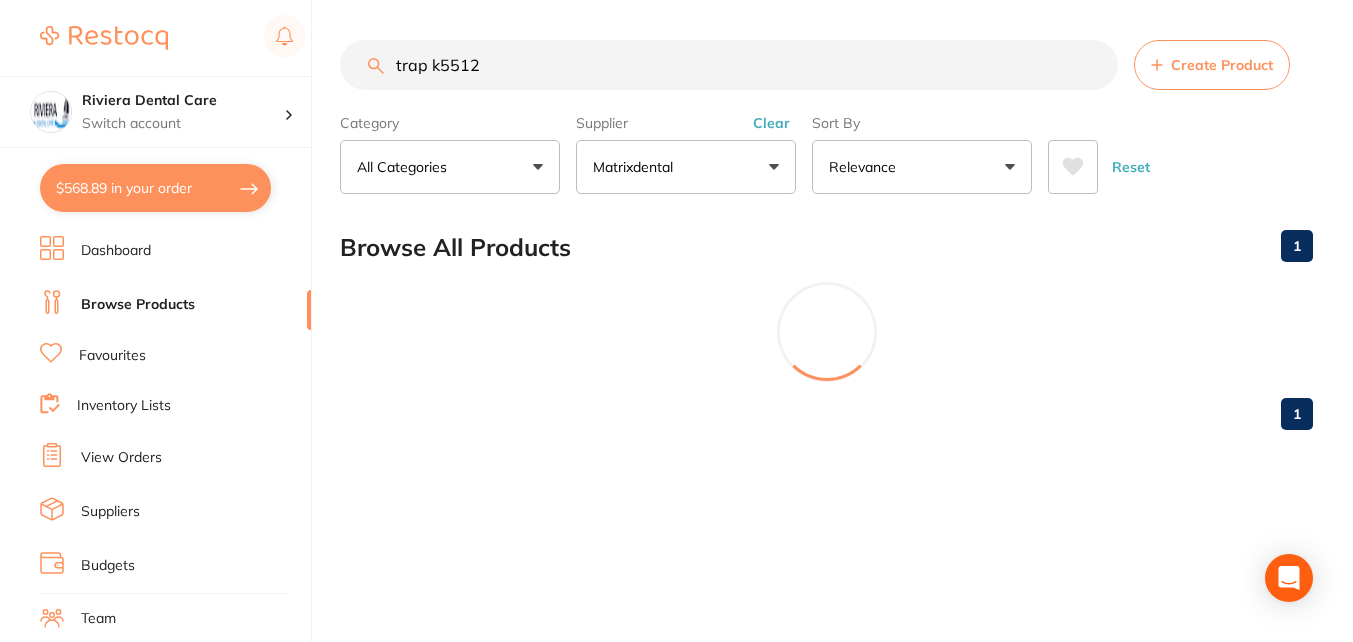 type on "trap k5512" 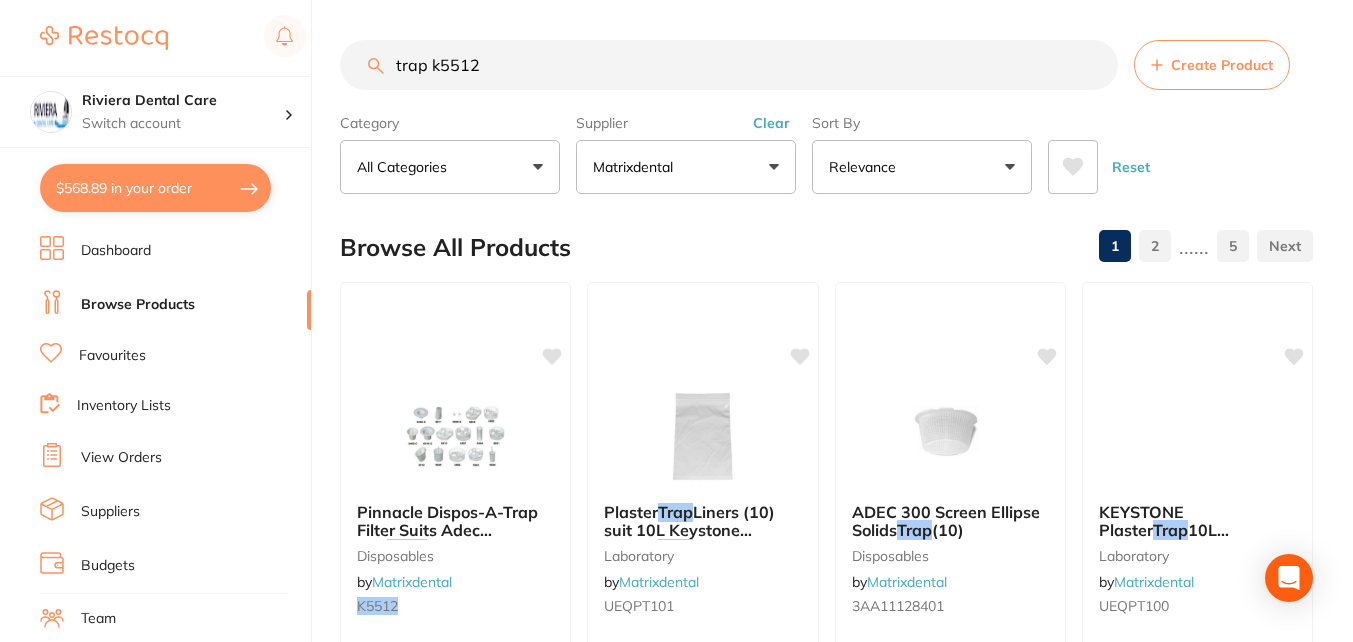 scroll, scrollTop: 1075, scrollLeft: 0, axis: vertical 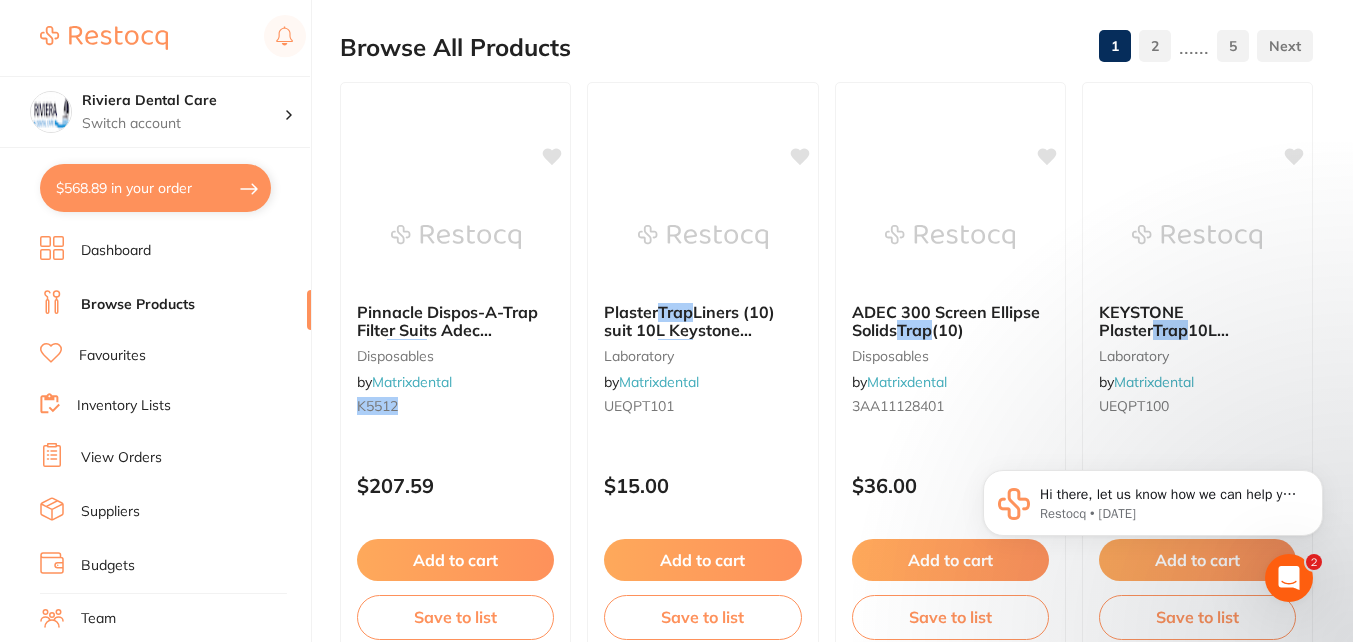 click at bounding box center (456, 237) 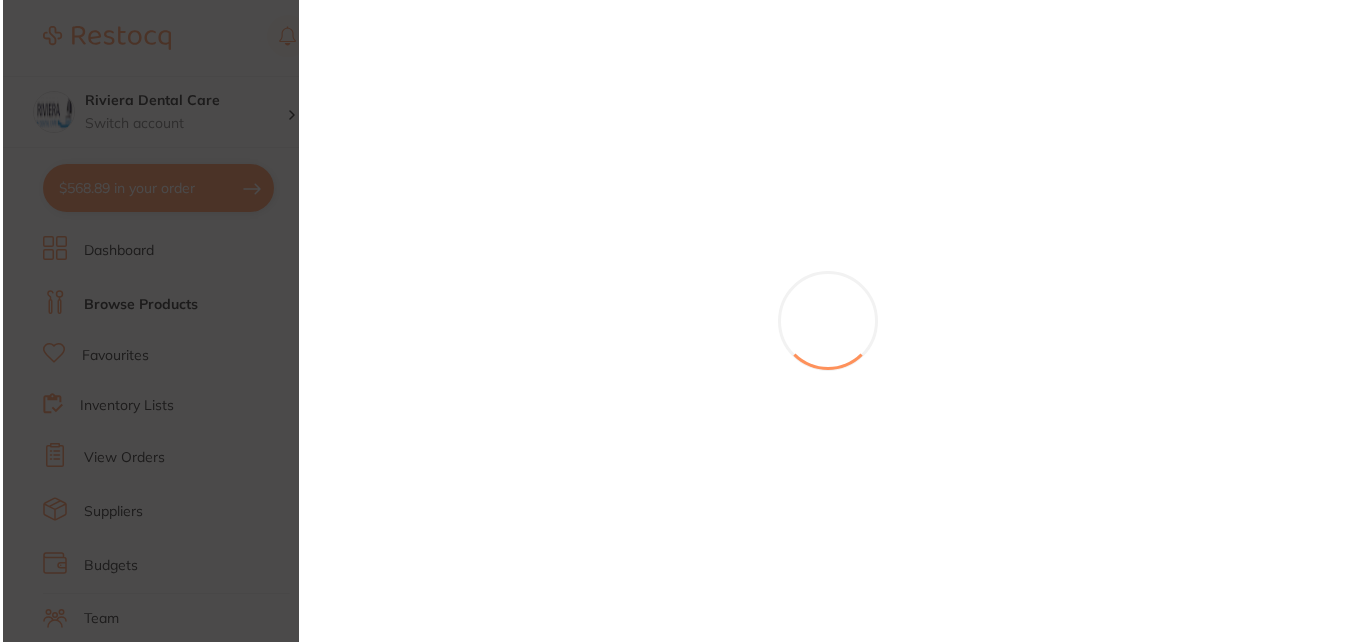 scroll, scrollTop: 0, scrollLeft: 0, axis: both 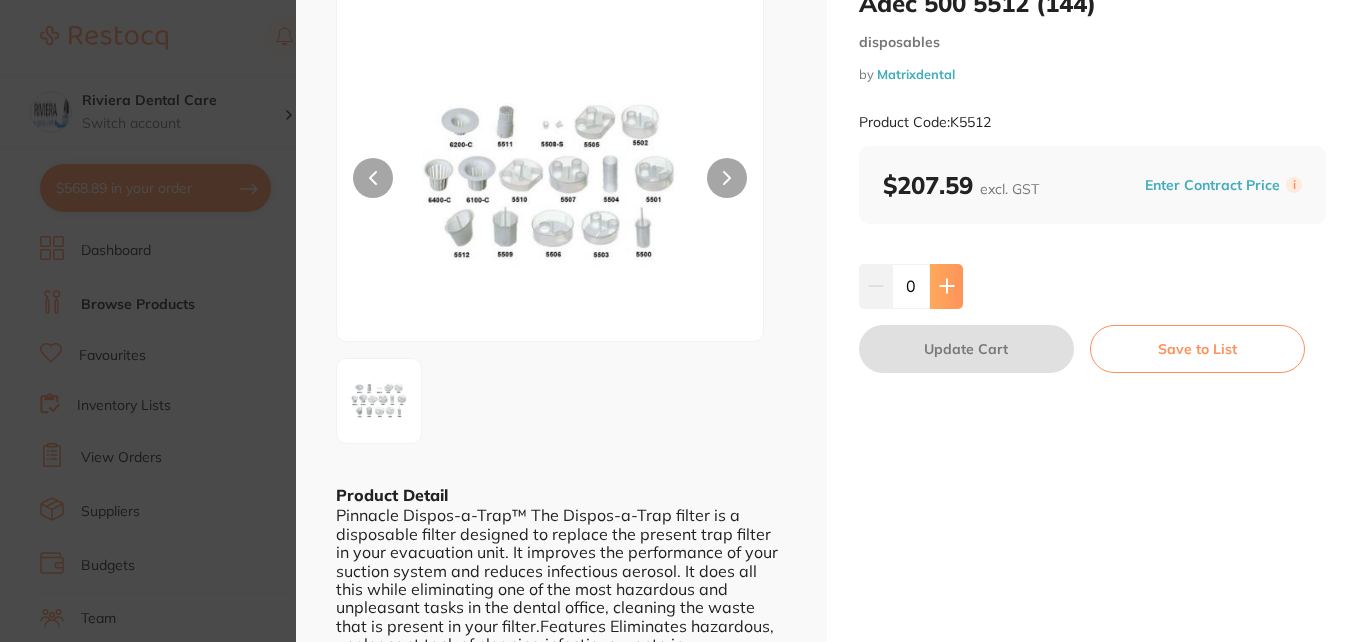 click 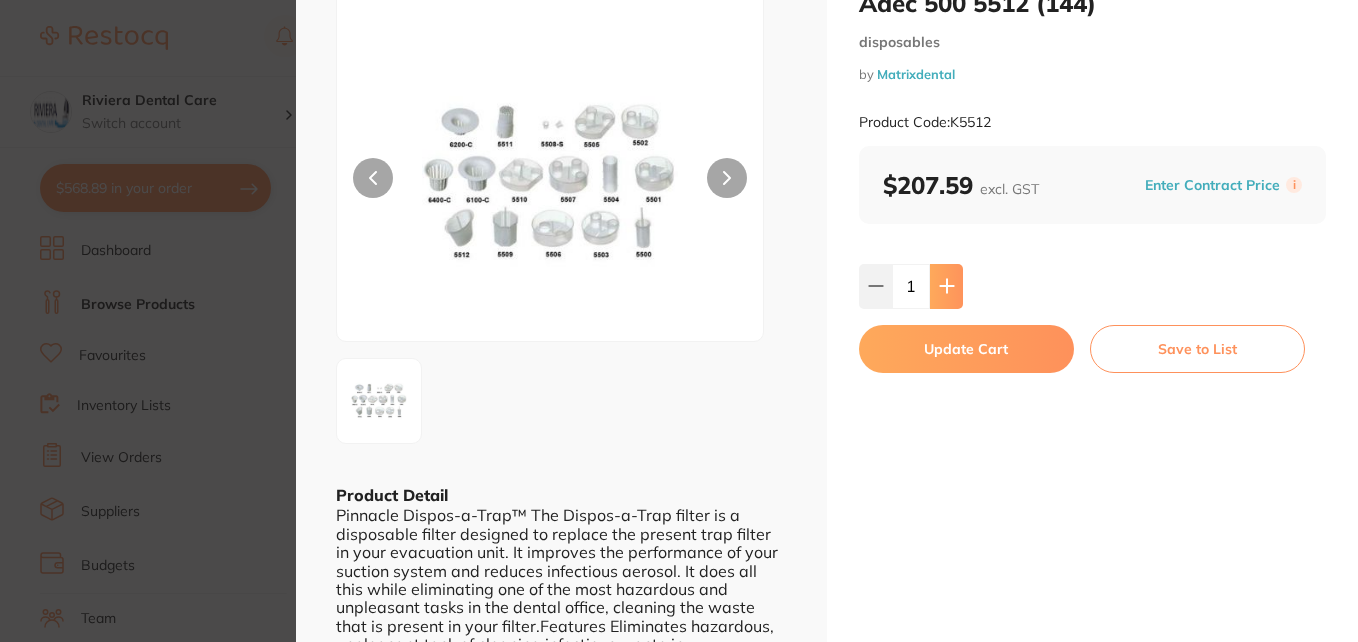 click 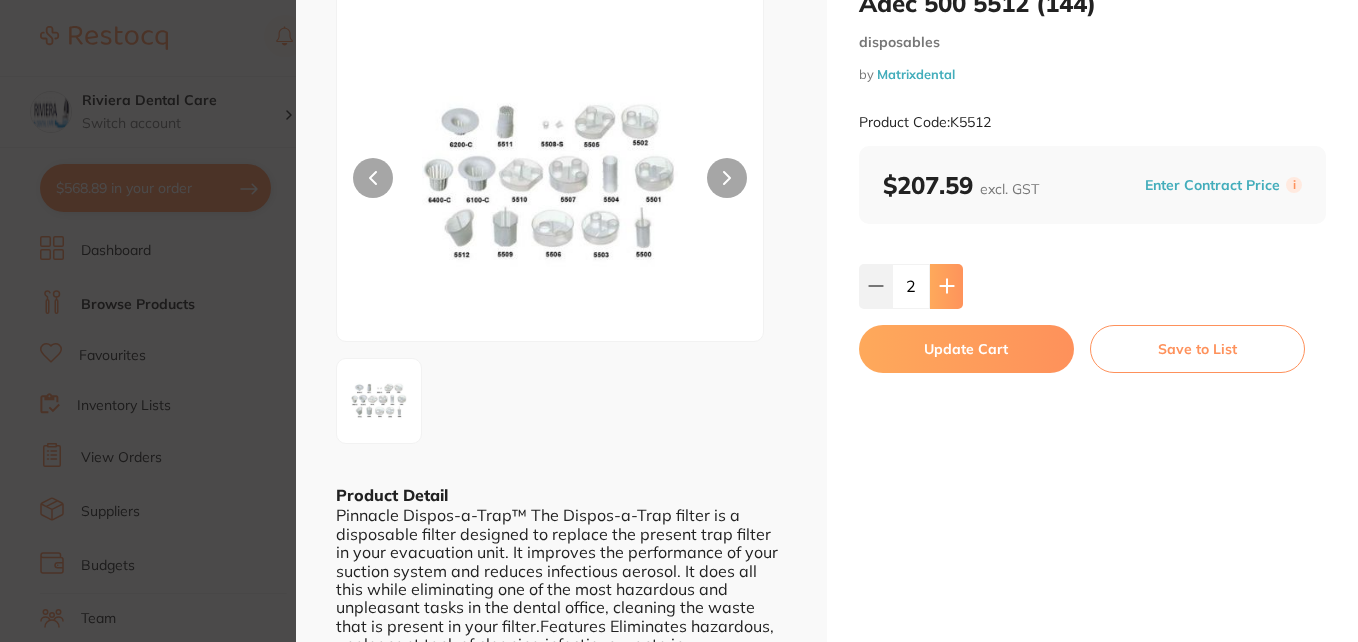 click 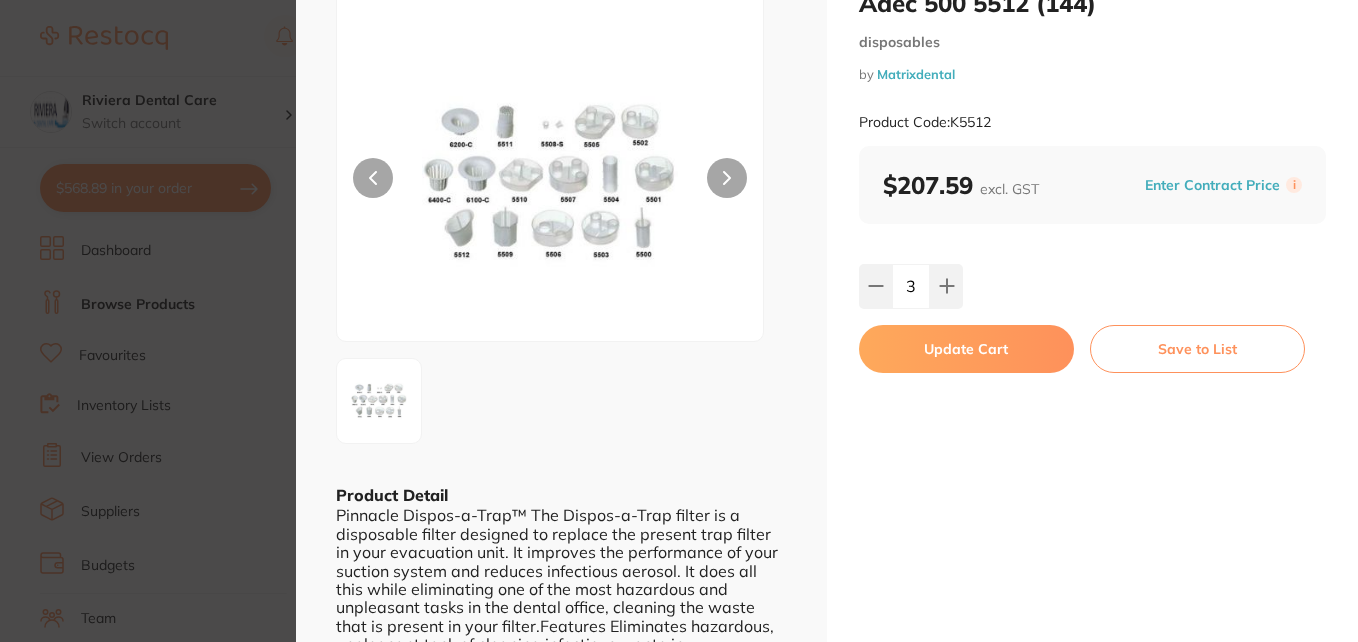scroll, scrollTop: 0, scrollLeft: 0, axis: both 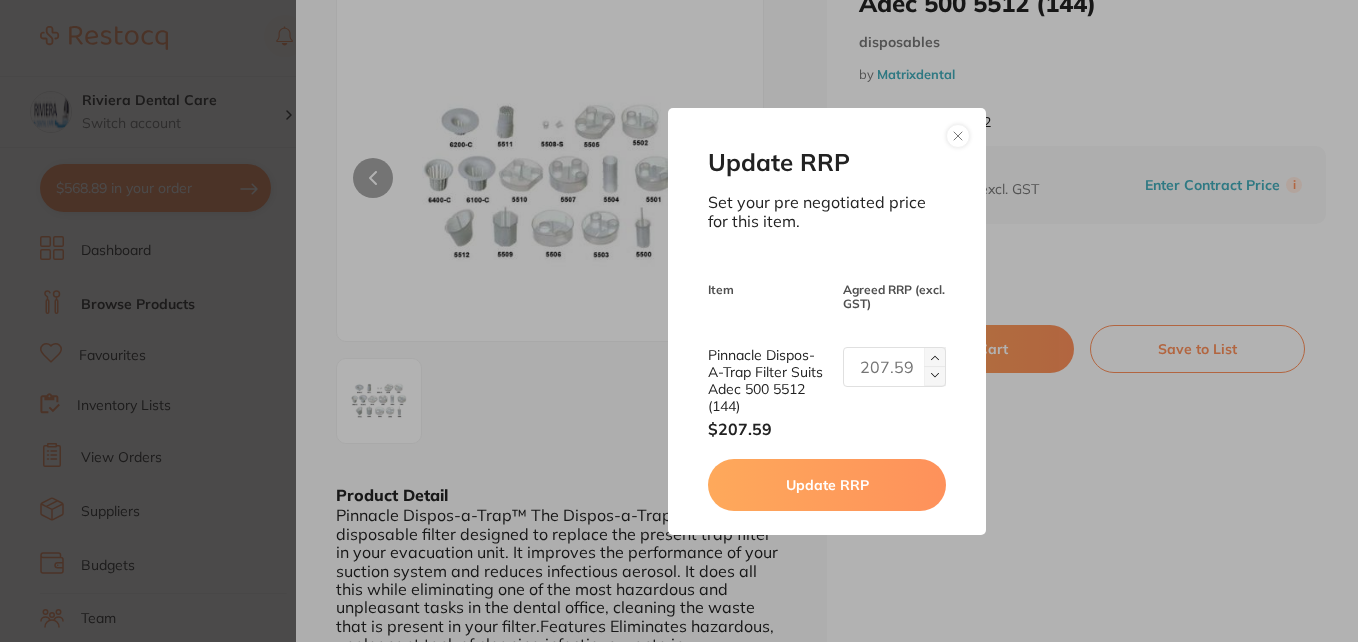 click at bounding box center (958, 136) 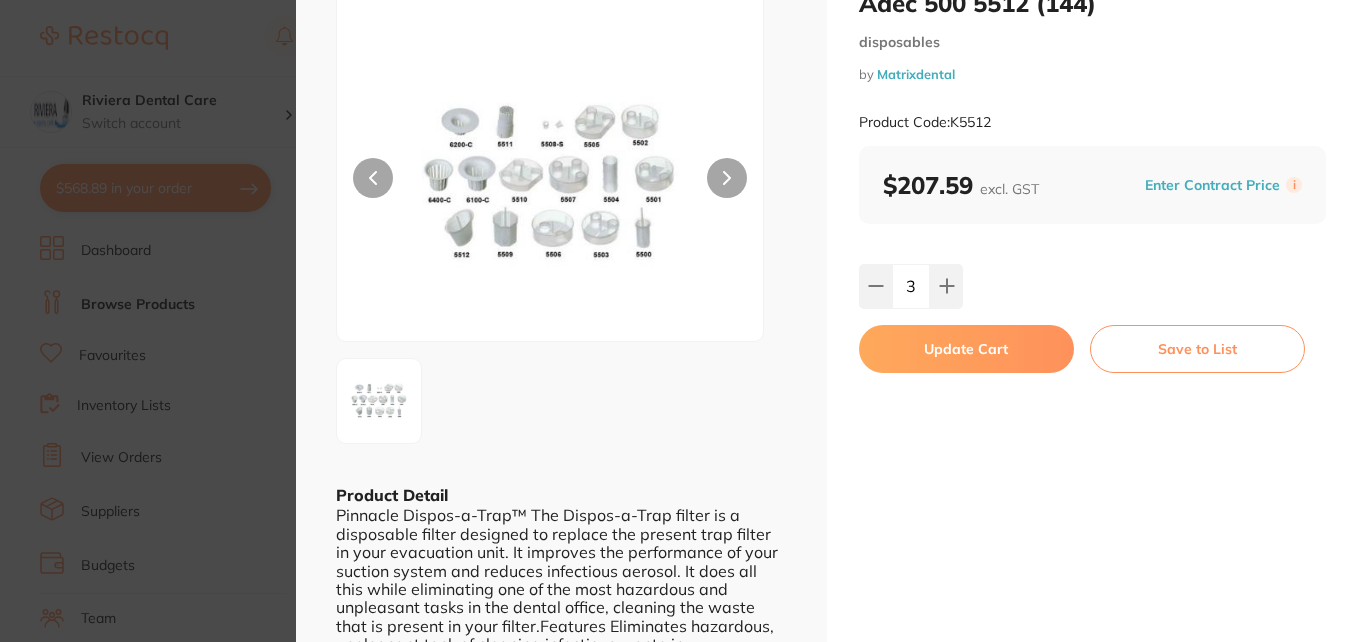 click on "Save to List" at bounding box center [1197, 349] 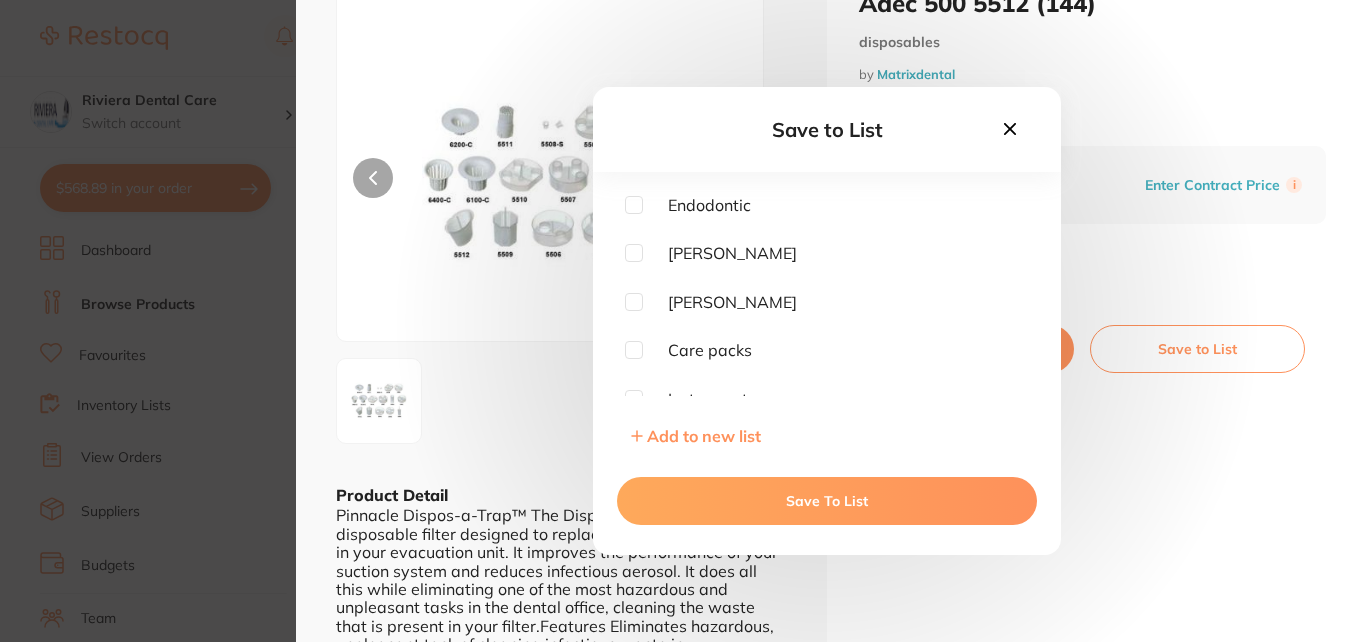 scroll, scrollTop: 0, scrollLeft: 0, axis: both 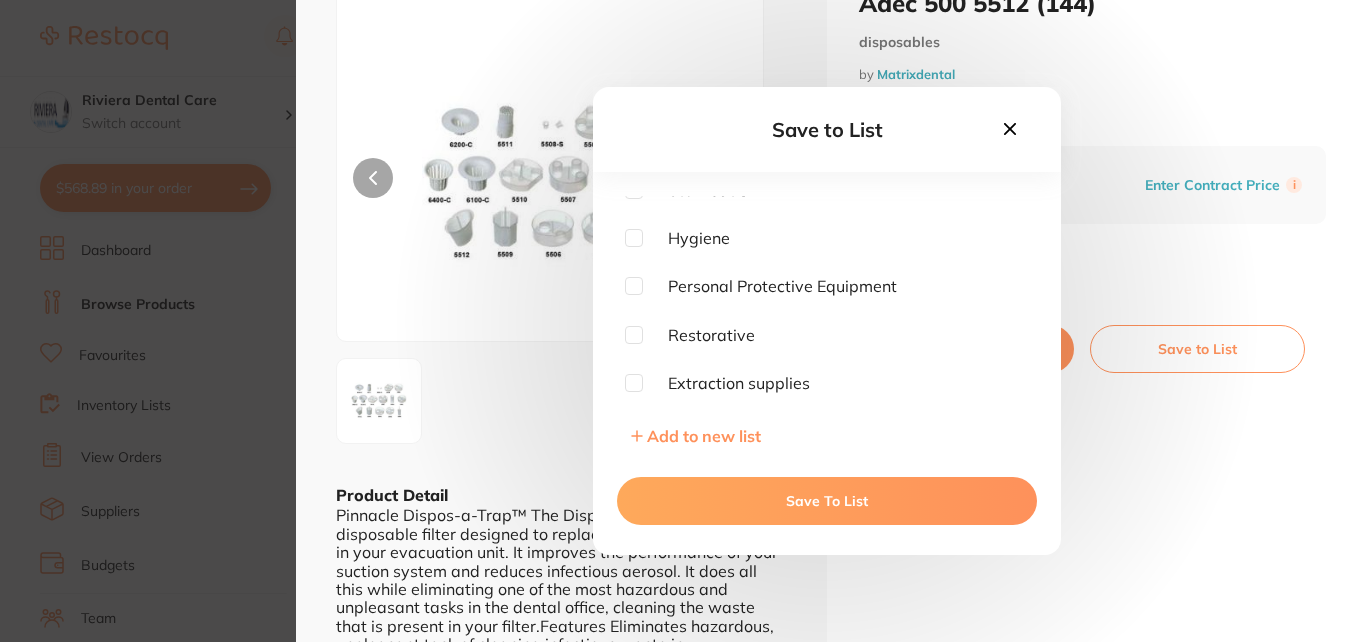 click 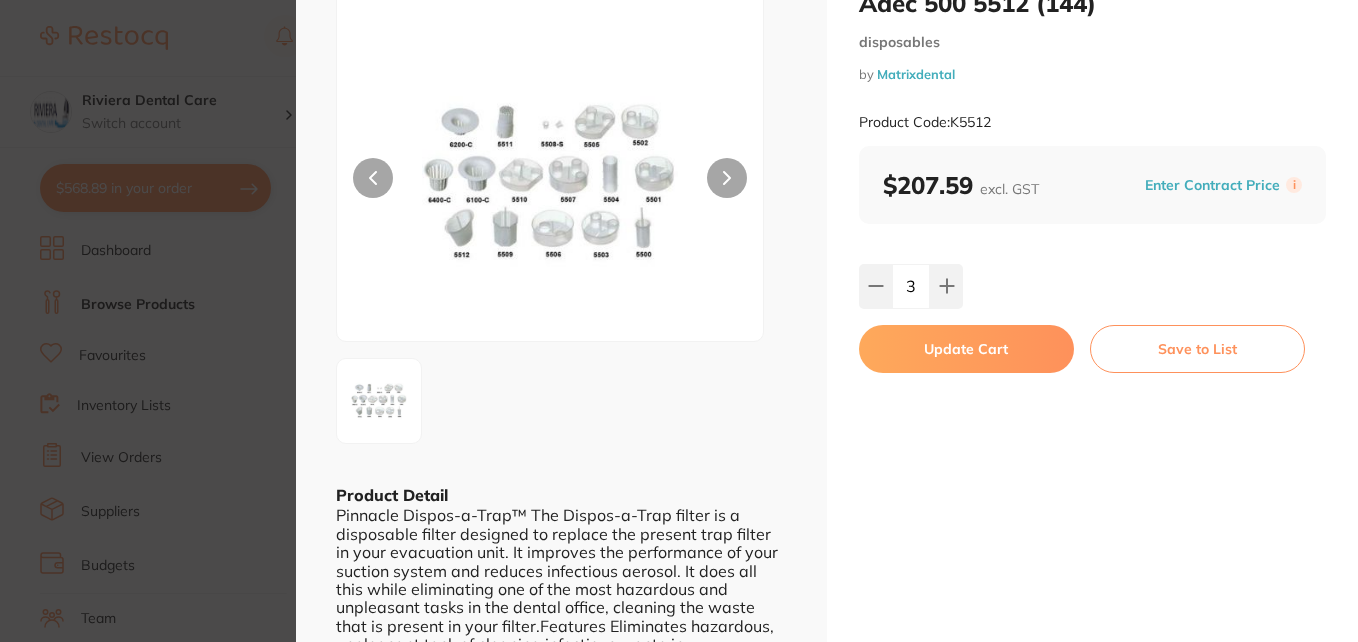 click on "Update Cart" at bounding box center (966, 349) 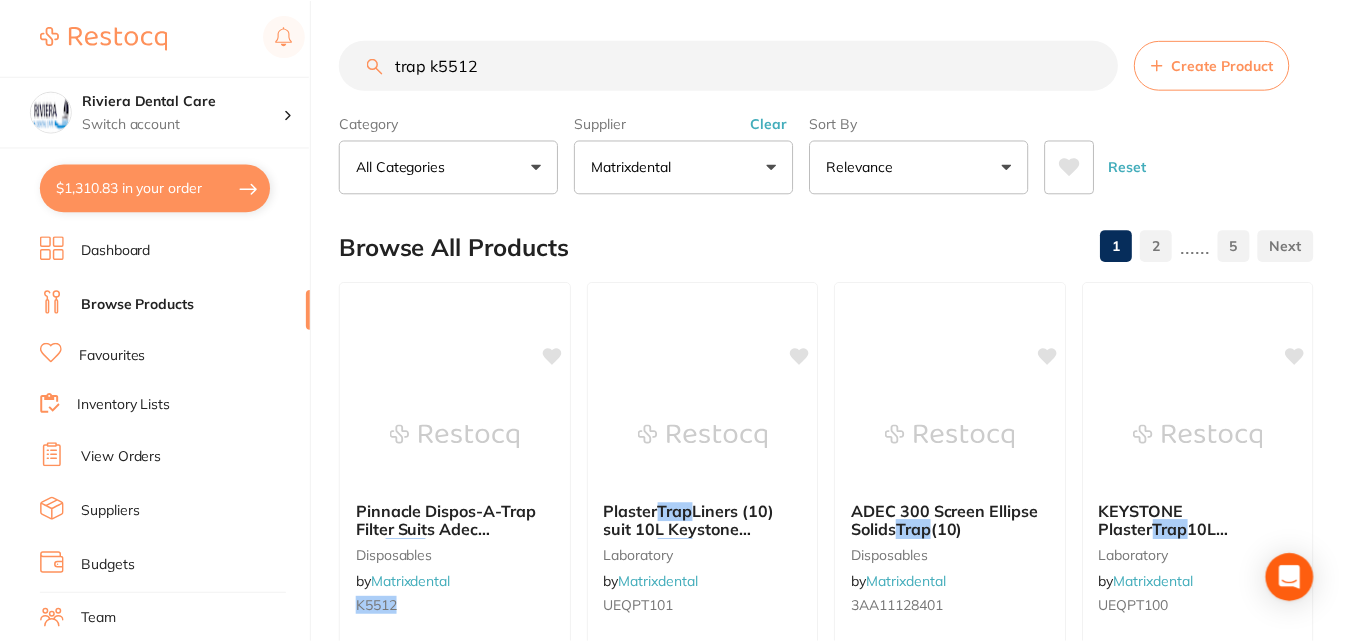 scroll, scrollTop: 200, scrollLeft: 0, axis: vertical 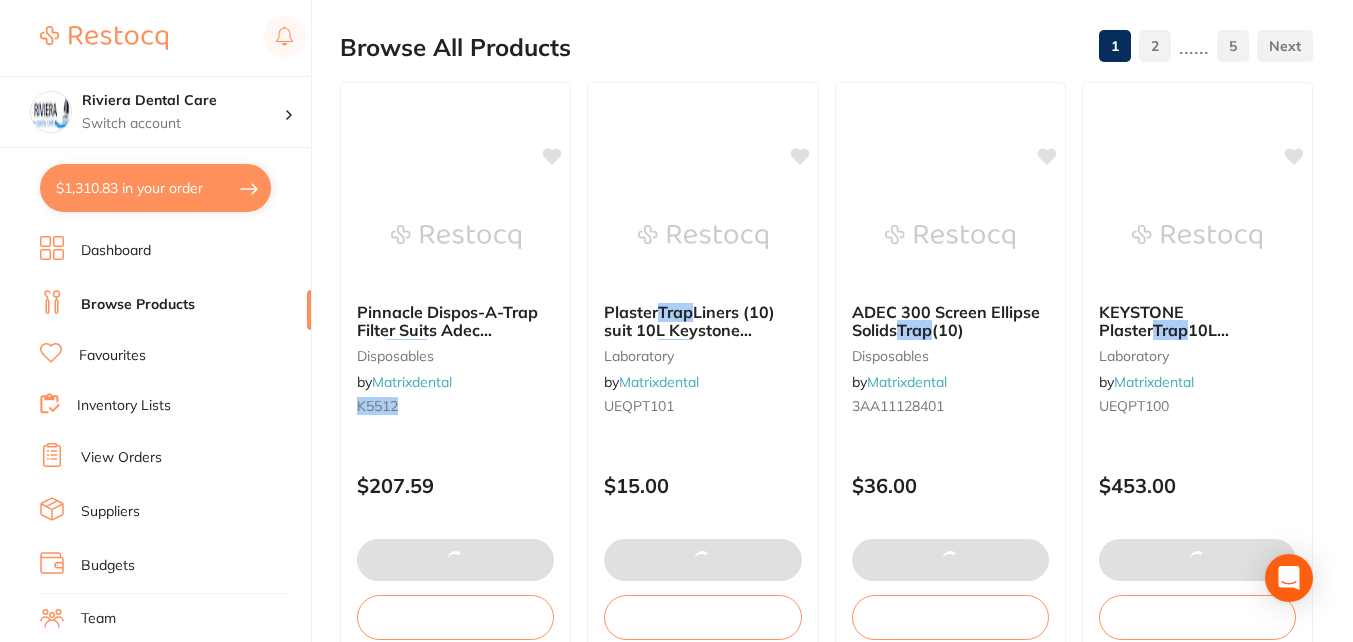 type on "6" 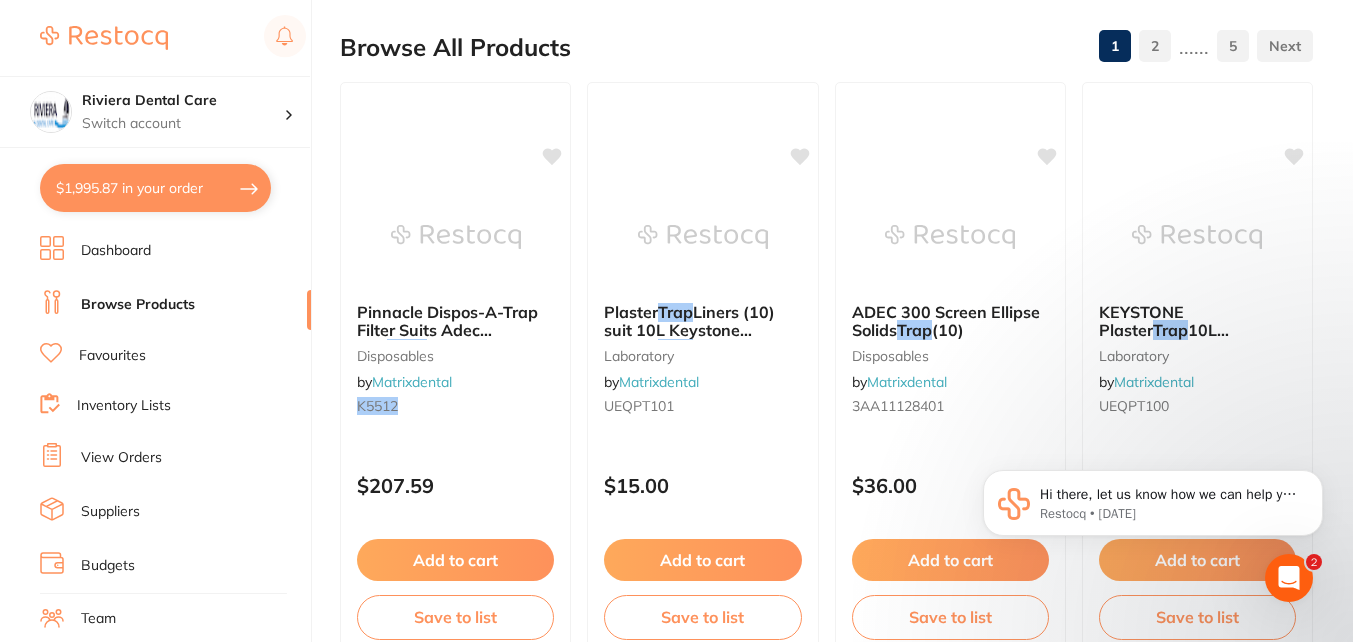 scroll, scrollTop: 0, scrollLeft: 0, axis: both 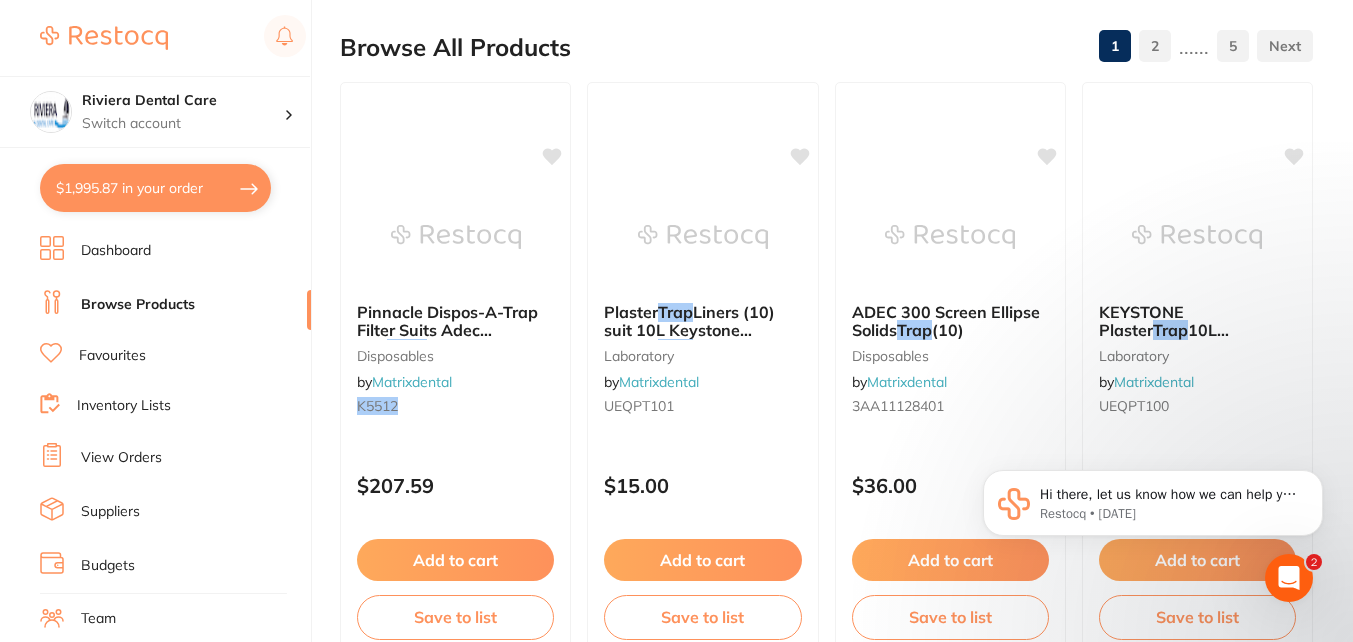 click on "$1,995.87   in your order" at bounding box center [155, 188] 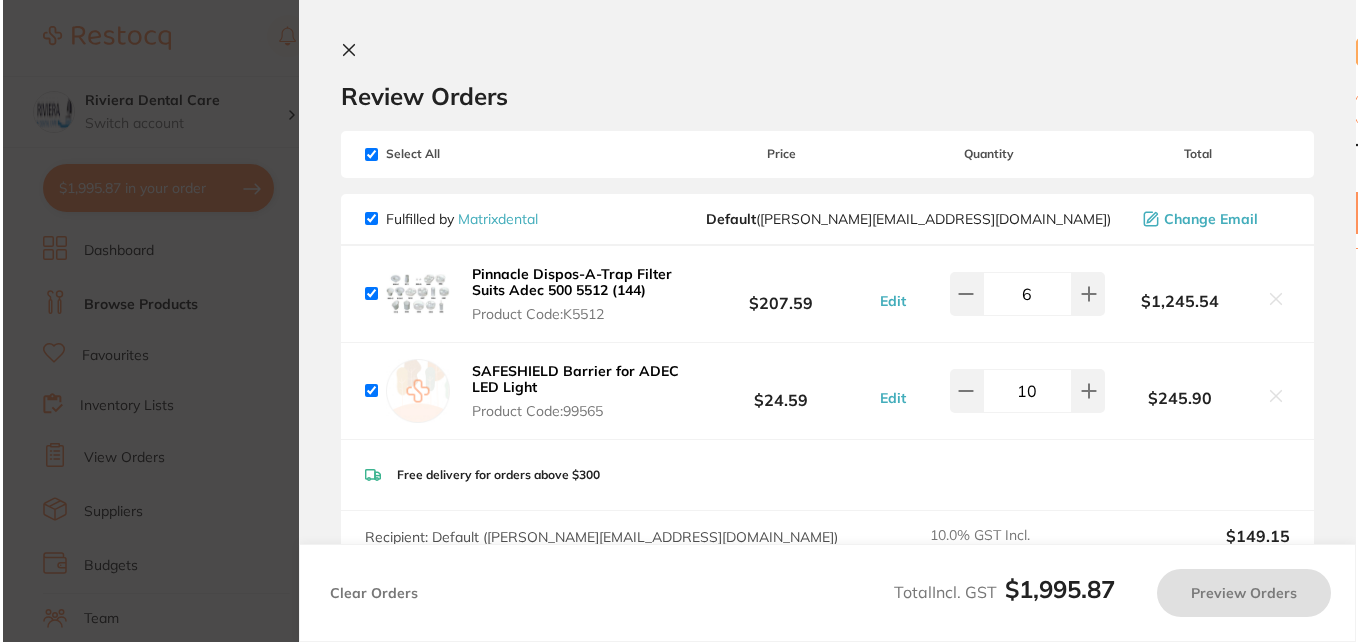 scroll, scrollTop: 0, scrollLeft: 0, axis: both 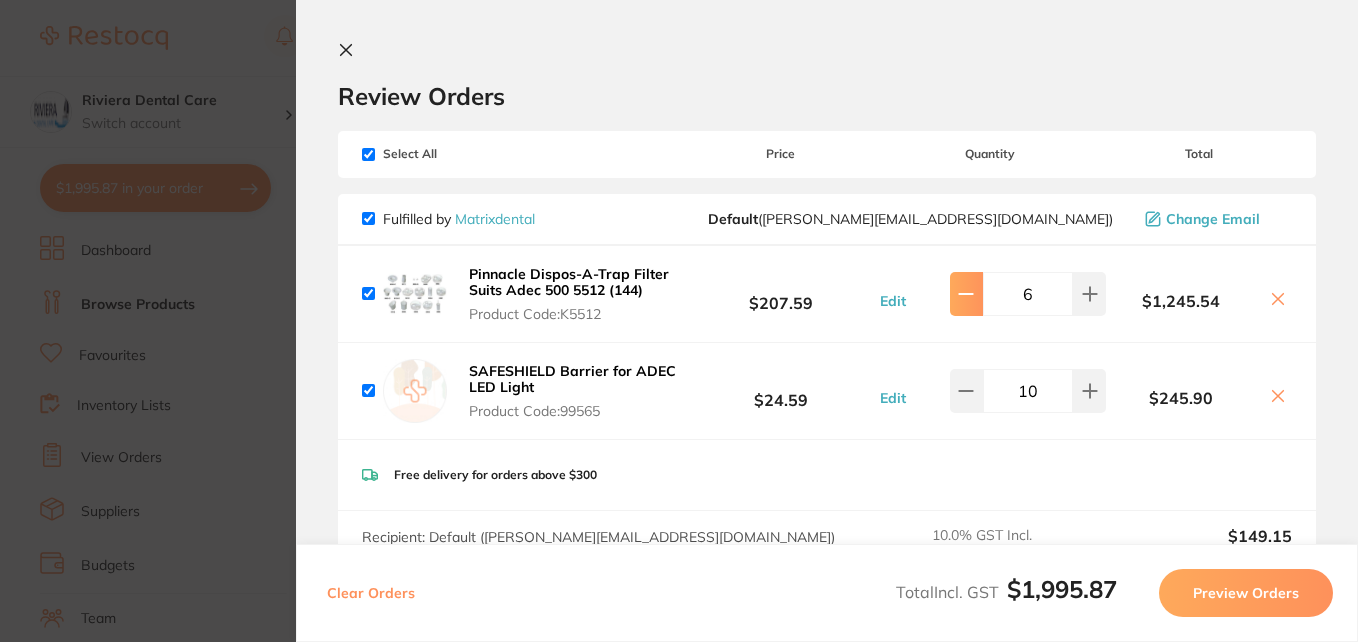 click 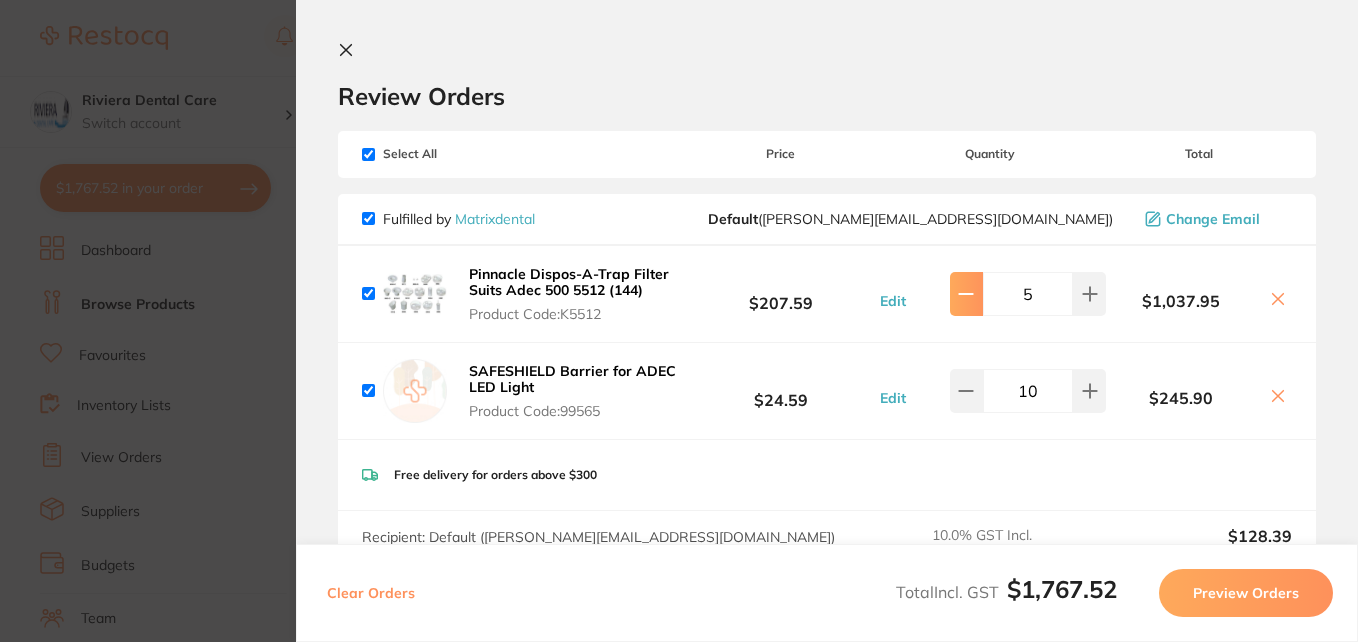 click 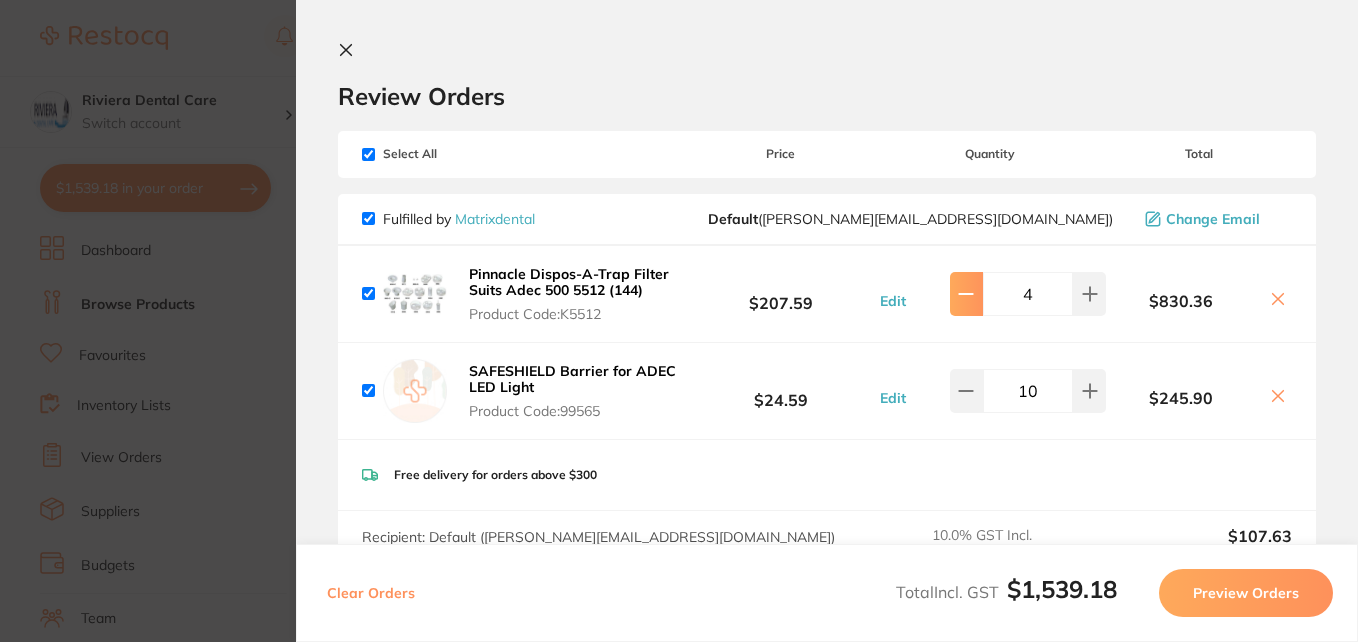 click 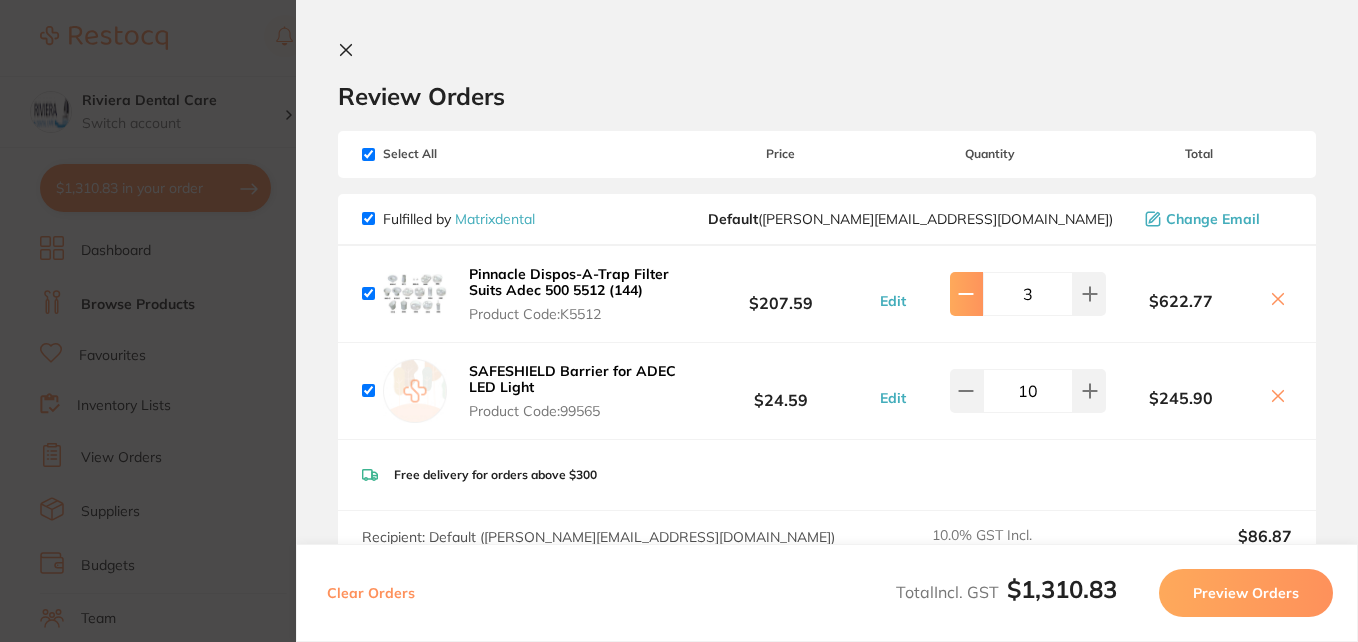 click 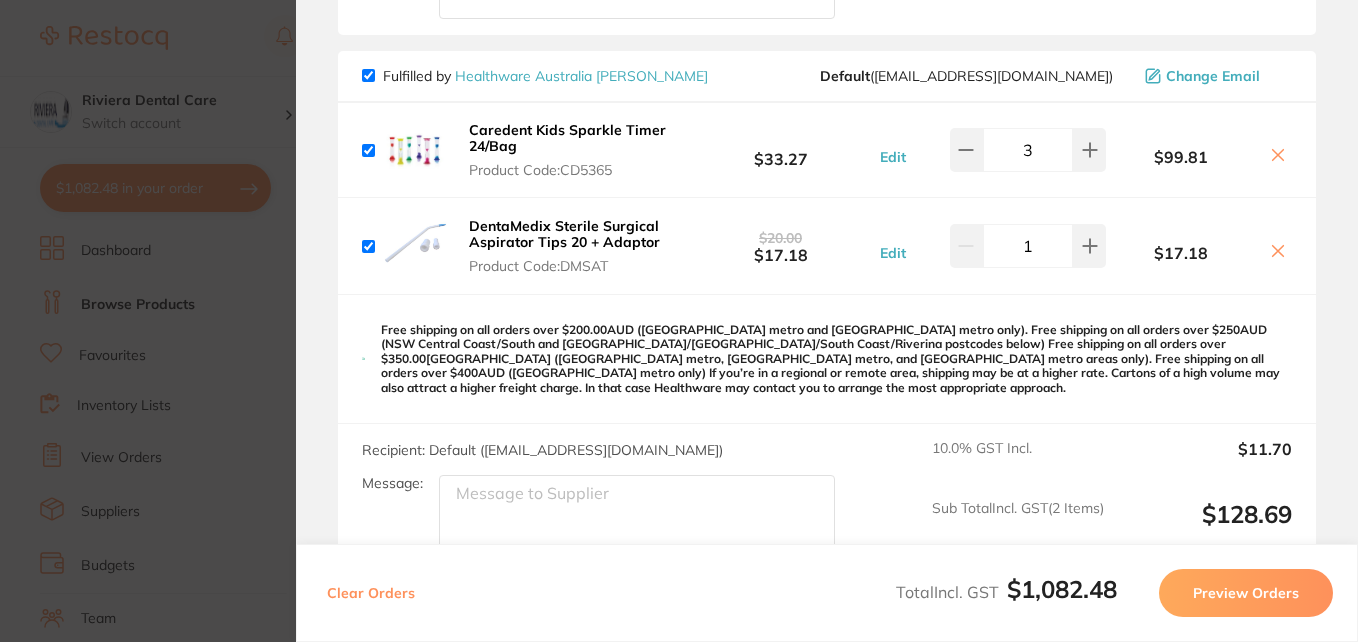 scroll, scrollTop: 23, scrollLeft: 0, axis: vertical 